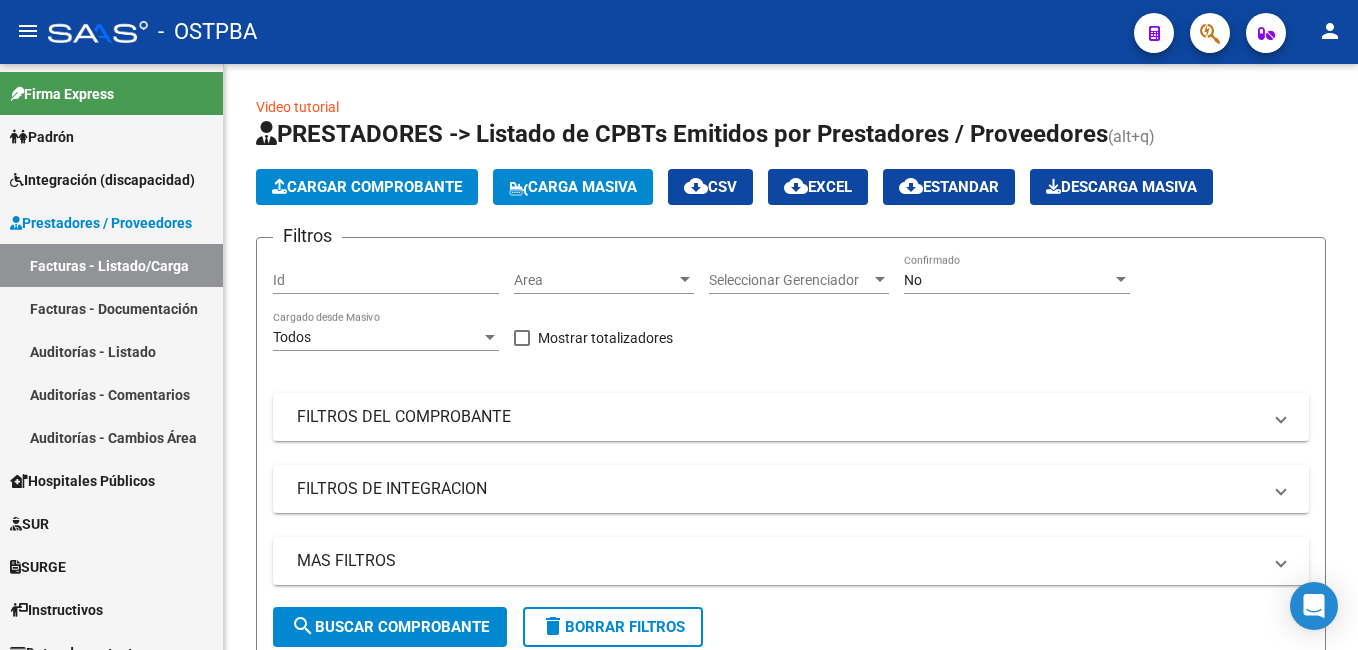 scroll, scrollTop: 0, scrollLeft: 0, axis: both 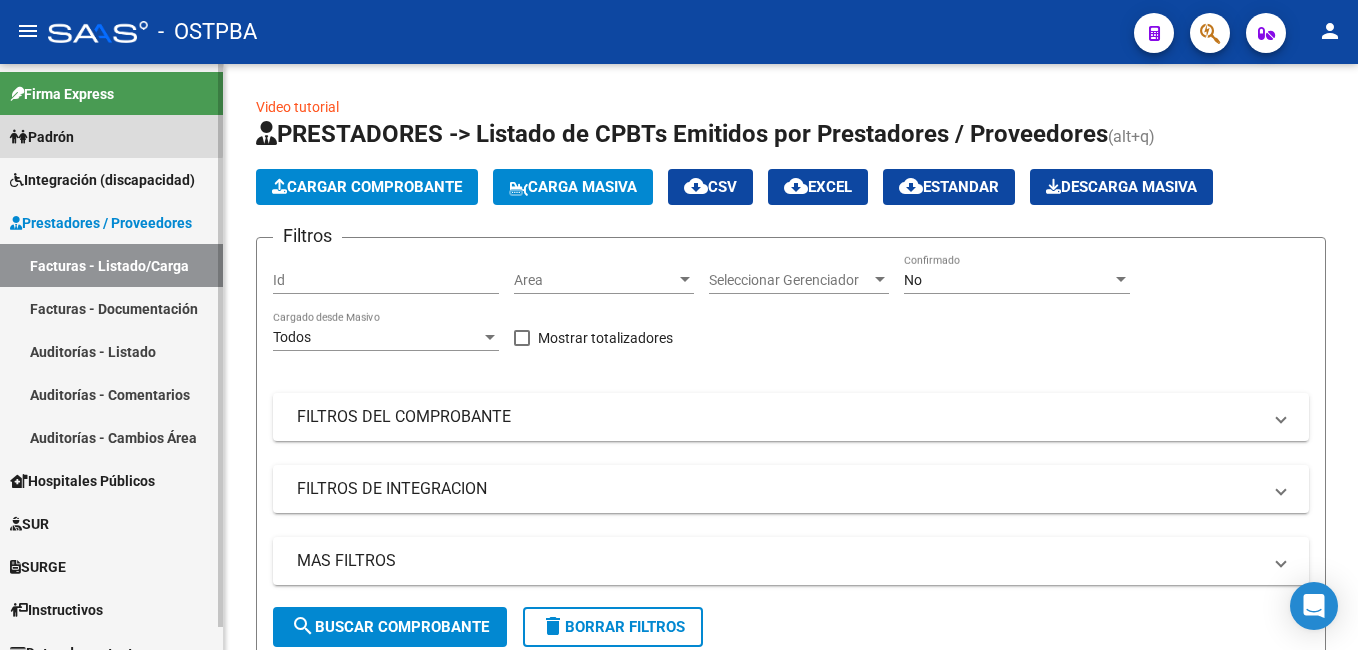 click on "Padrón" at bounding box center [42, 137] 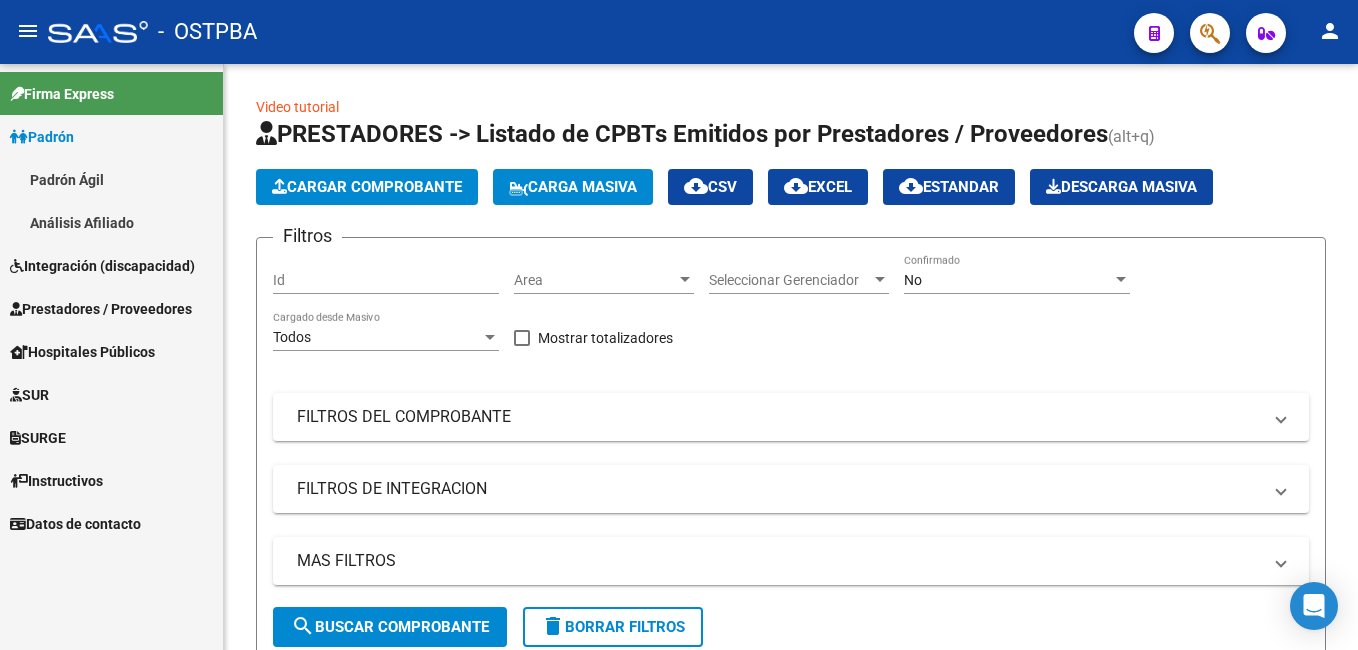 click on "Análisis Afiliado" at bounding box center (111, 222) 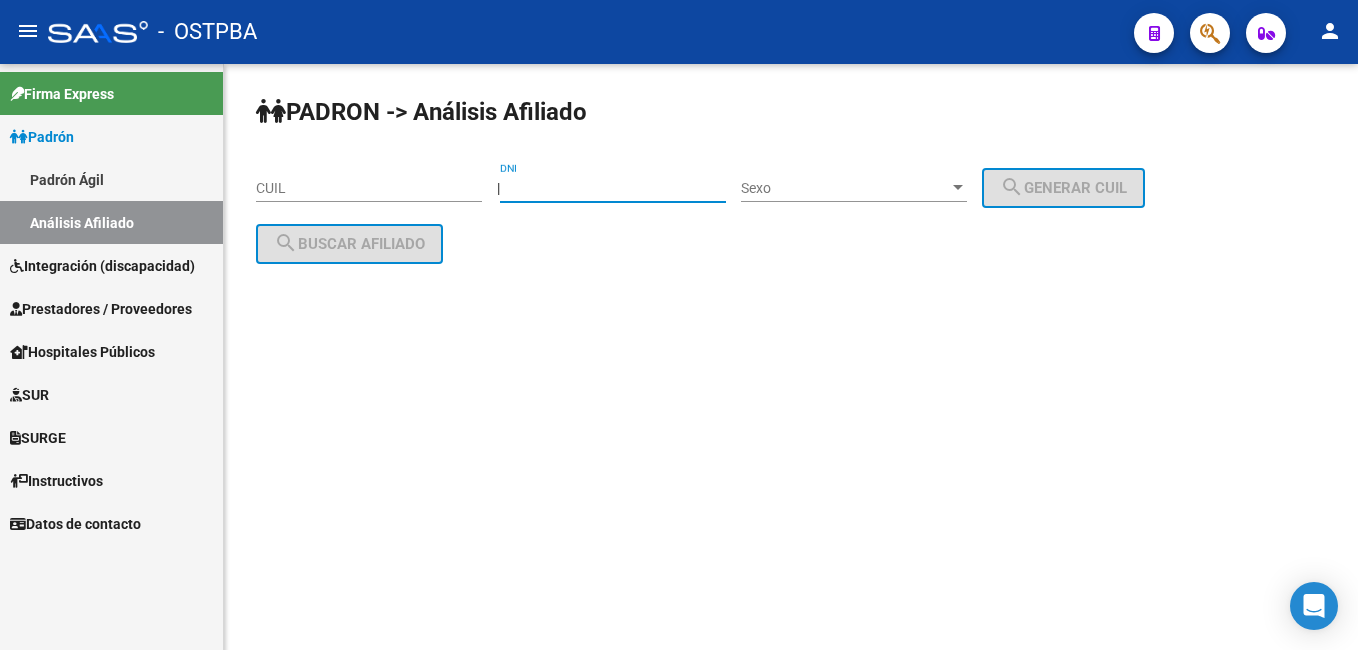 paste on "[NUMBER]" 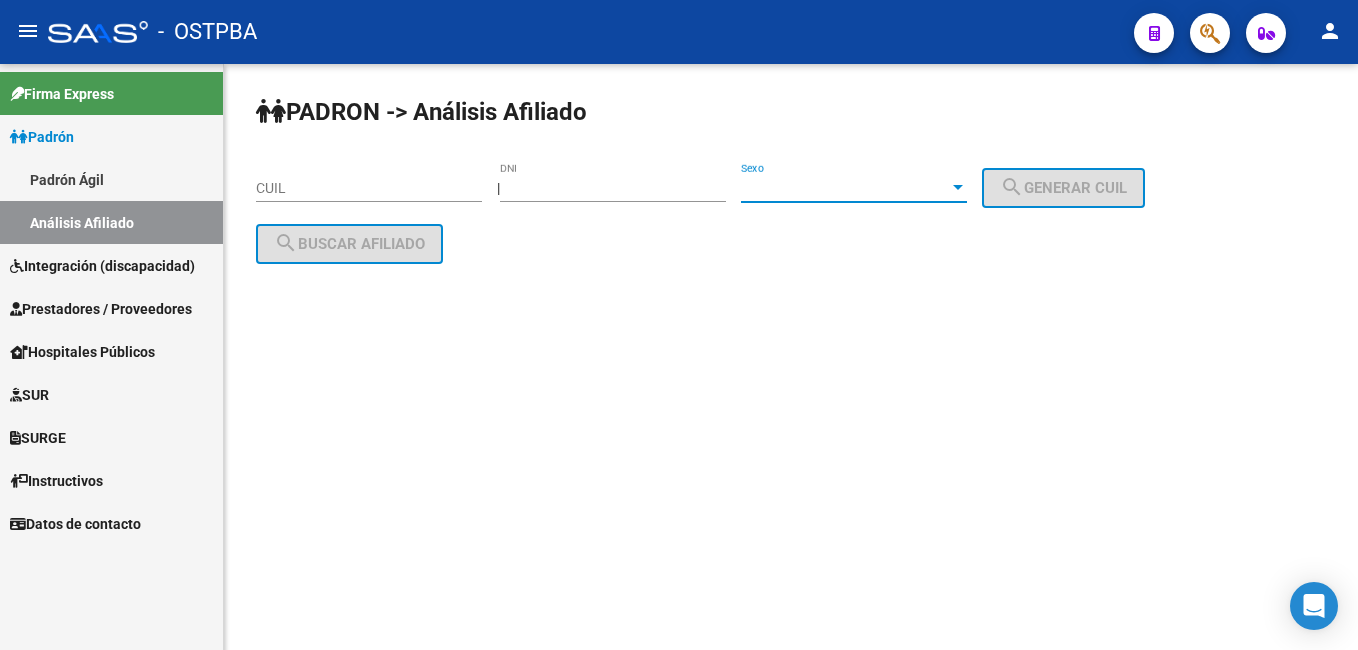 click at bounding box center (958, 187) 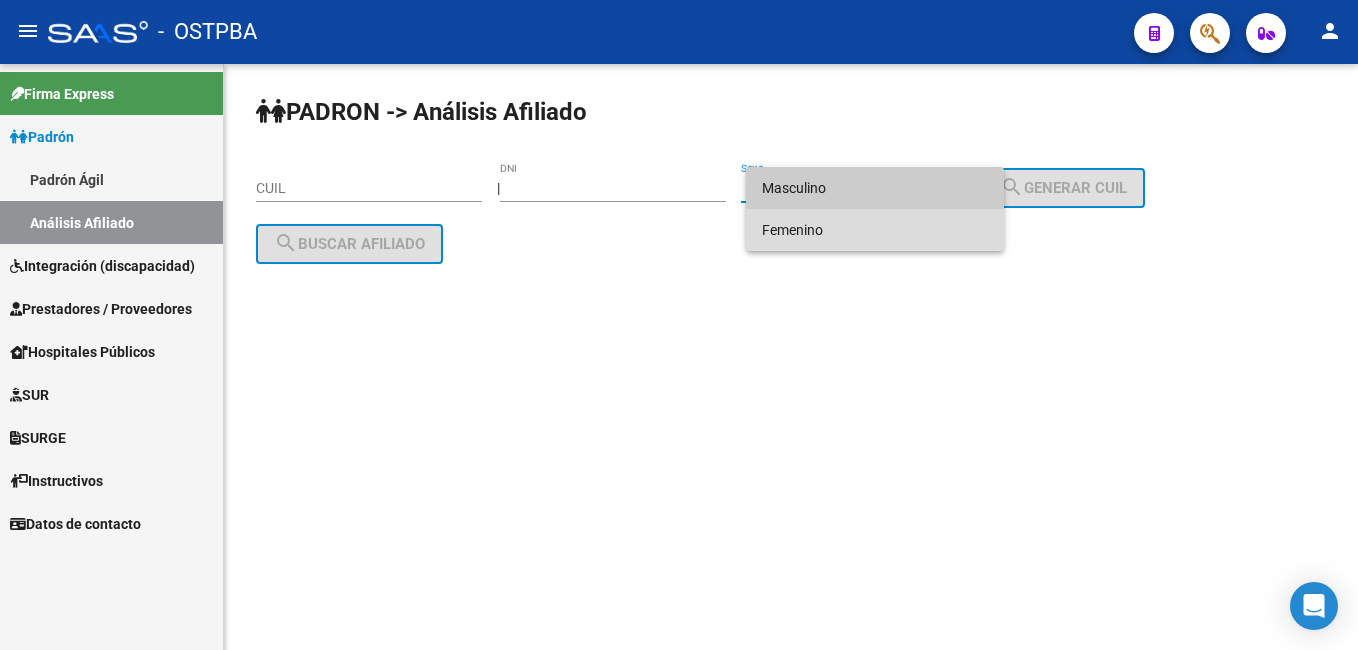 click on "Femenino" at bounding box center (875, 230) 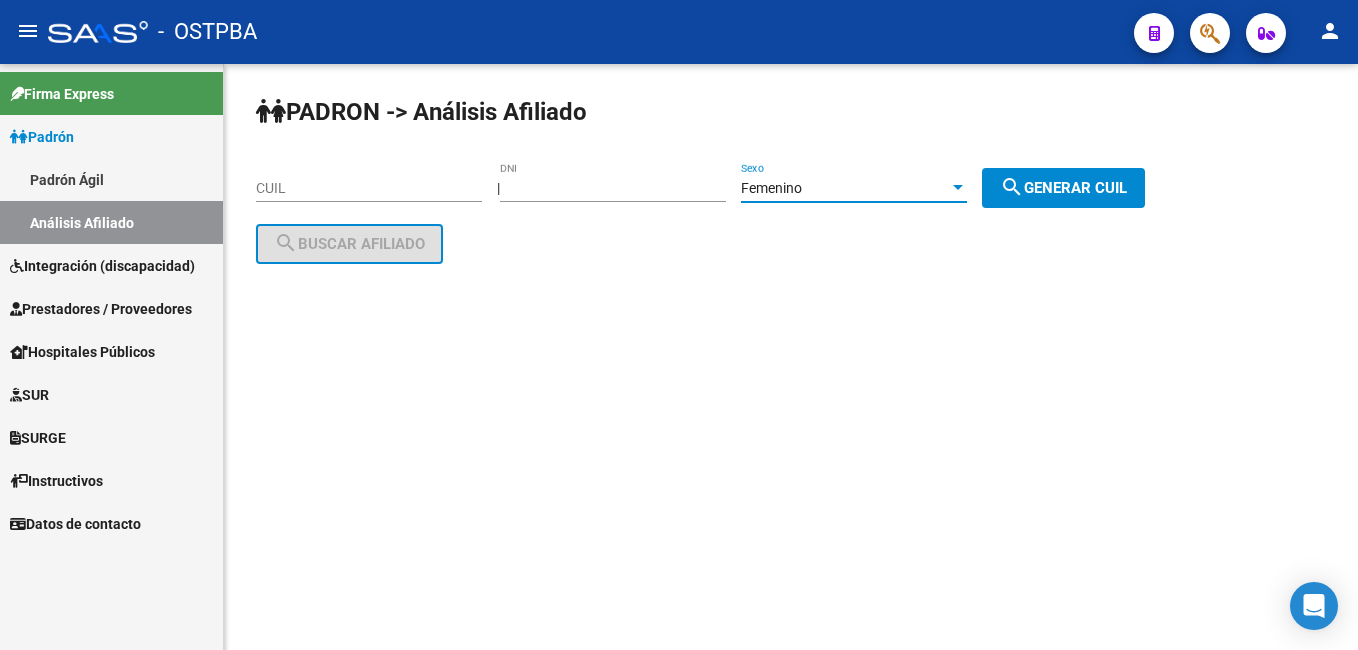 click on "search  Generar CUIL" 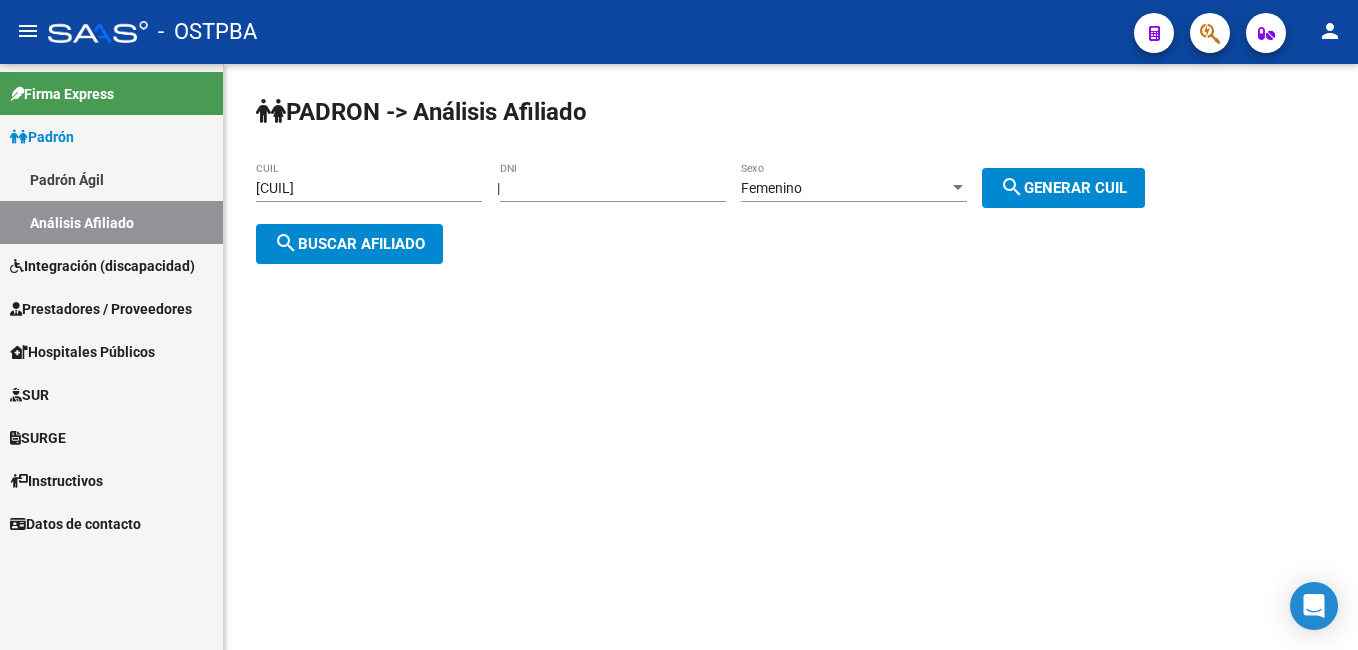click on "search  Buscar afiliado" 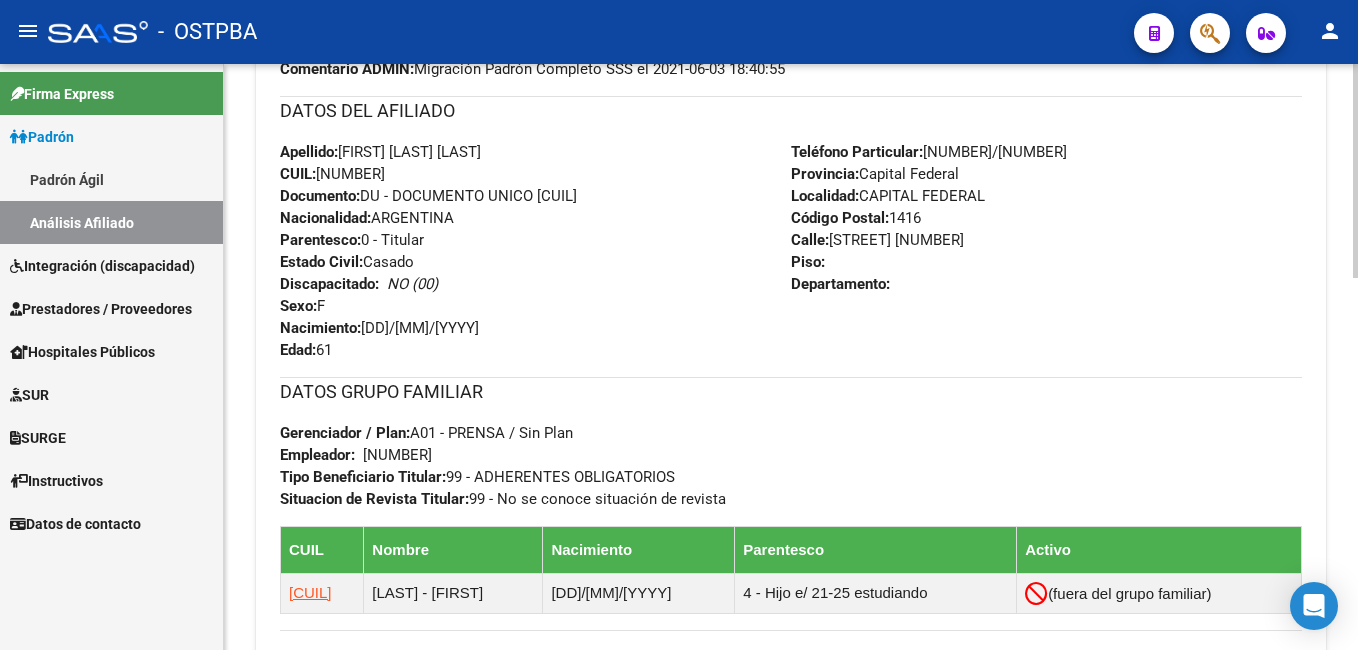 scroll, scrollTop: 700, scrollLeft: 0, axis: vertical 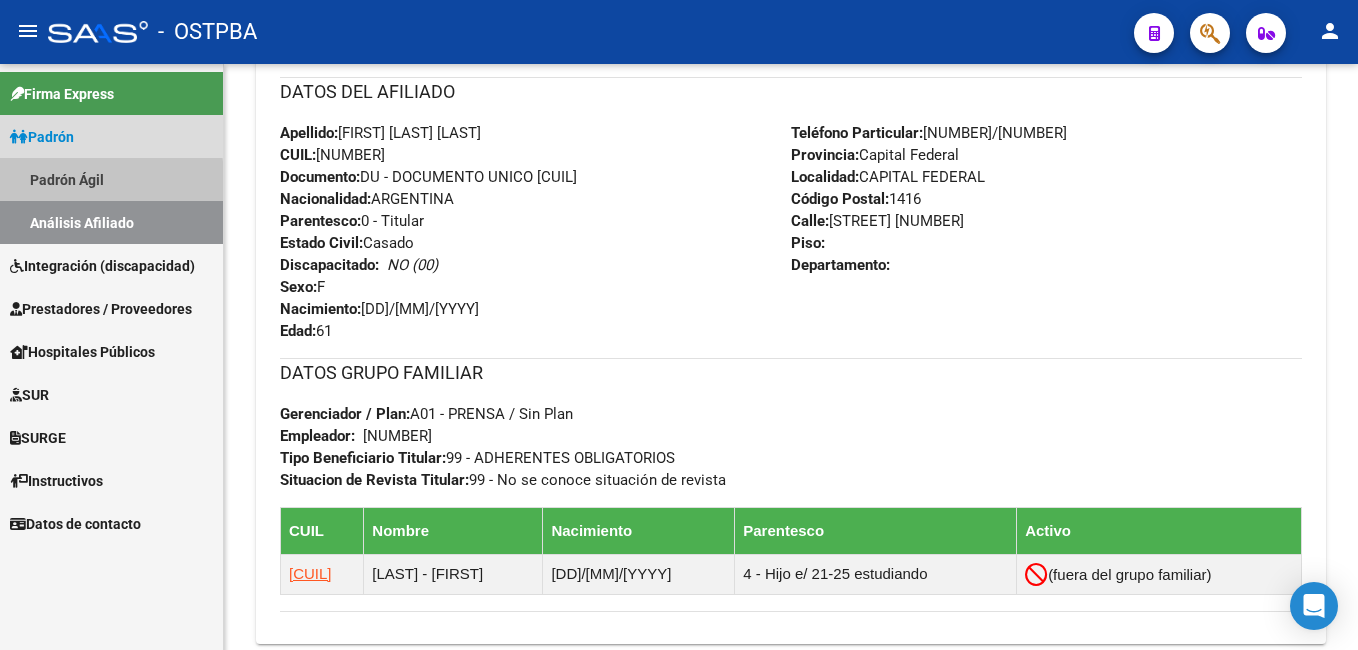 click on "Padrón Ágil" at bounding box center (111, 179) 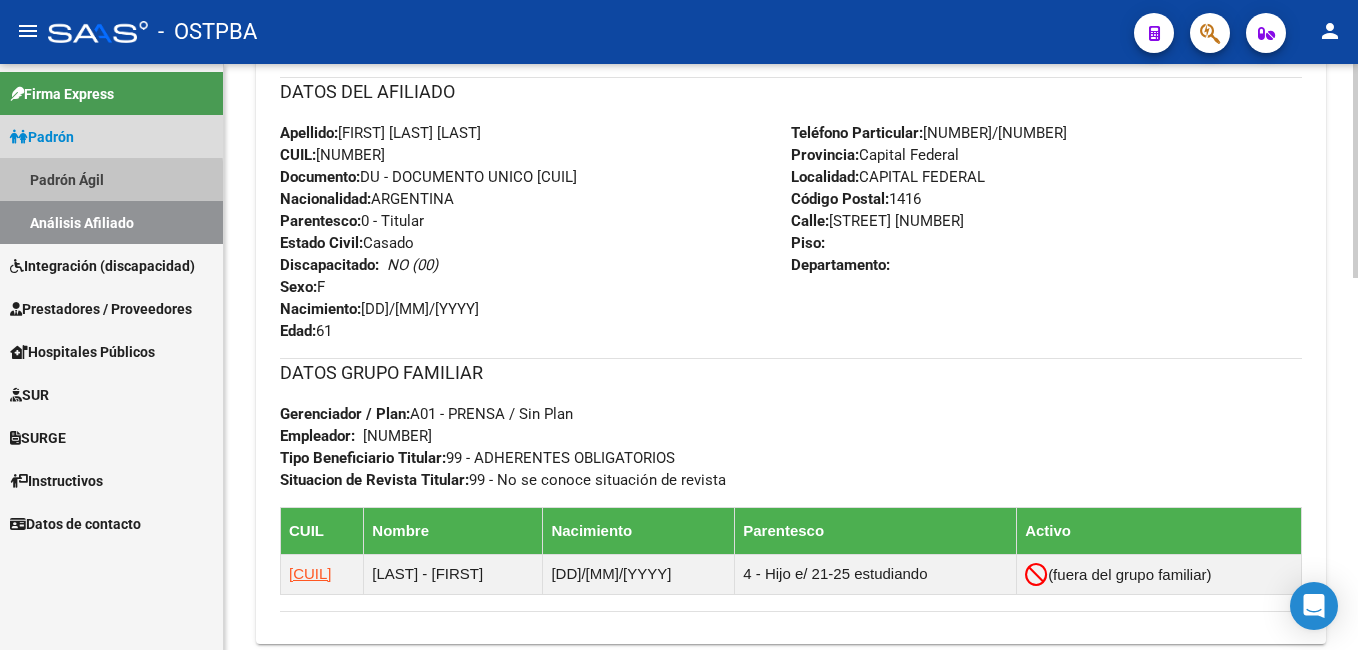 scroll, scrollTop: 0, scrollLeft: 0, axis: both 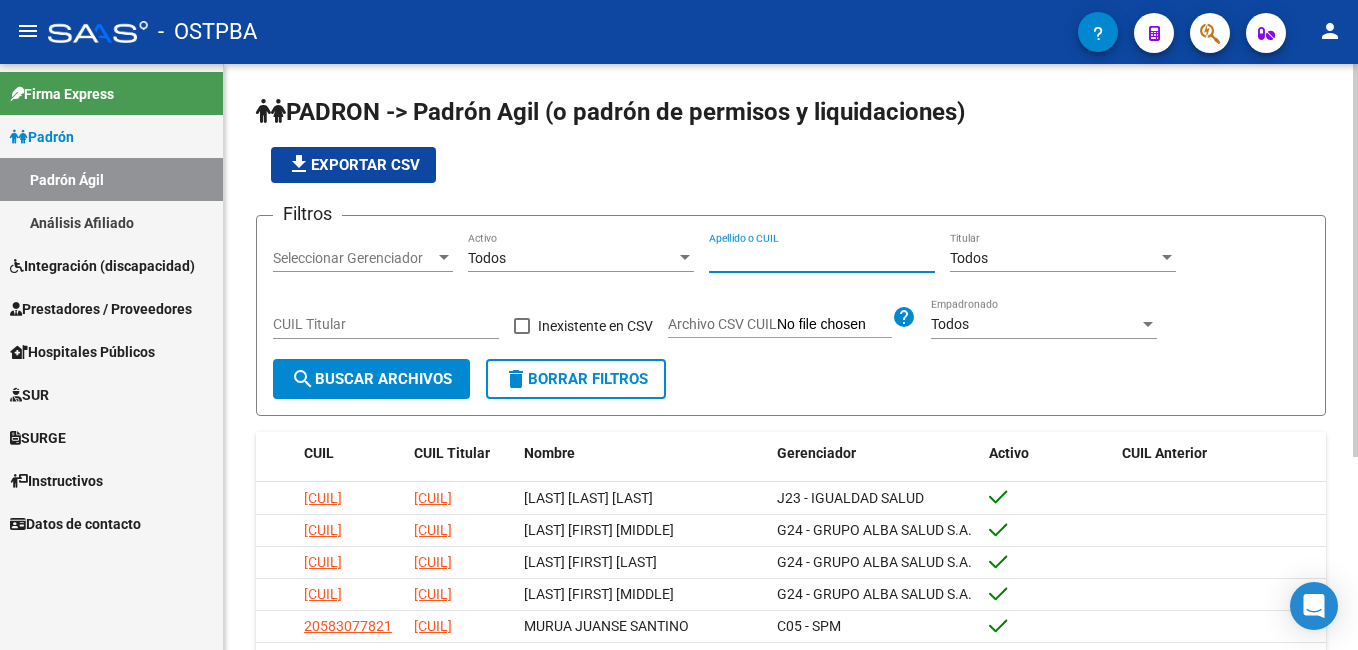 click on "Apellido o CUIL" at bounding box center [822, 258] 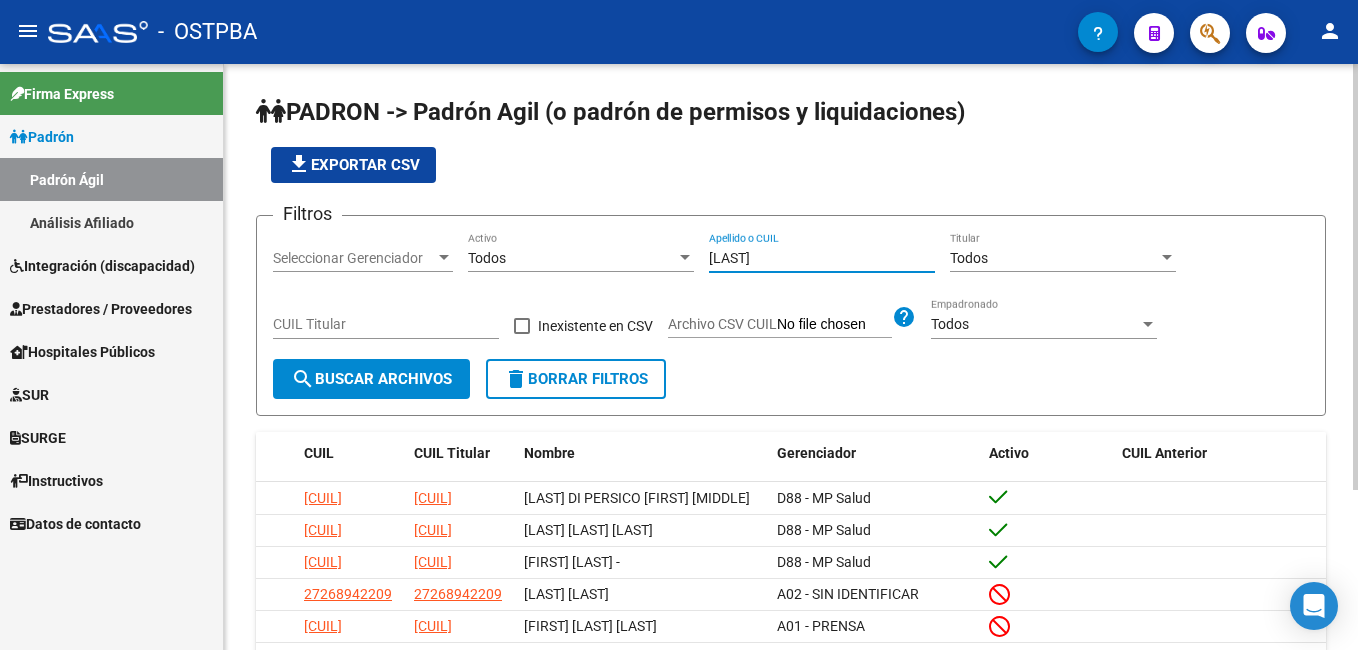 click at bounding box center [444, 257] 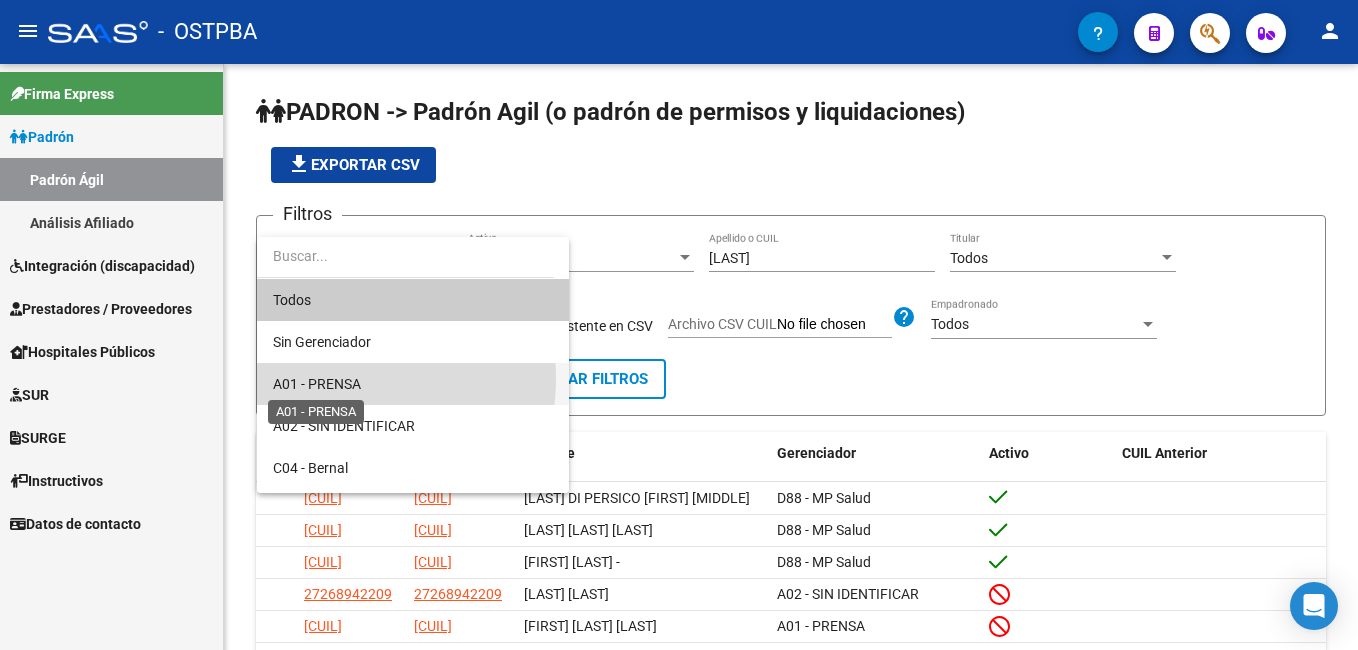 click on "A01 - PRENSA" at bounding box center [317, 384] 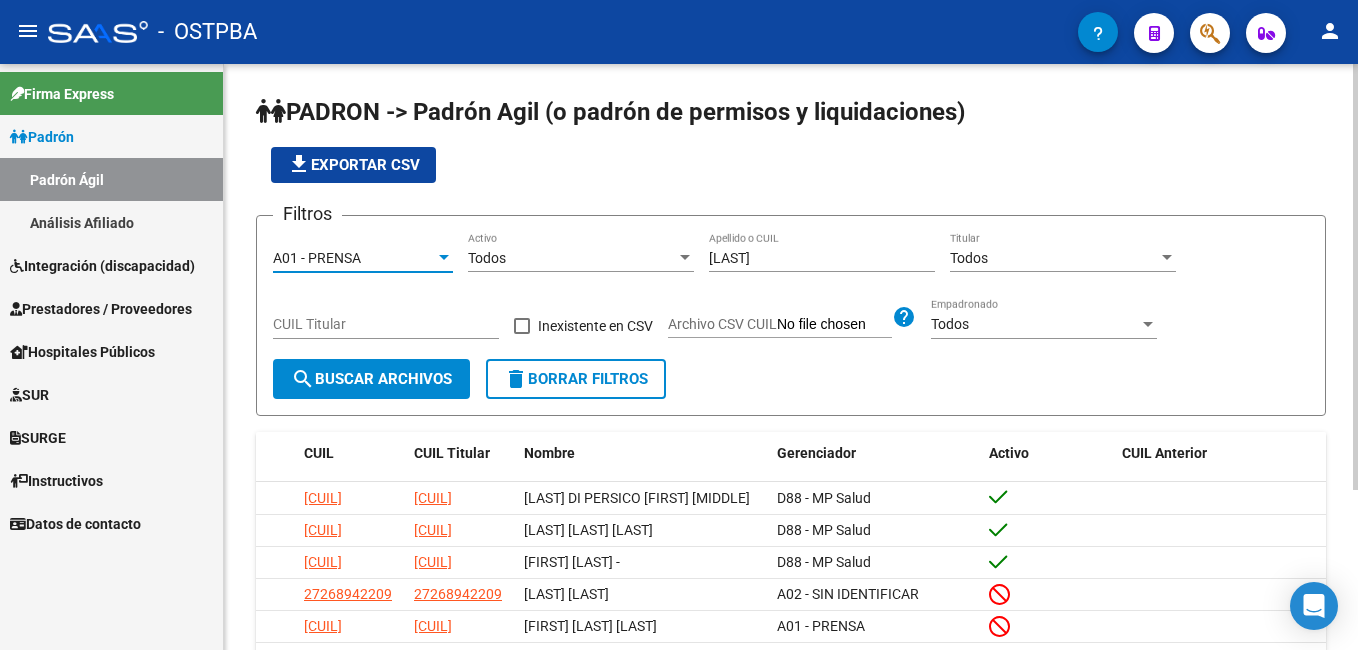 click on "search  Buscar Archivos" 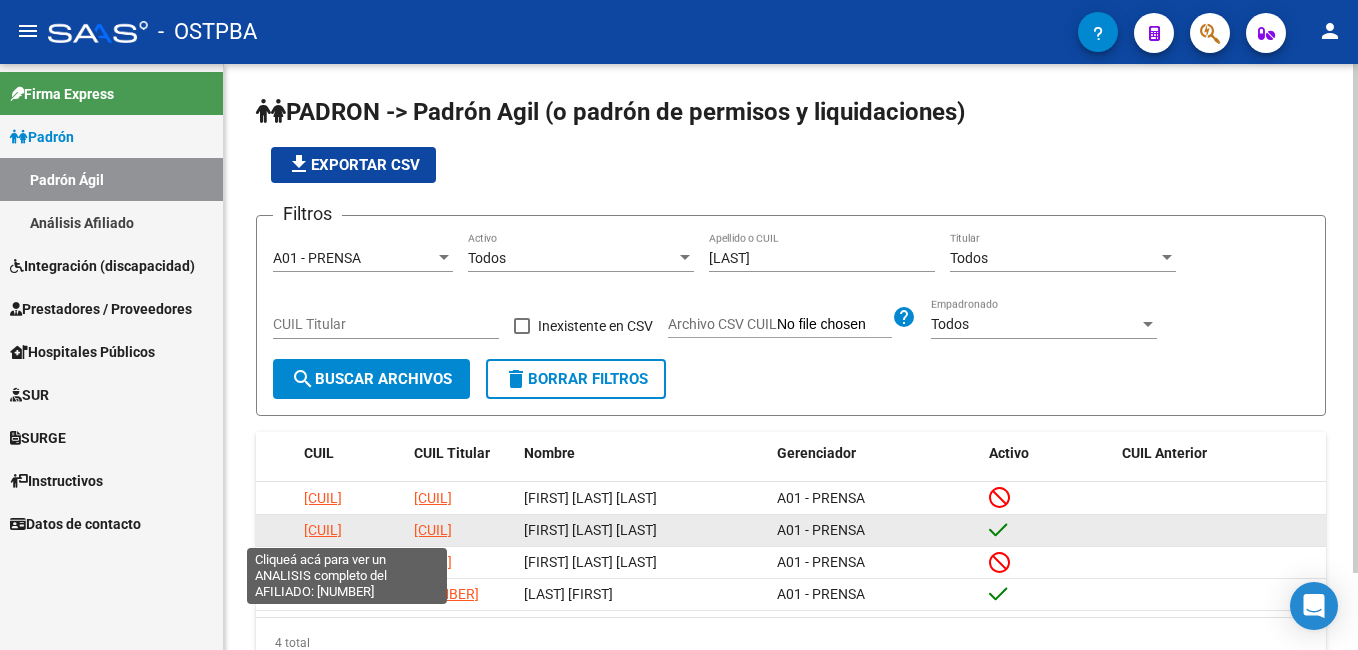 click on "[CUIL]" 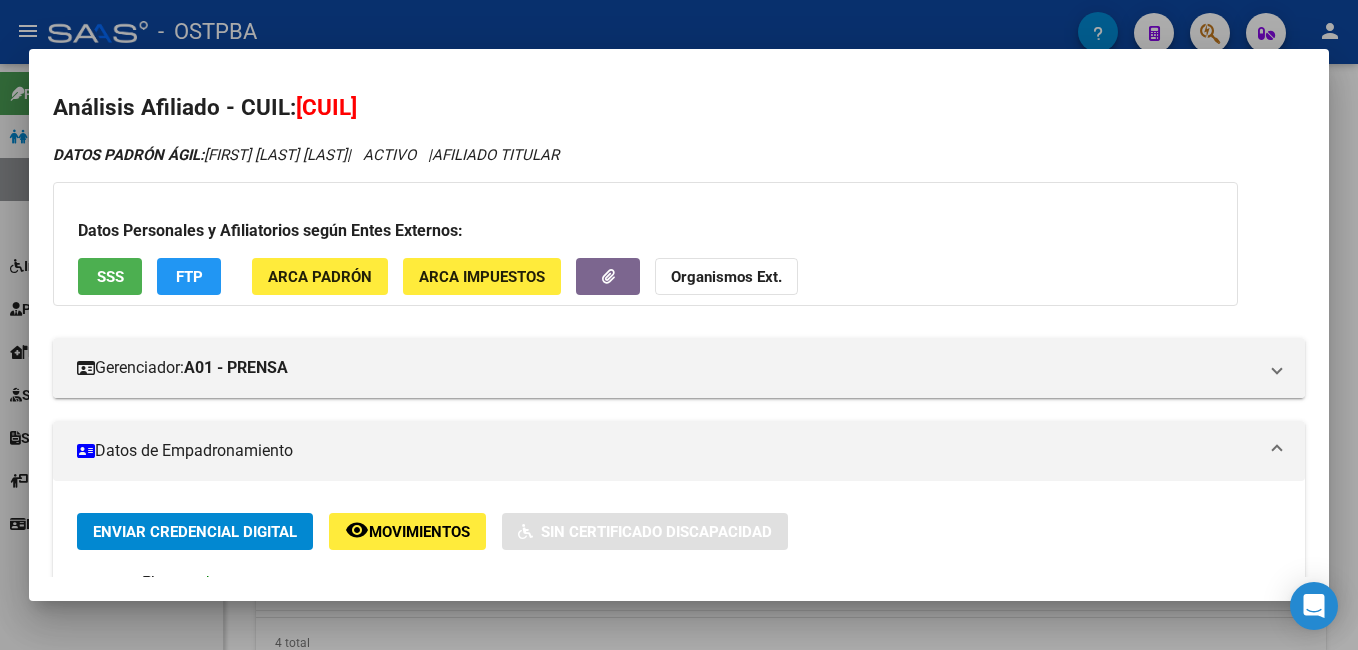 click at bounding box center [679, 325] 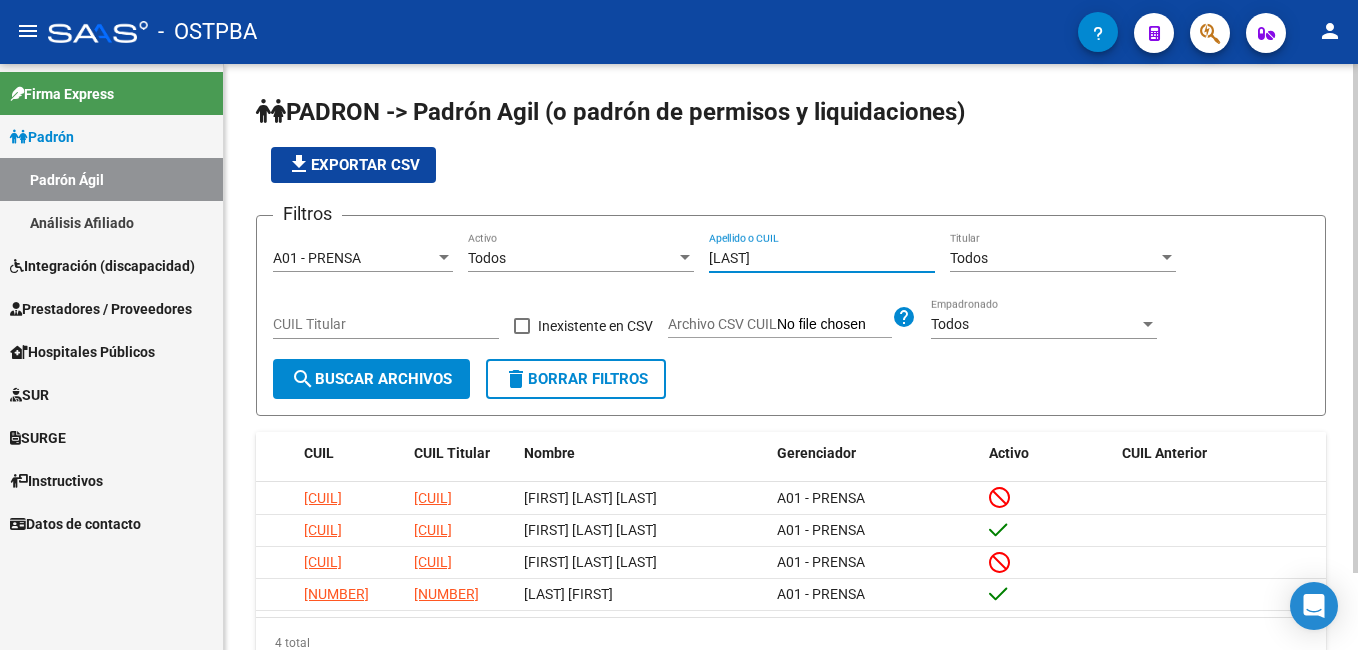 drag, startPoint x: 752, startPoint y: 257, endPoint x: 656, endPoint y: 260, distance: 96.04687 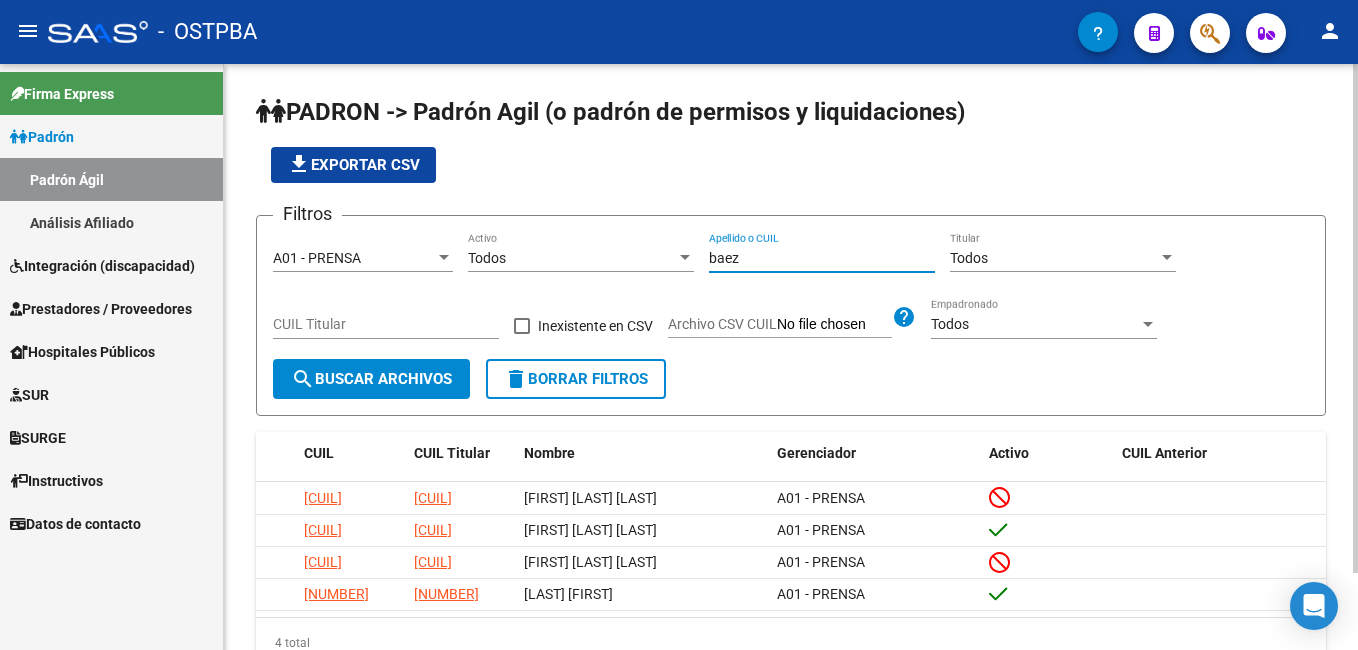 click on "search  Buscar Archivos" 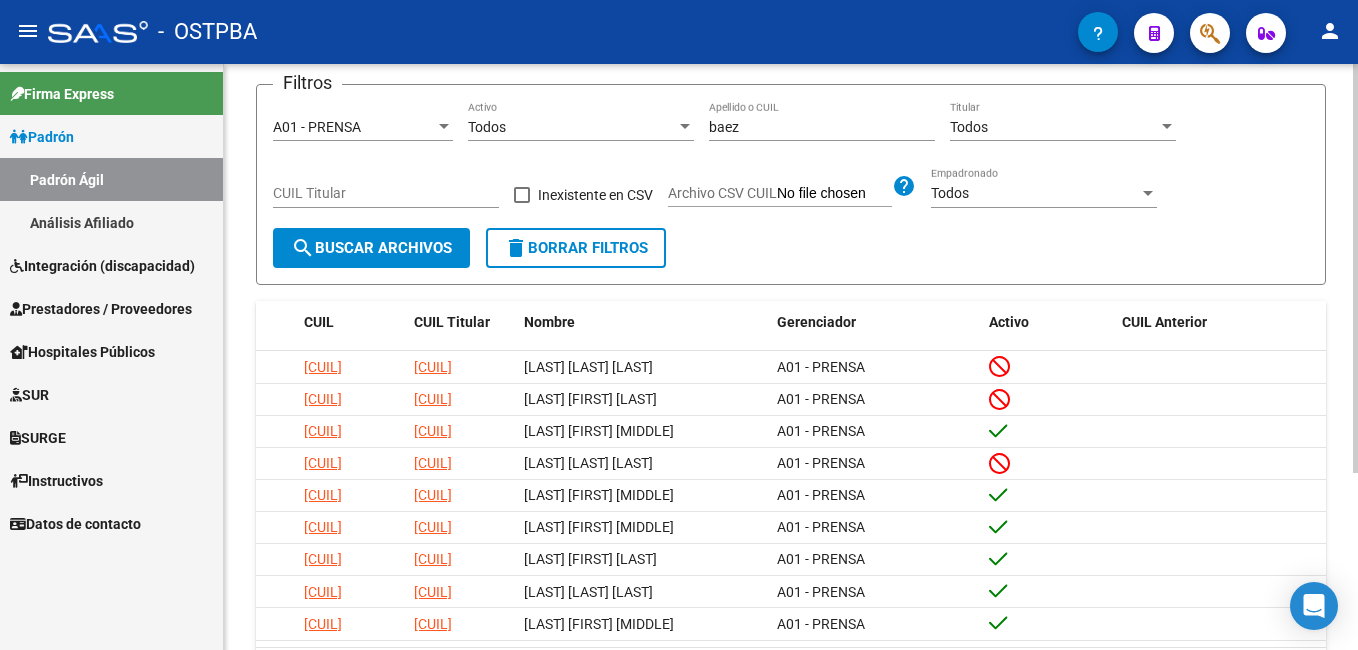 scroll, scrollTop: 0, scrollLeft: 0, axis: both 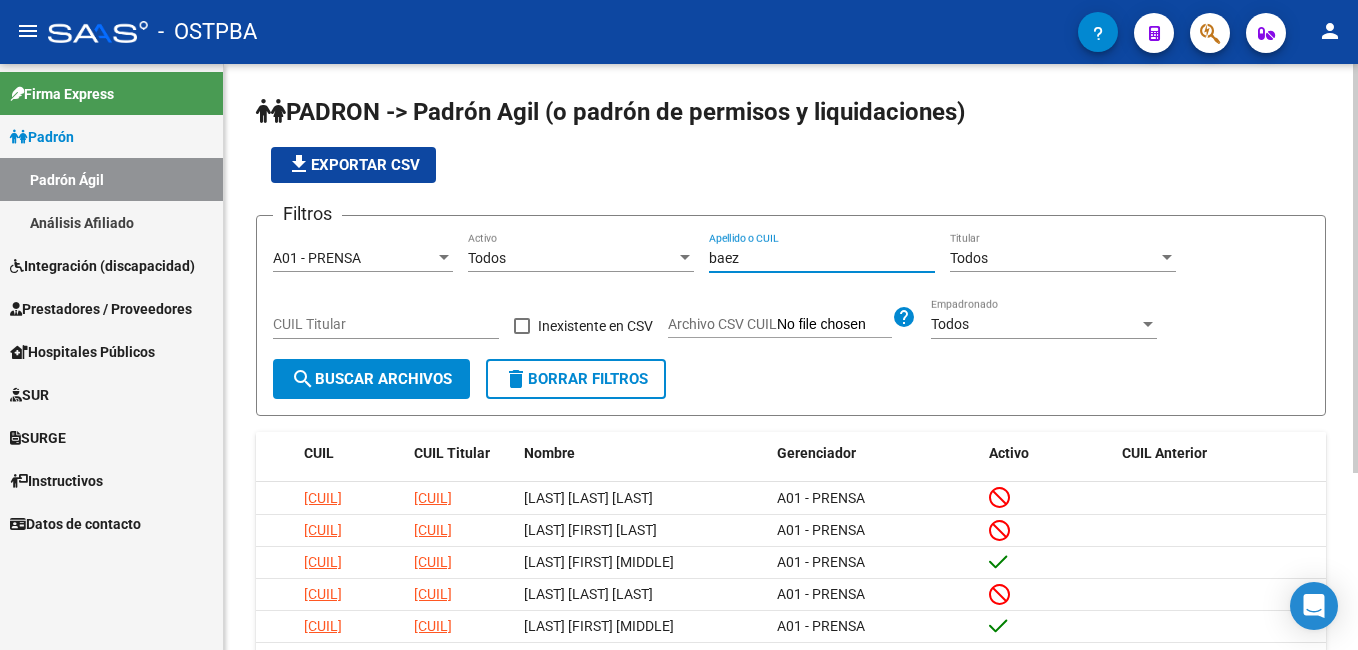 drag, startPoint x: 765, startPoint y: 258, endPoint x: 583, endPoint y: 231, distance: 183.99185 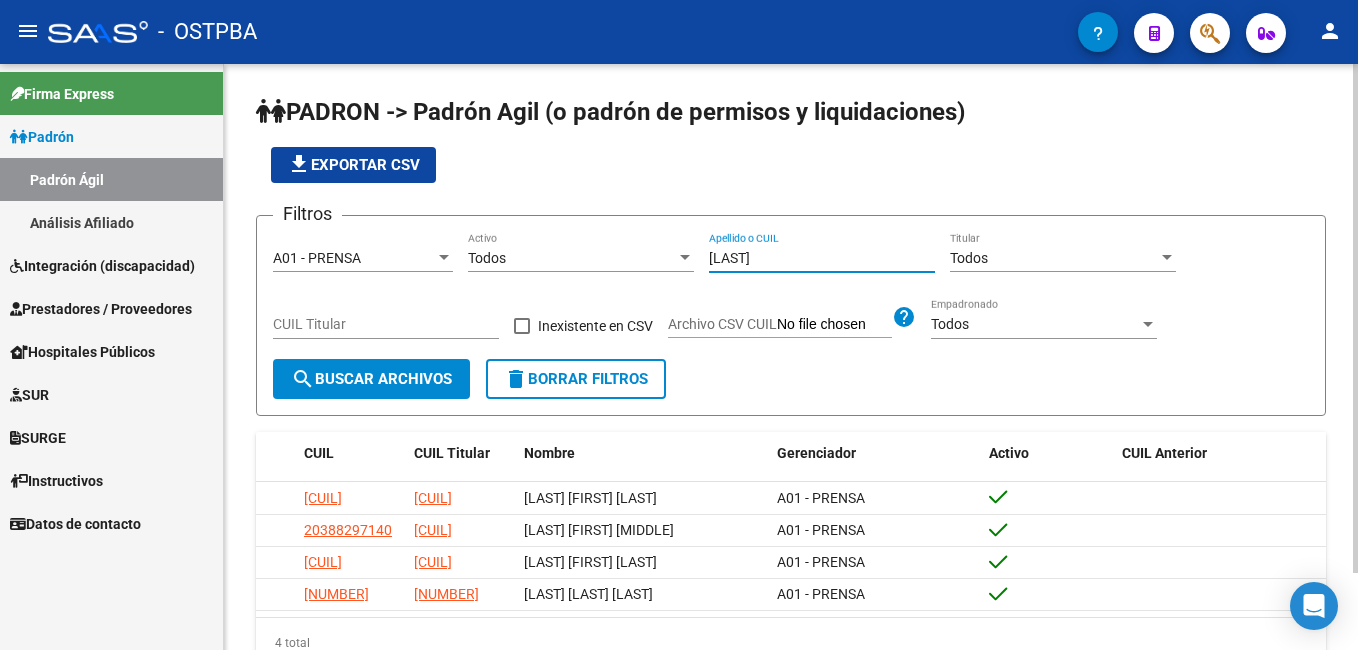drag, startPoint x: 772, startPoint y: 257, endPoint x: 724, endPoint y: 254, distance: 48.09366 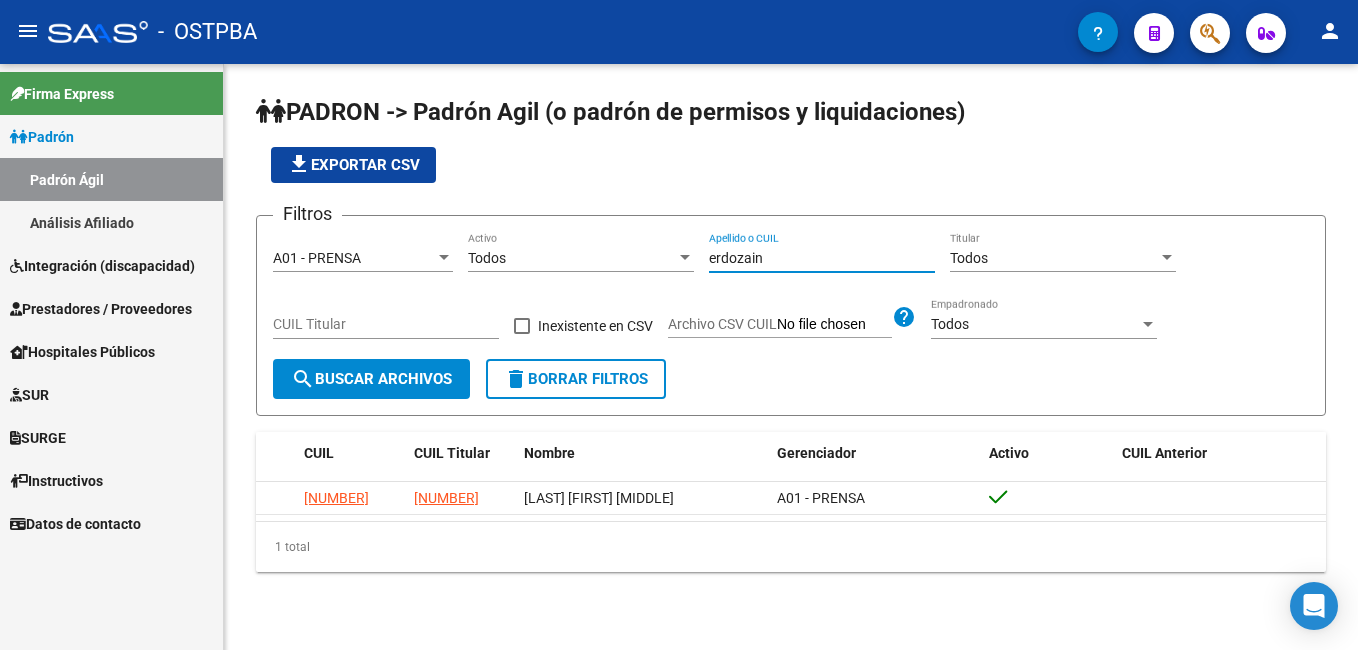 drag, startPoint x: 773, startPoint y: 260, endPoint x: 697, endPoint y: 227, distance: 82.85529 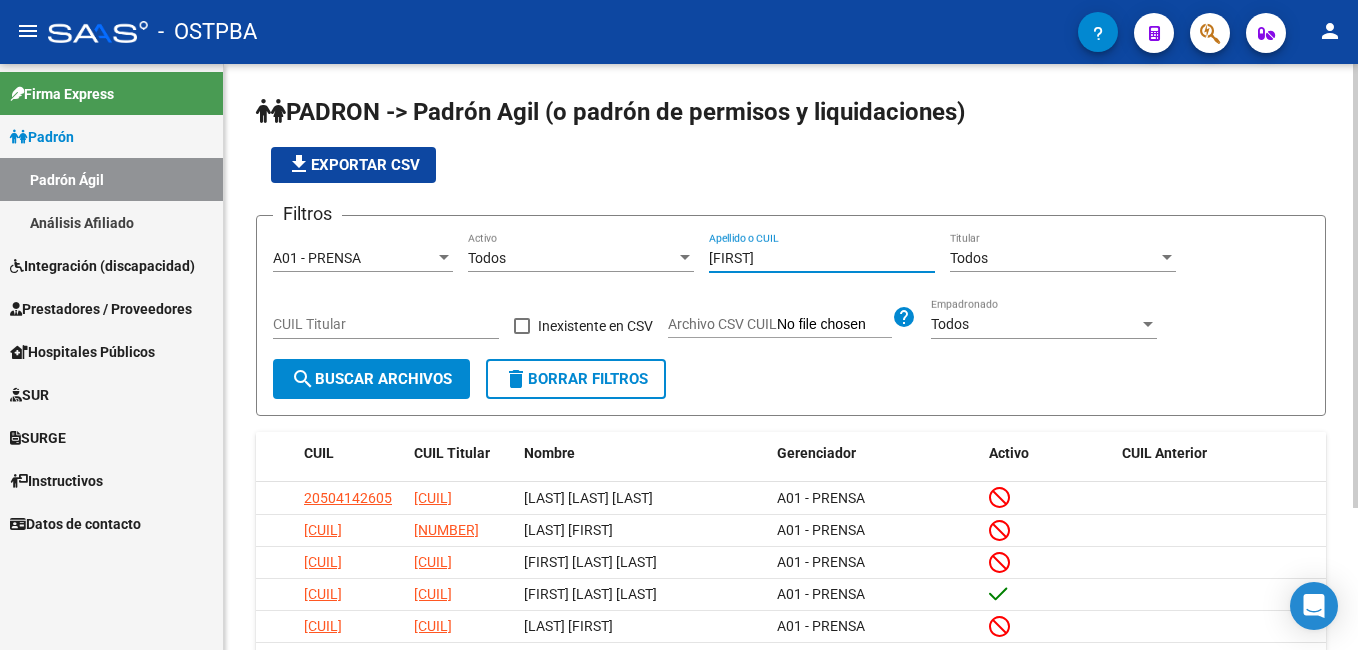 drag, startPoint x: 757, startPoint y: 261, endPoint x: 864, endPoint y: 228, distance: 111.97321 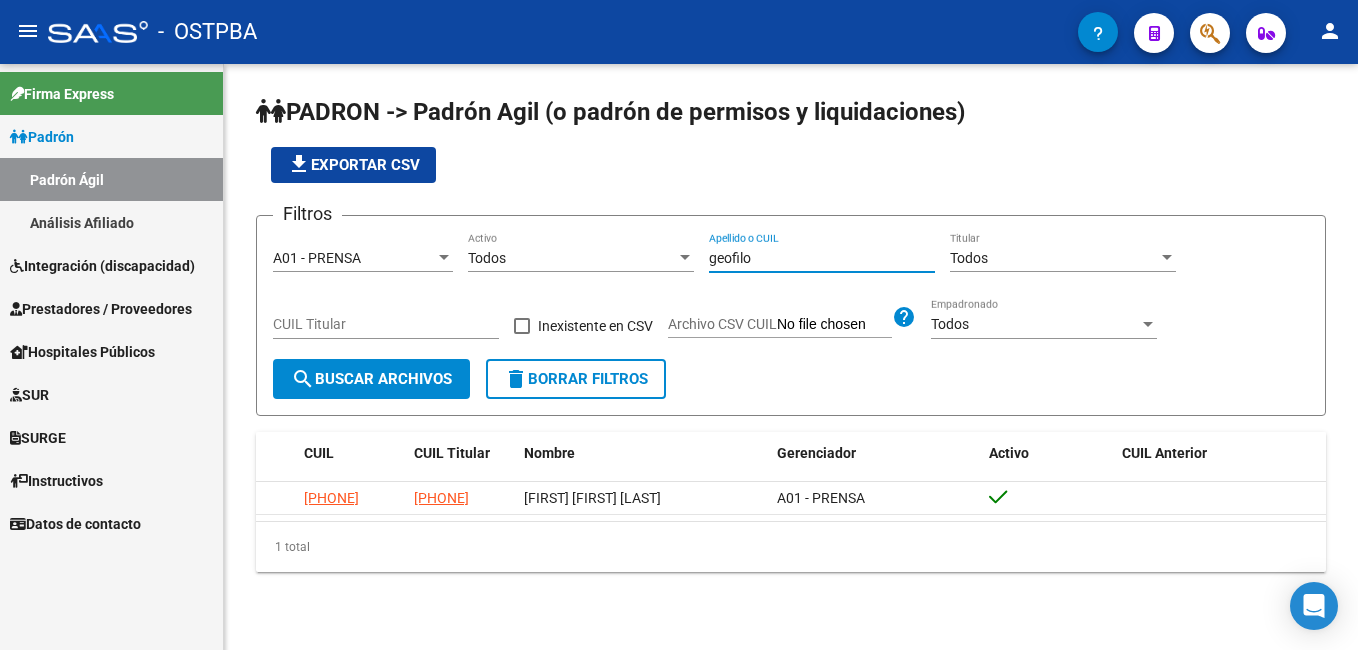 drag, startPoint x: 754, startPoint y: 258, endPoint x: 624, endPoint y: 249, distance: 130.31117 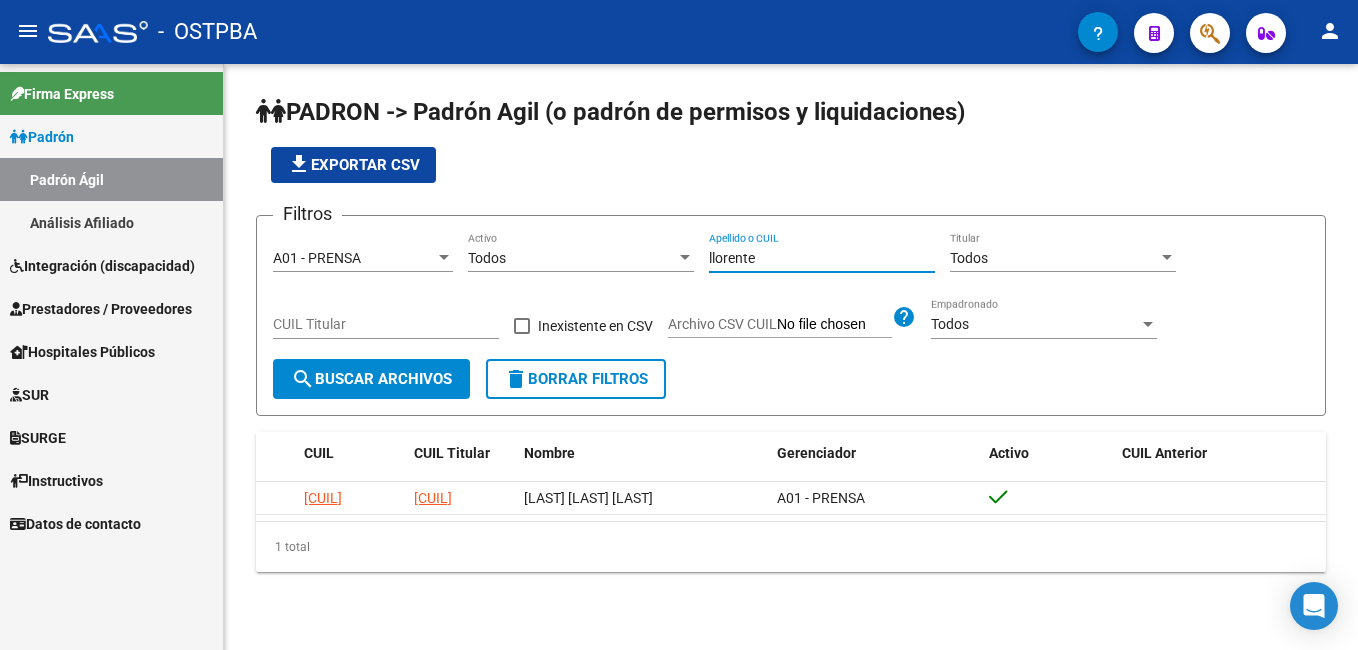 type on "llorente" 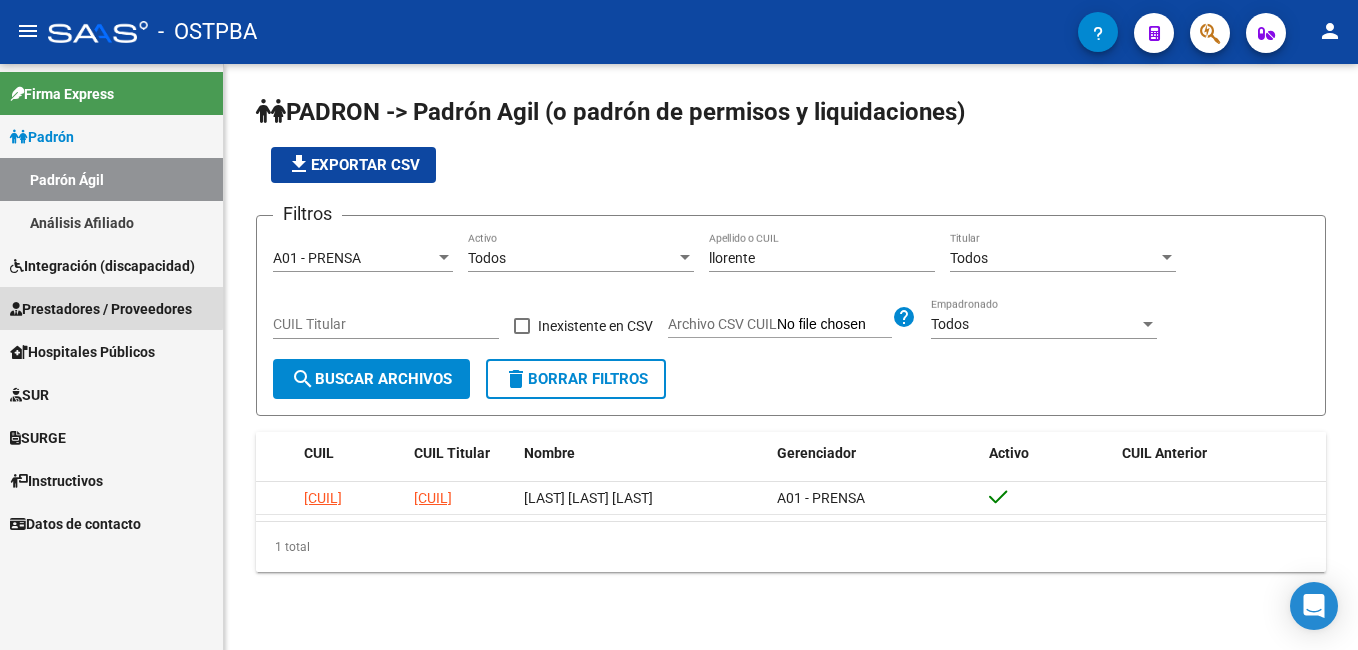 click on "Prestadores / Proveedores" at bounding box center [101, 309] 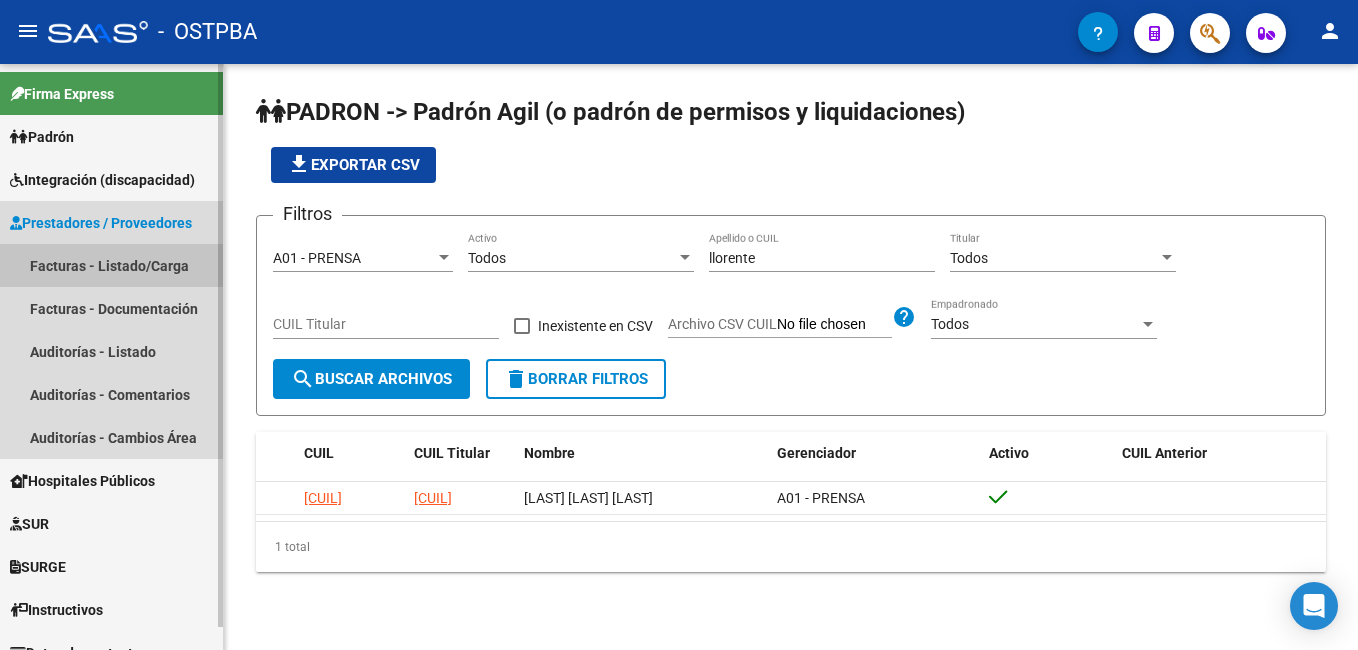 click on "Facturas - Listado/Carga" at bounding box center (111, 265) 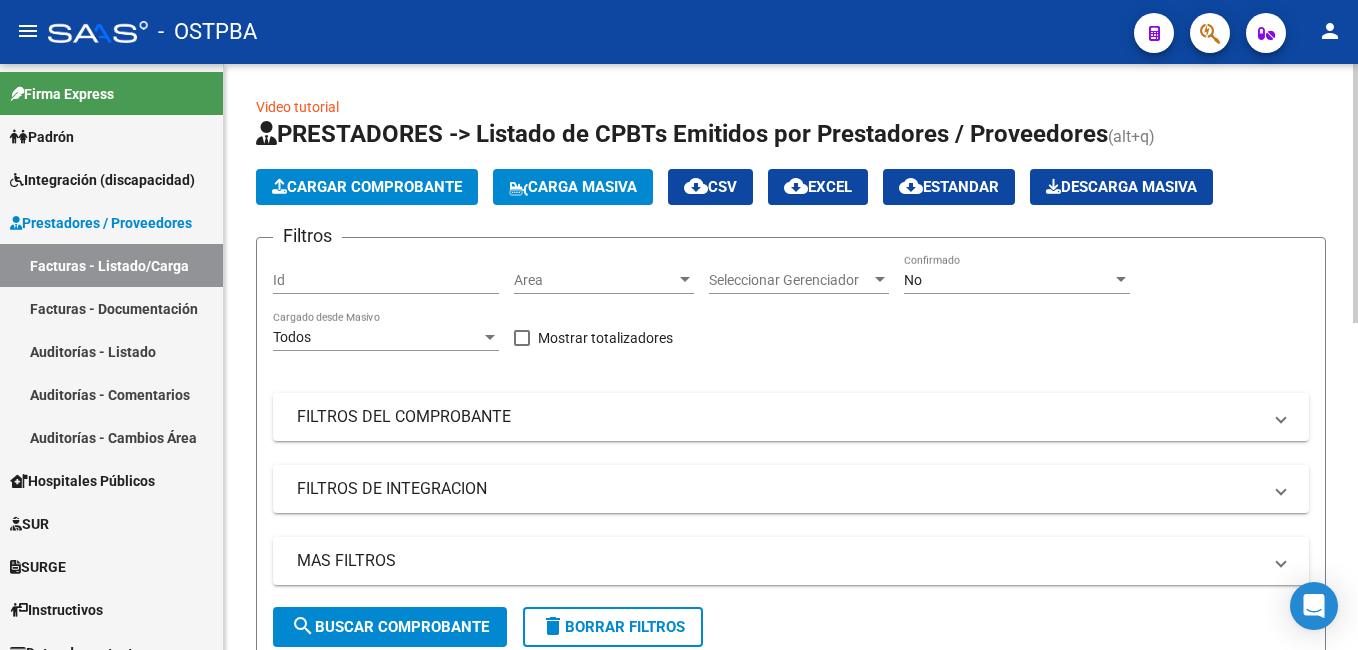 click on "Cargar Comprobante" 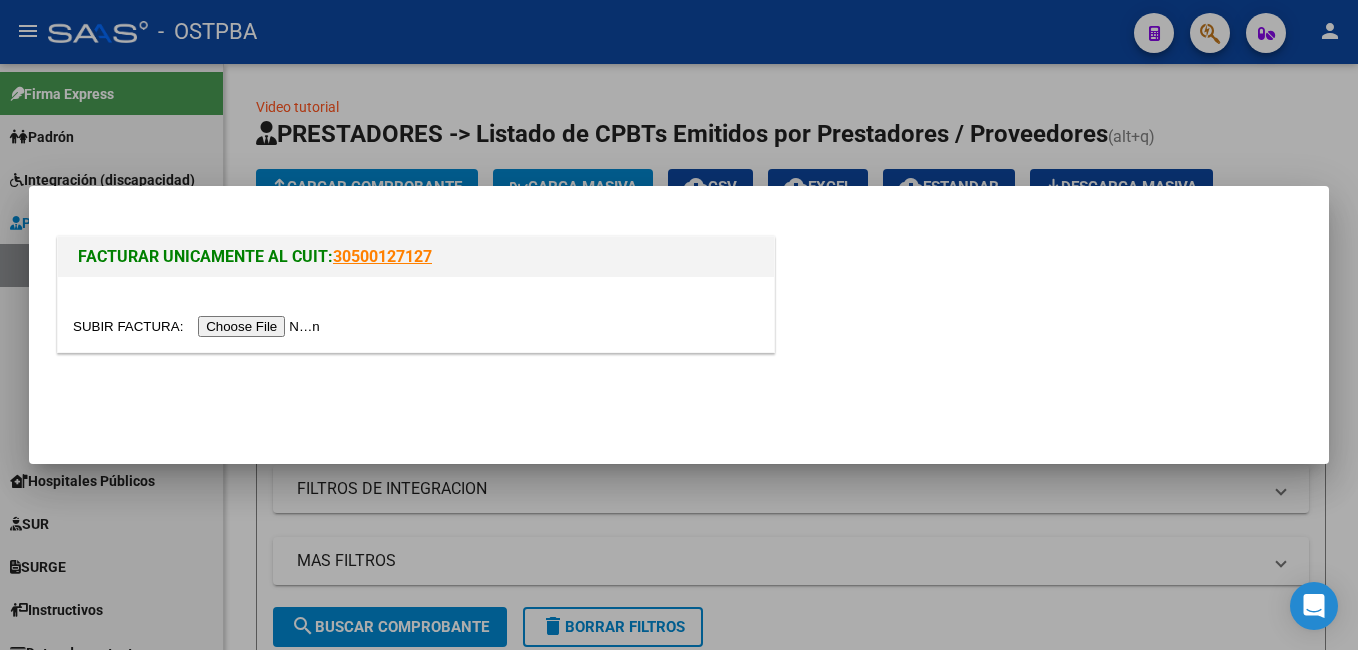 click at bounding box center (199, 326) 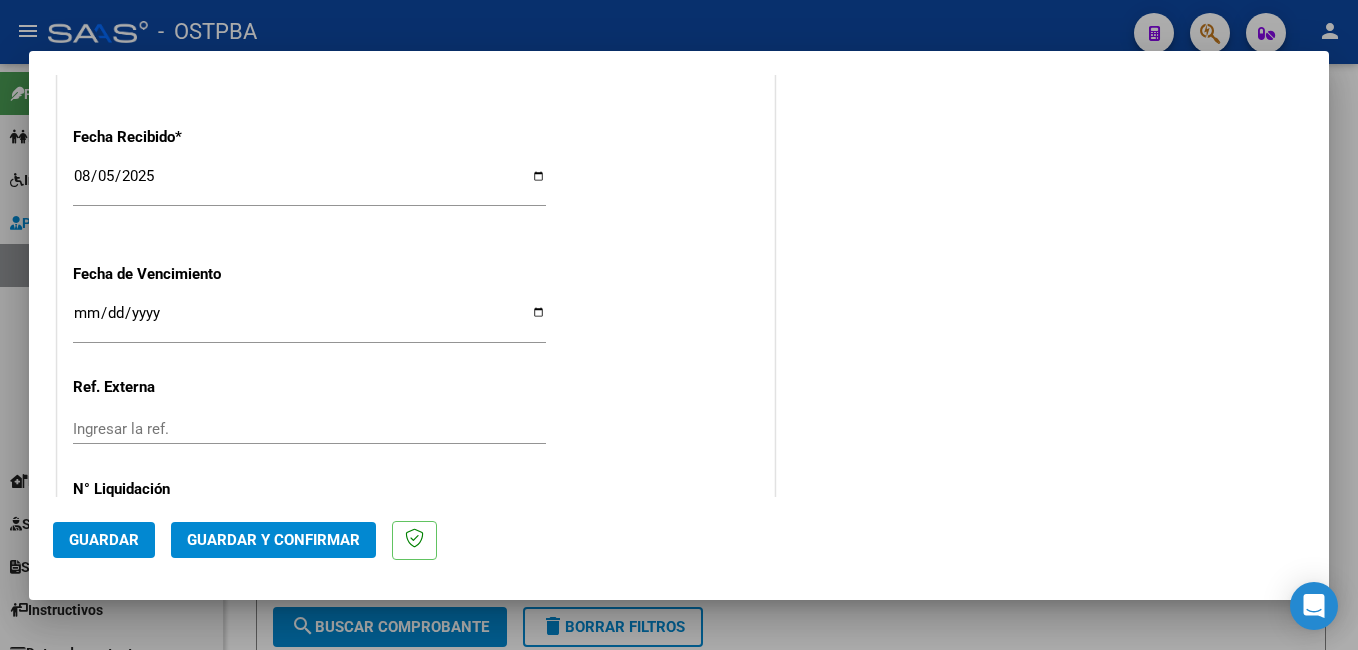 scroll, scrollTop: 1300, scrollLeft: 0, axis: vertical 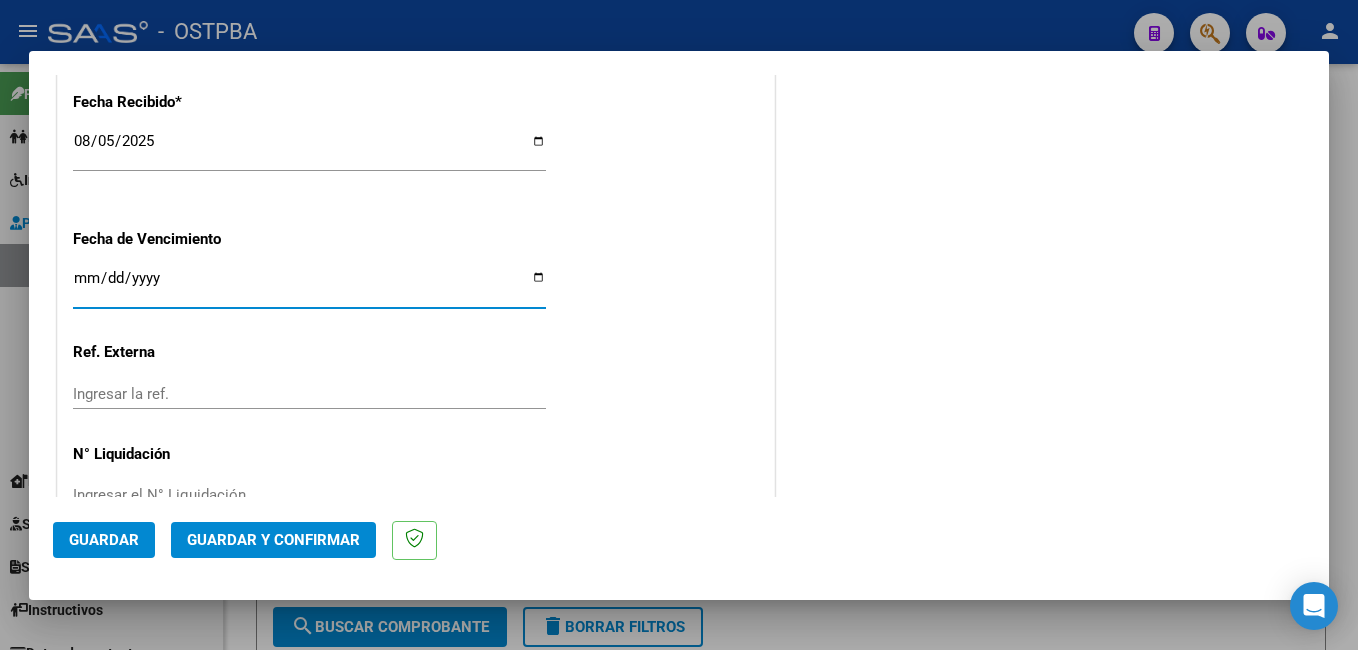 click on "Ingresar la fecha" at bounding box center [309, 286] 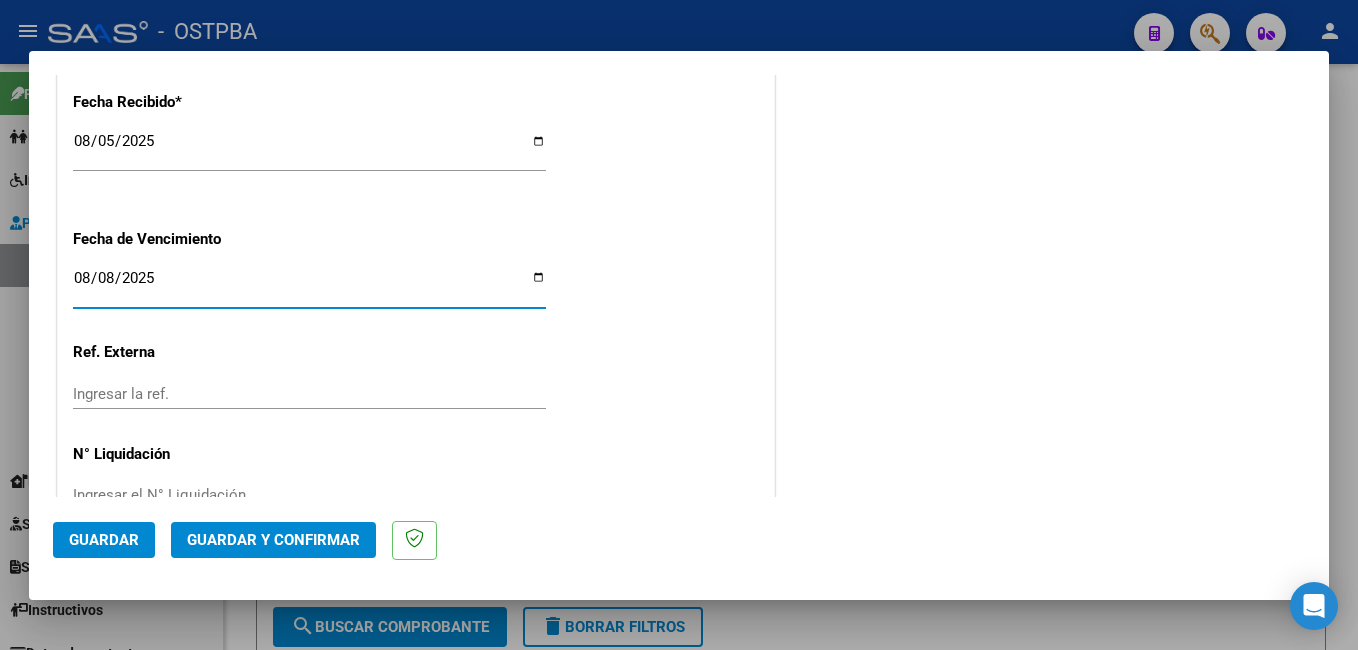 click on "Guardar" 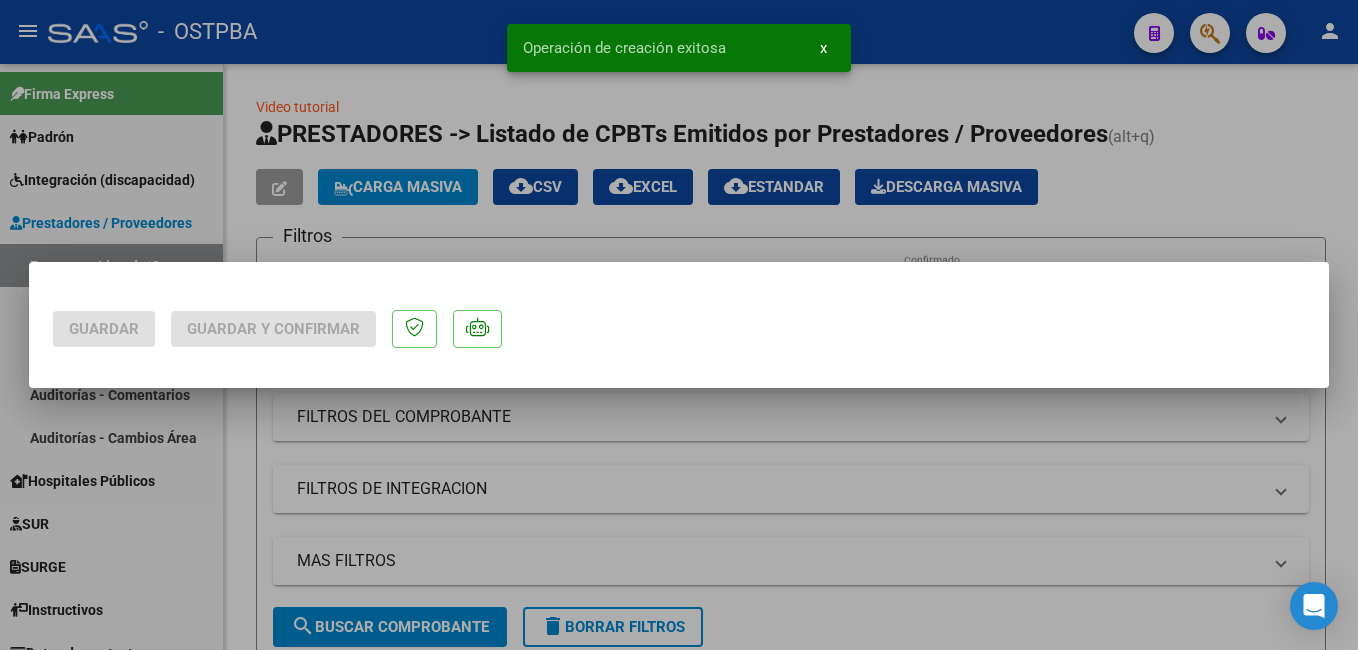 scroll, scrollTop: 0, scrollLeft: 0, axis: both 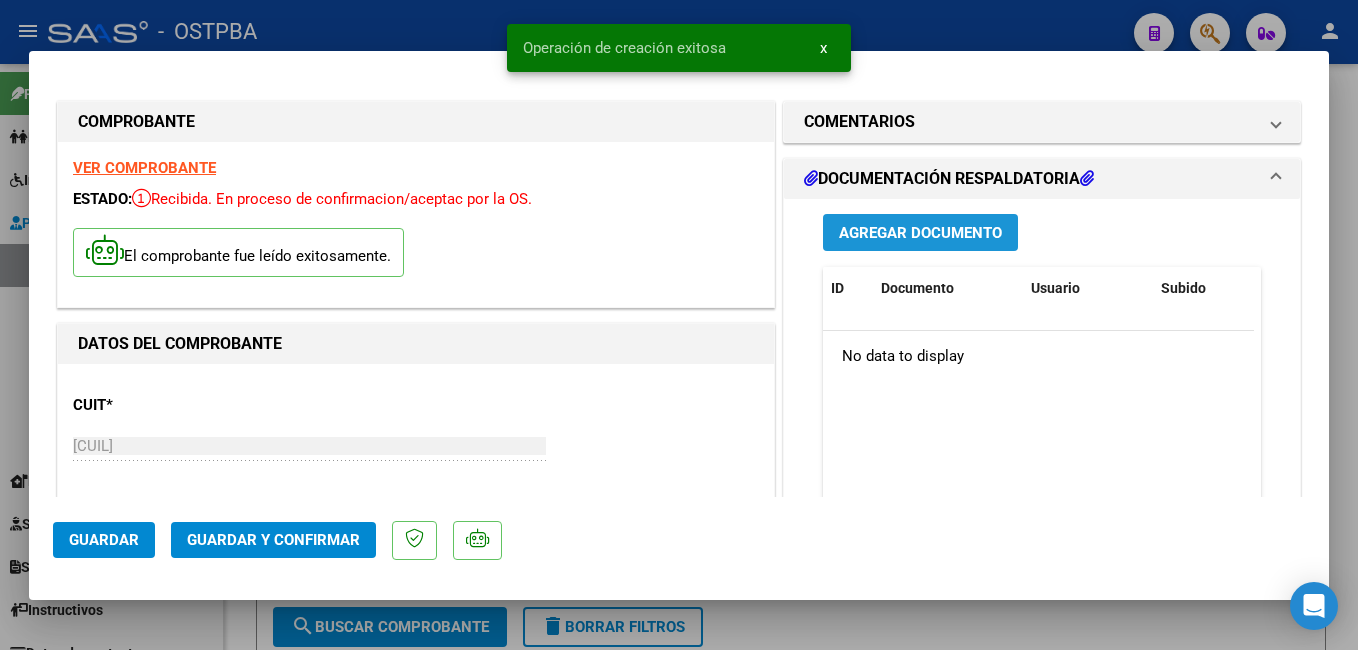 click on "Agregar Documento" at bounding box center (920, 233) 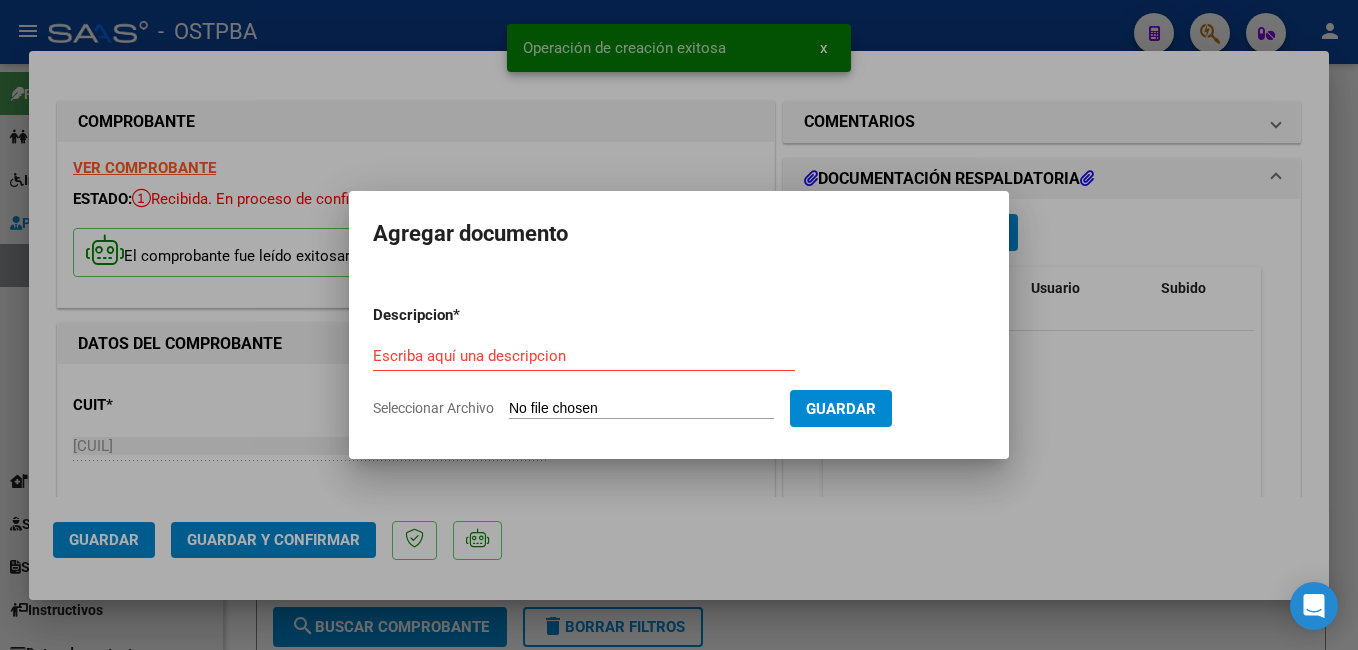 click on "Seleccionar Archivo" 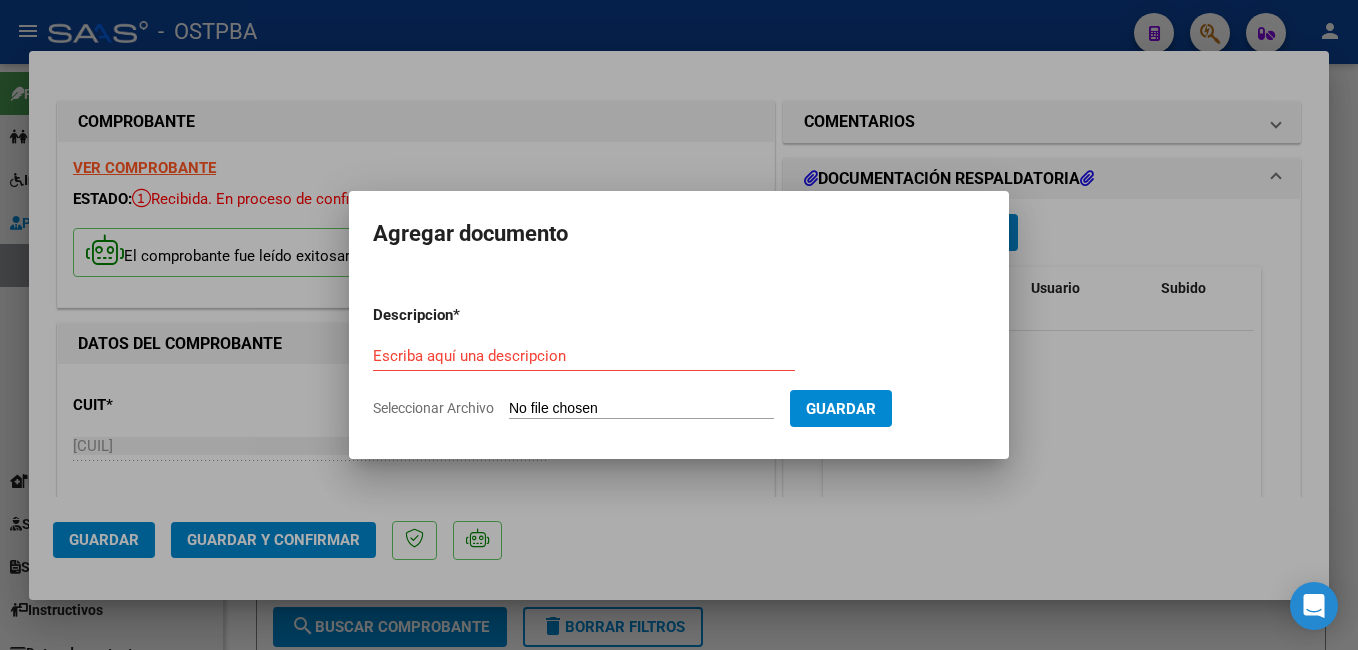 type on "C:\fakepath\[FILENAME].pdf" 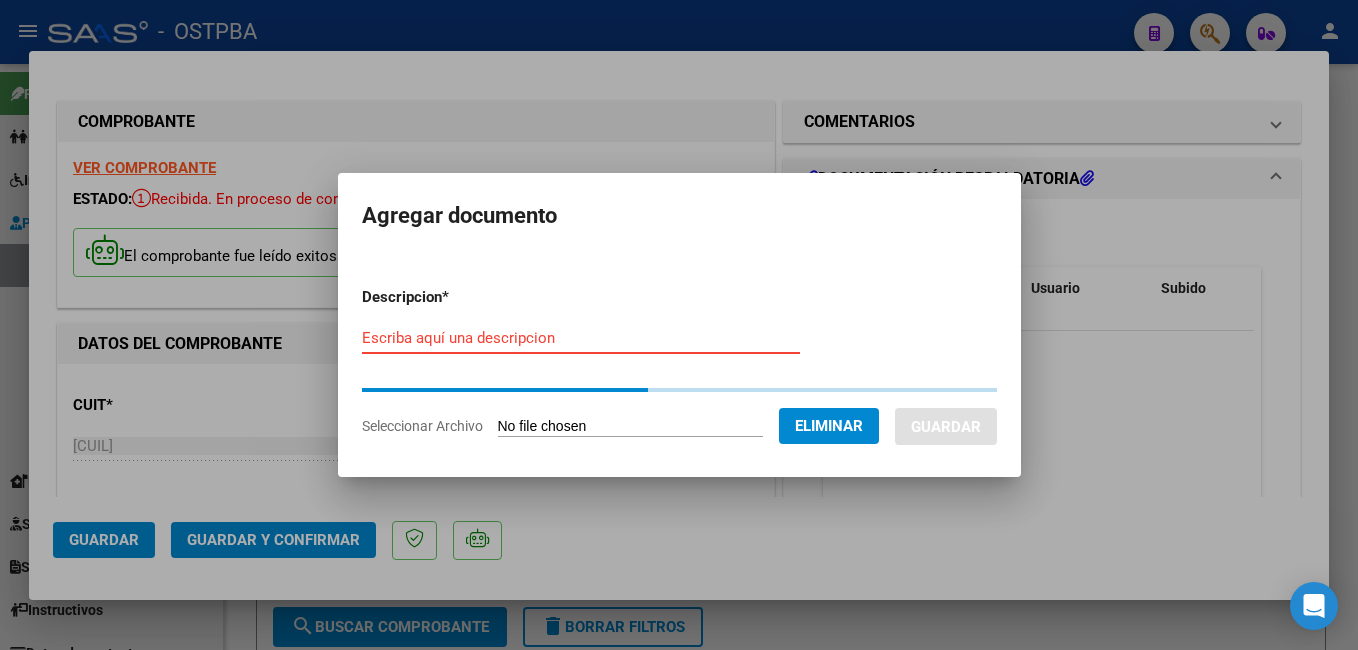 click on "Escriba aquí una descripcion" at bounding box center [581, 338] 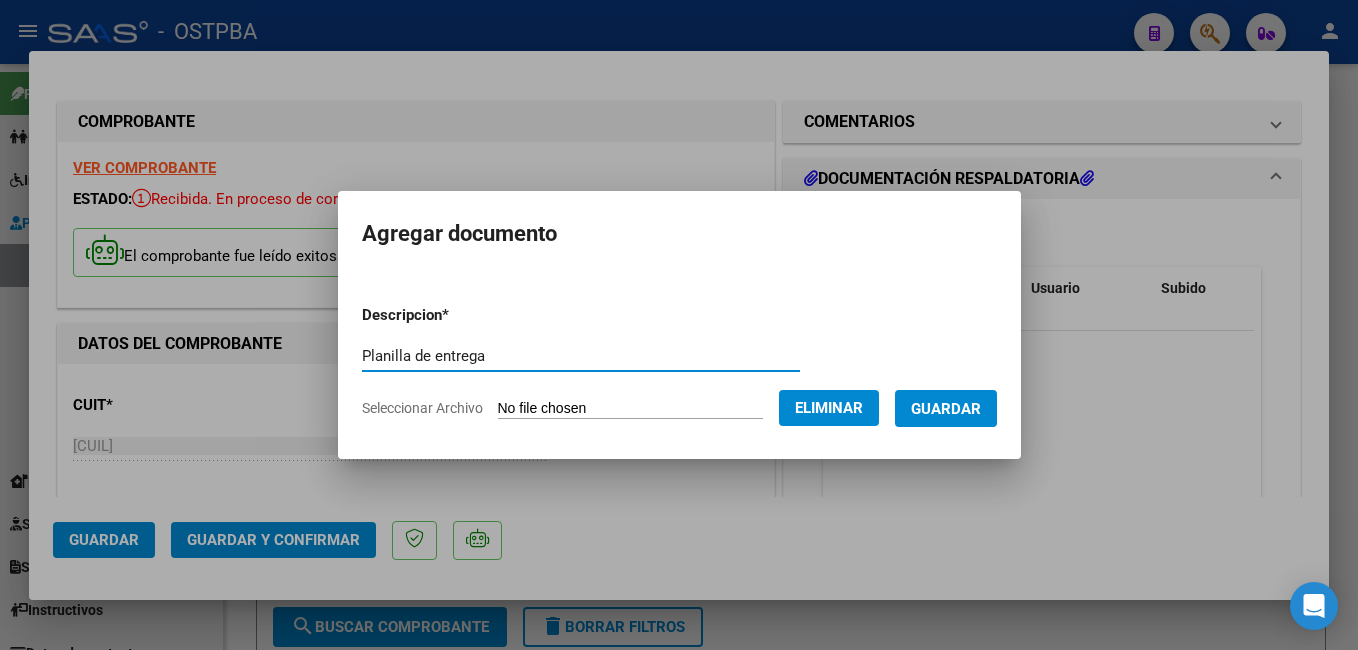 type on "Planilla de entrega" 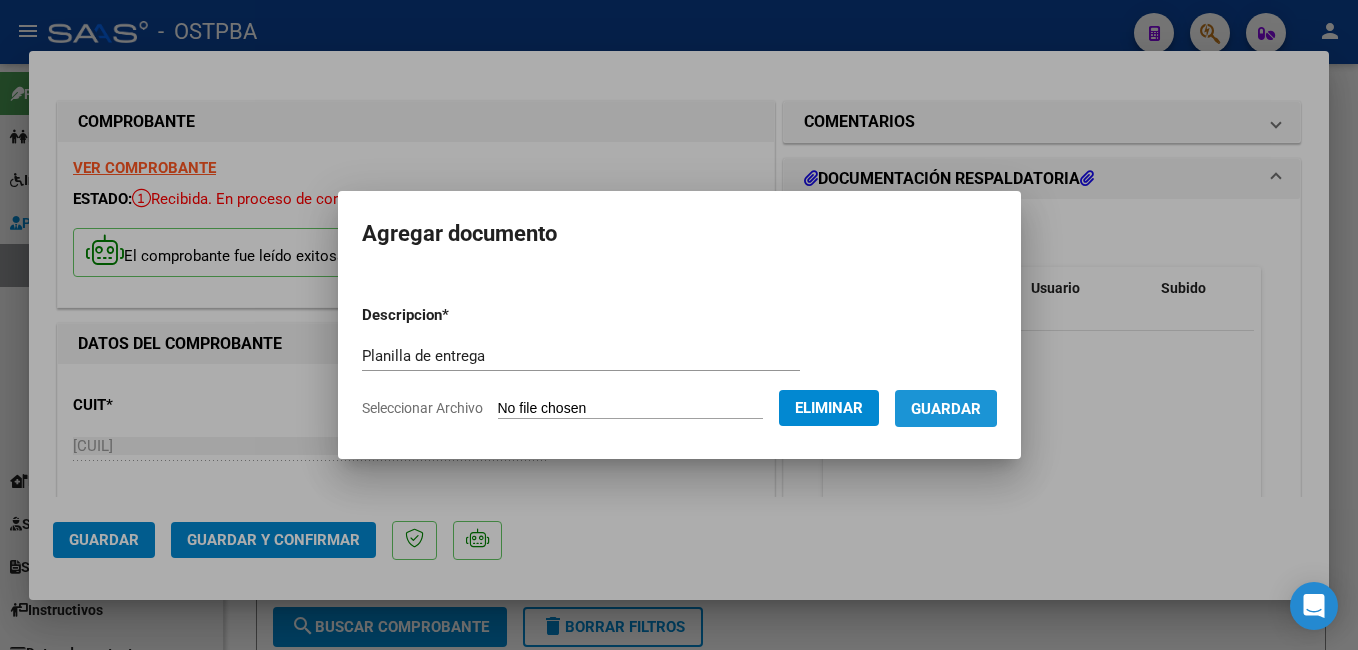 click on "Guardar" at bounding box center (946, 409) 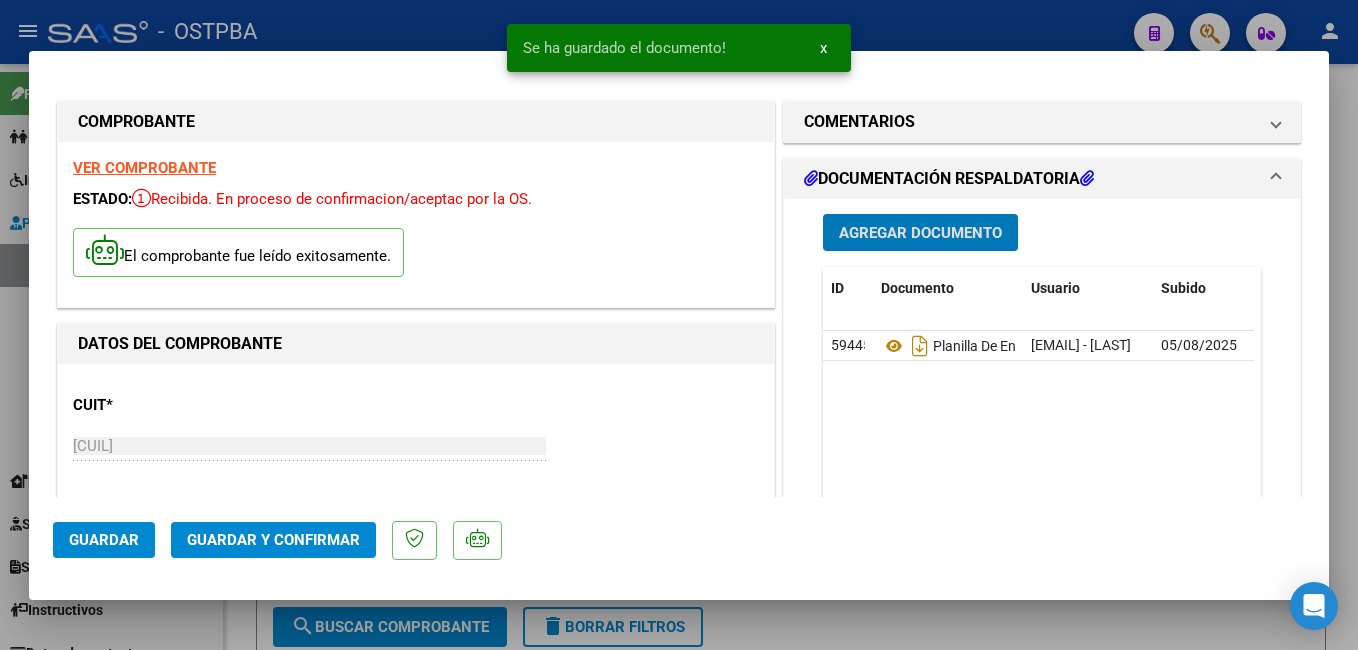 click on "Agregar Documento" at bounding box center [920, 233] 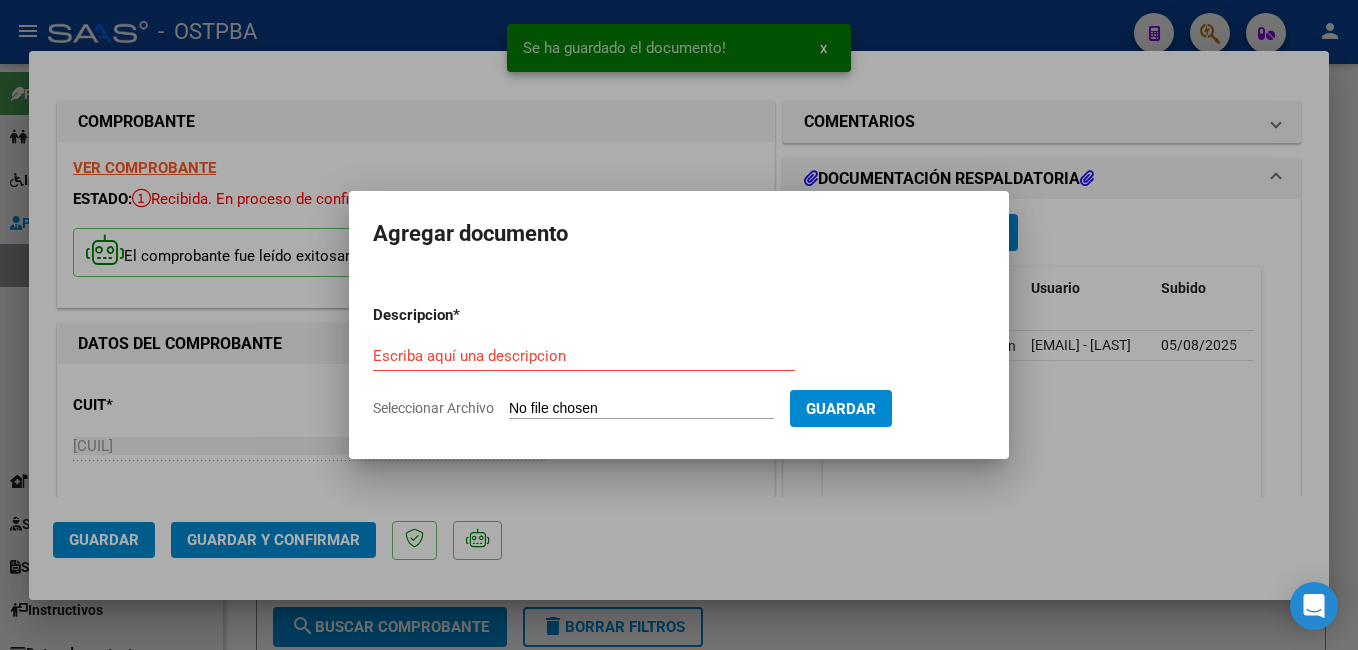 click on "Seleccionar Archivo" 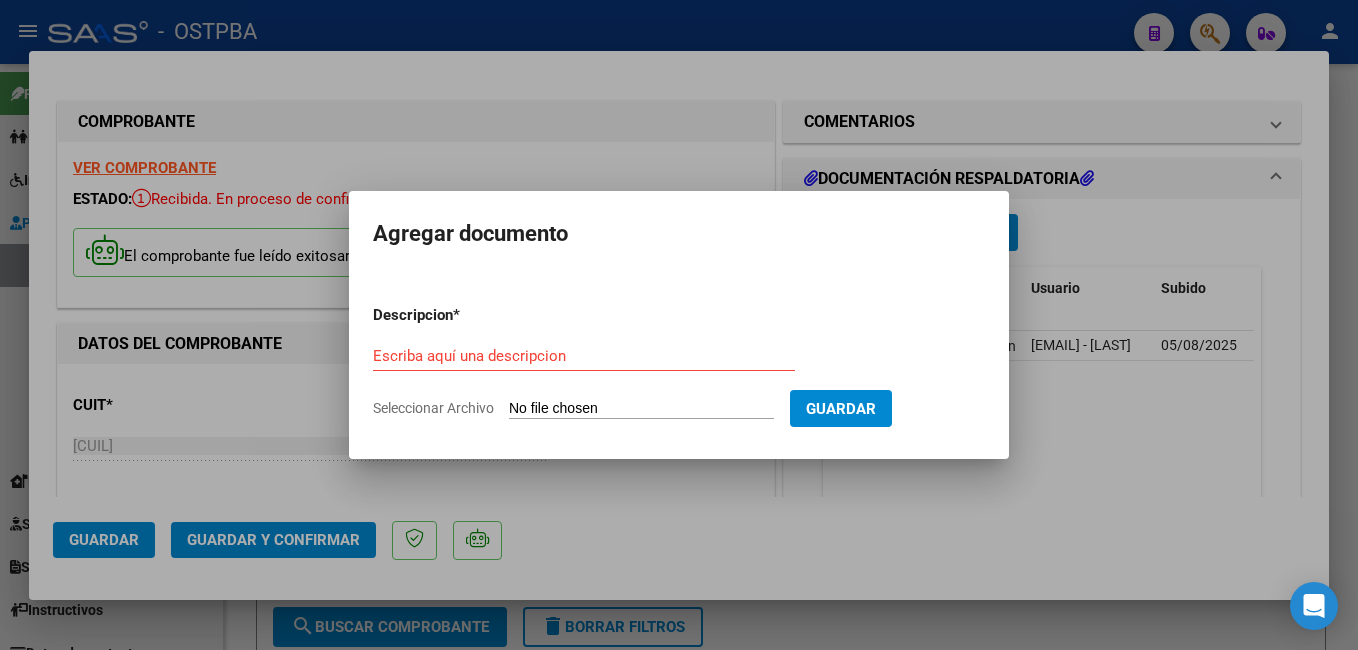 type on "C:\fakepath\L&S.docx" 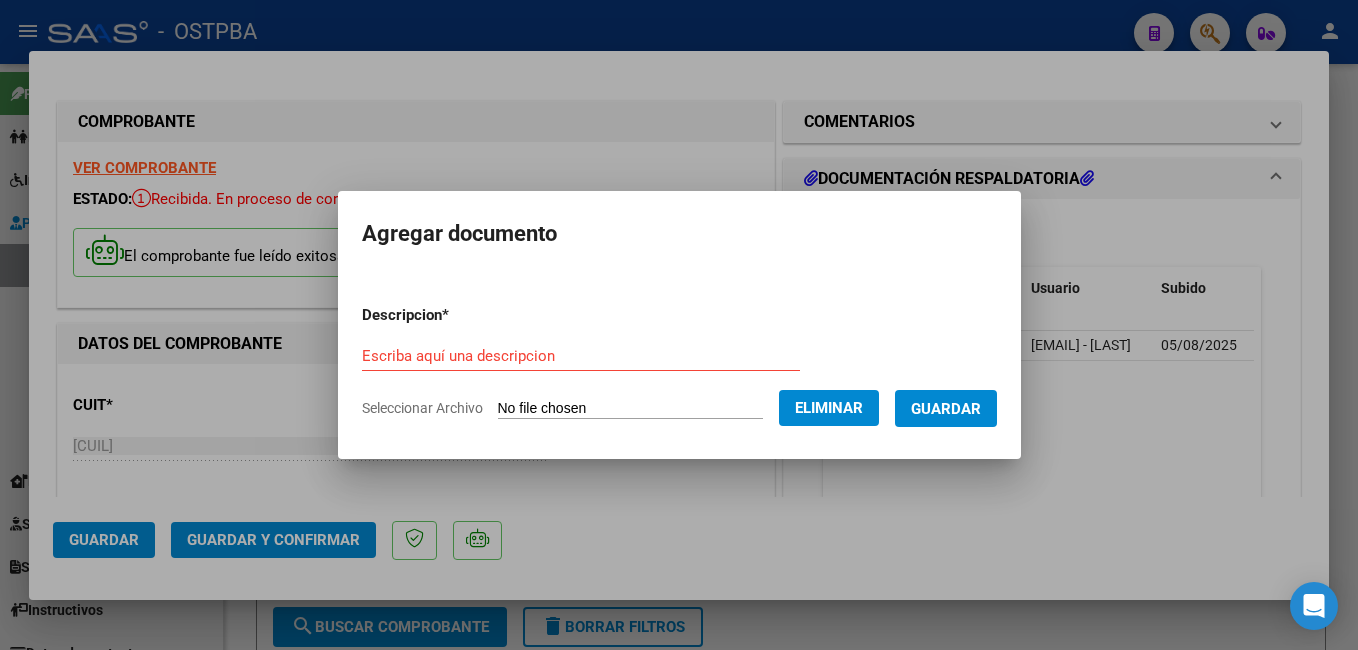 click on "Escriba aquí una descripcion" at bounding box center [581, 356] 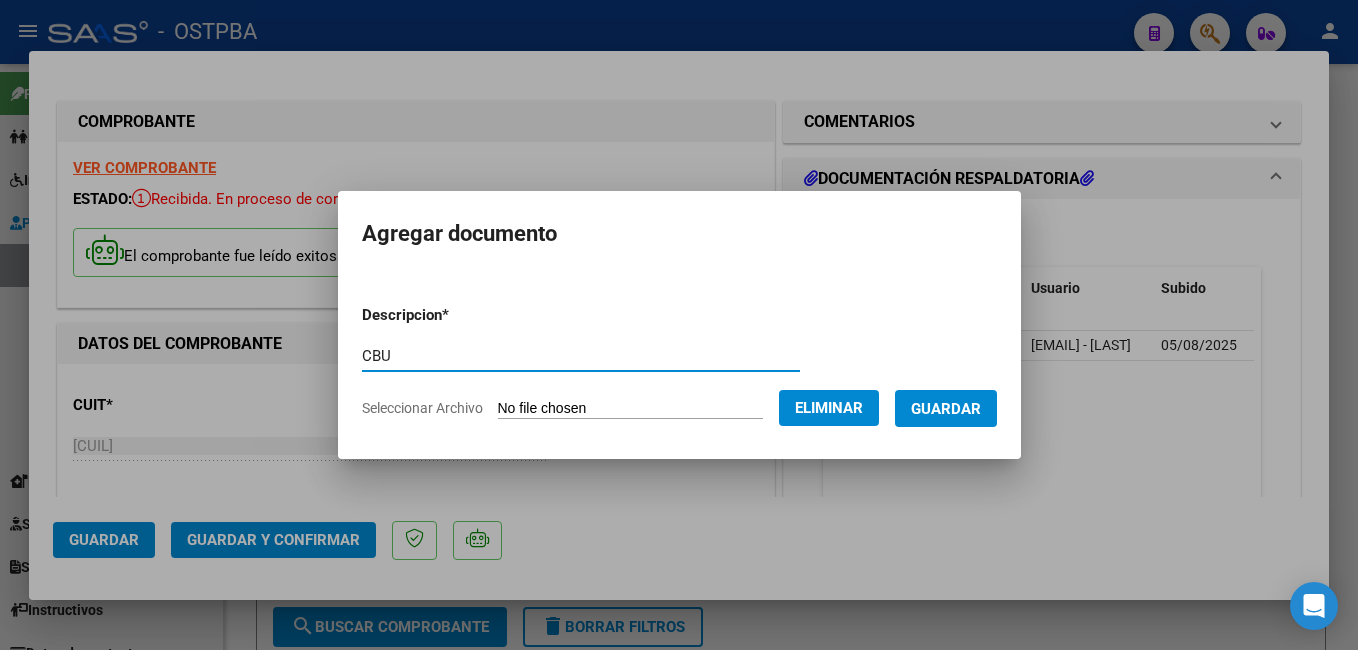 type on "CBU" 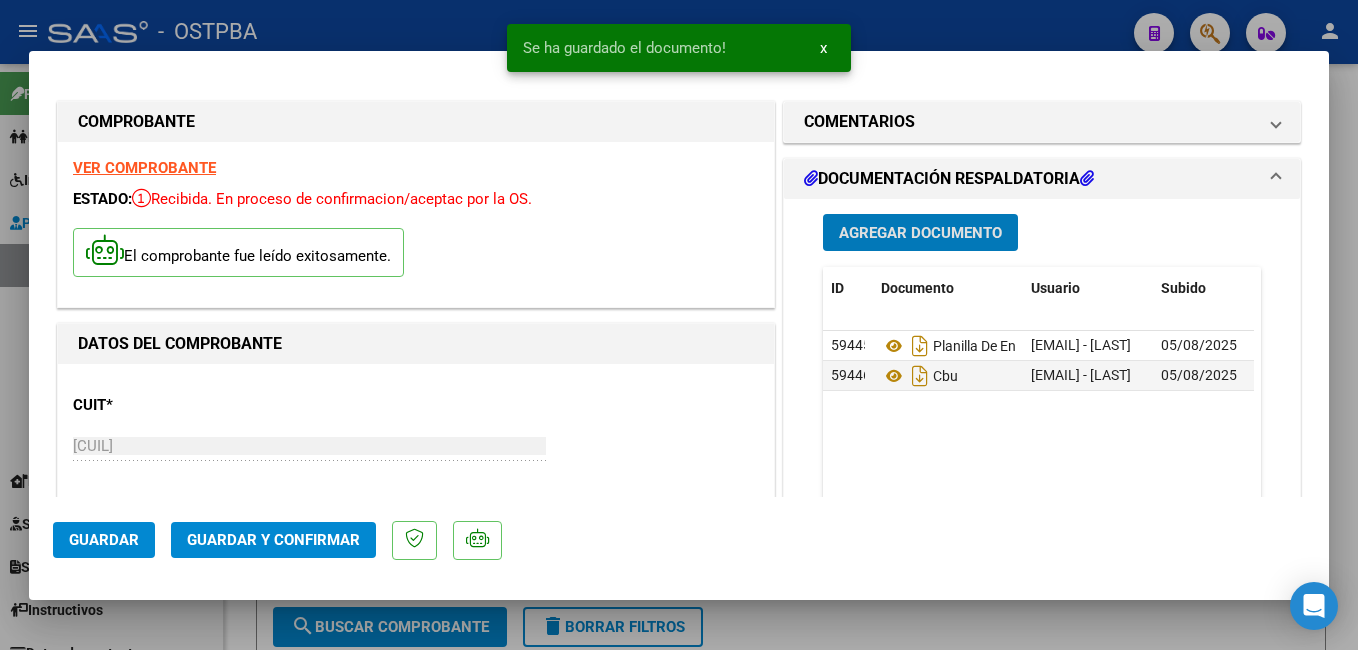 type 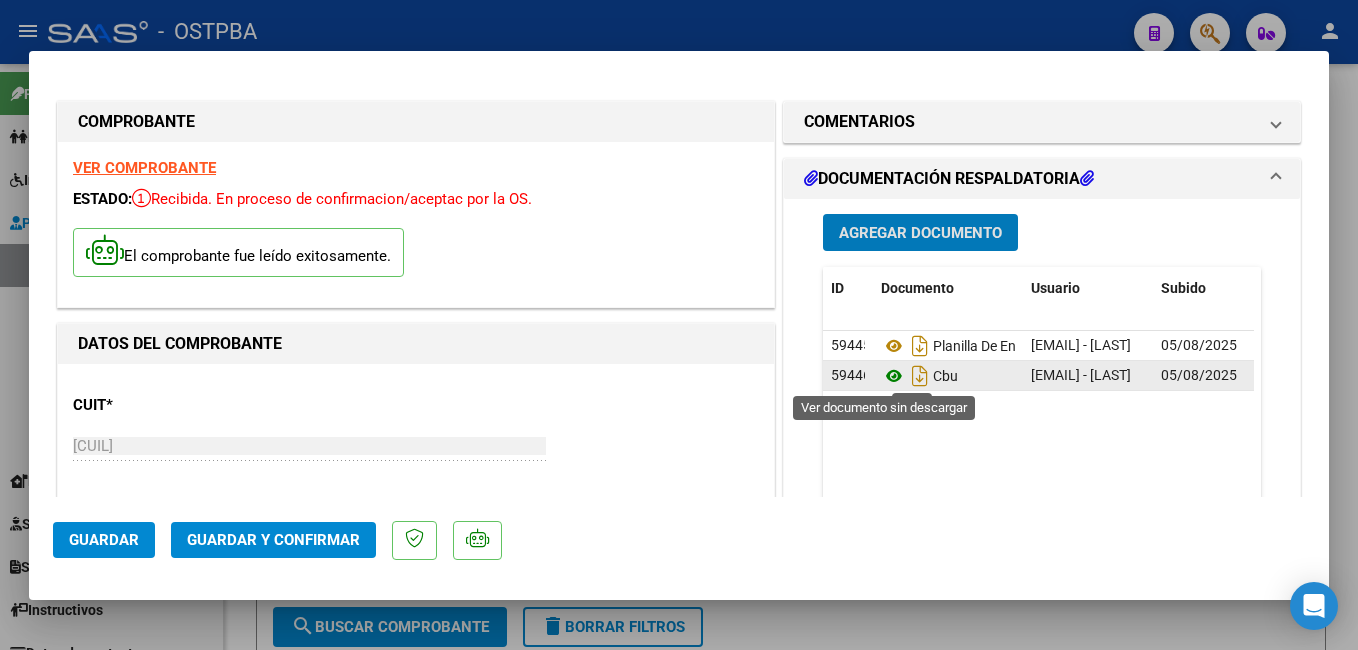 click 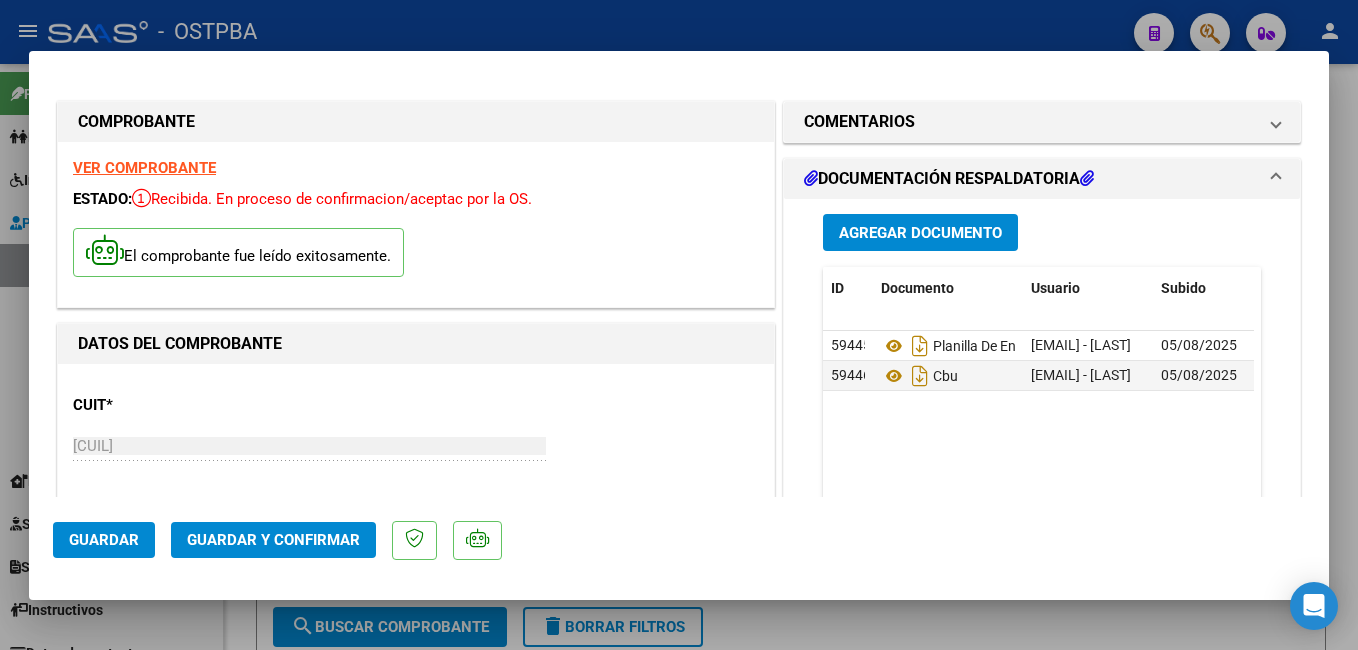click on "Agregar Documento" at bounding box center (920, 232) 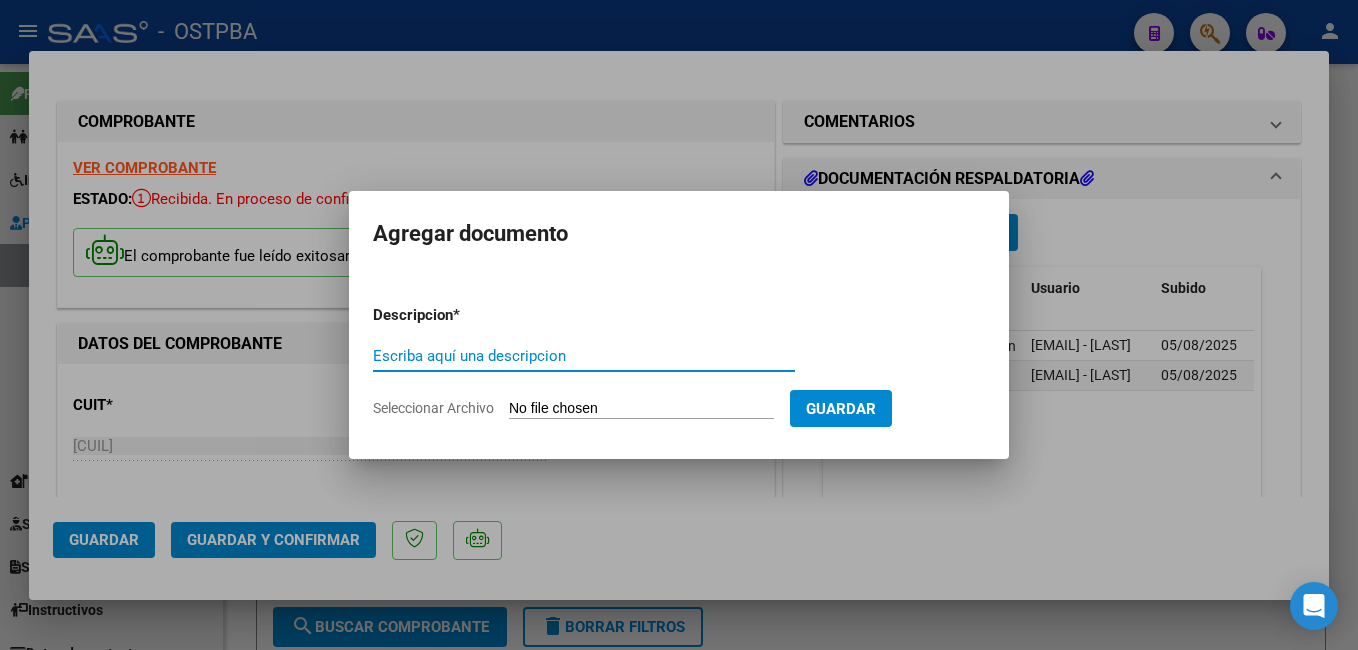 click on "Seleccionar Archivo" 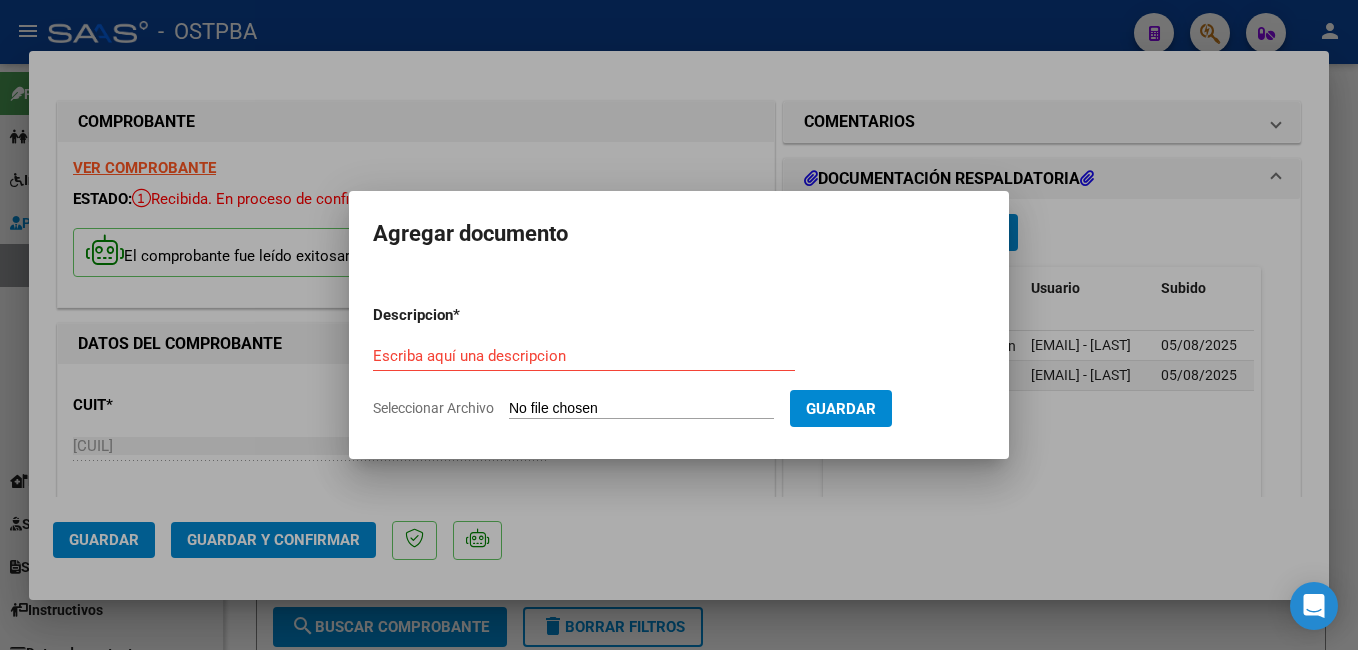 click at bounding box center (679, 325) 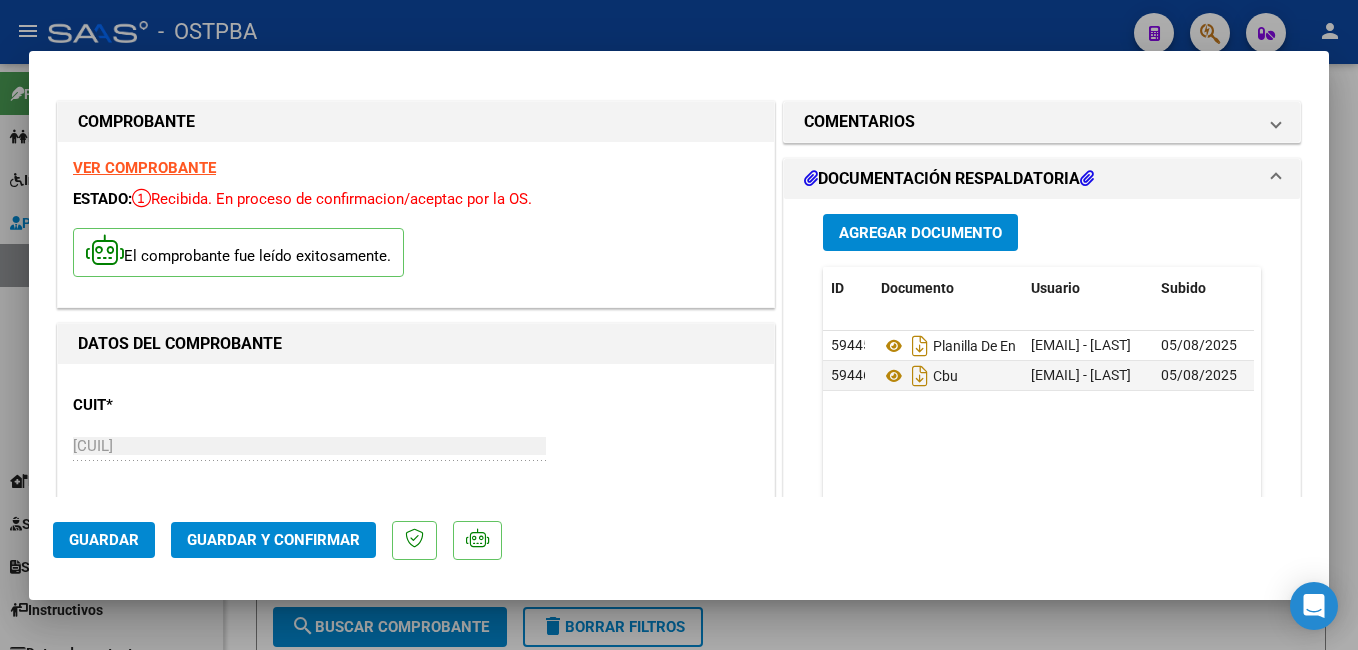 click on "Agregar Documento" at bounding box center (920, 233) 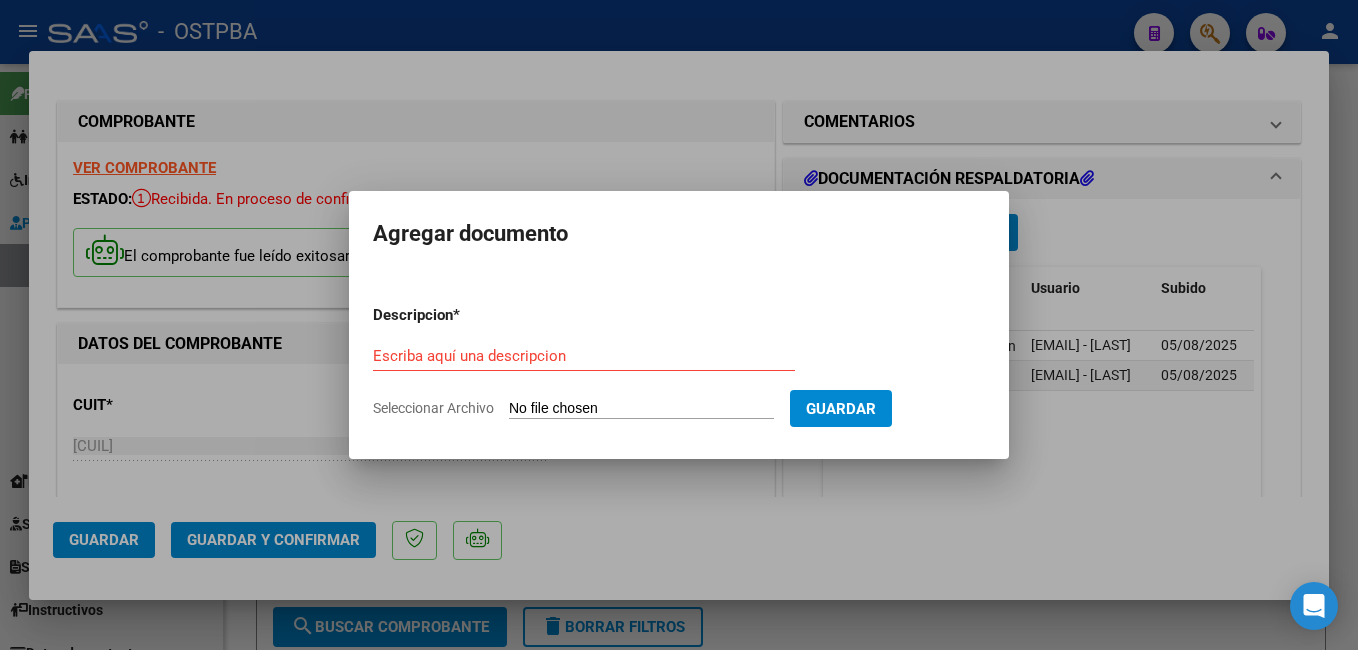 click on "Seleccionar Archivo" 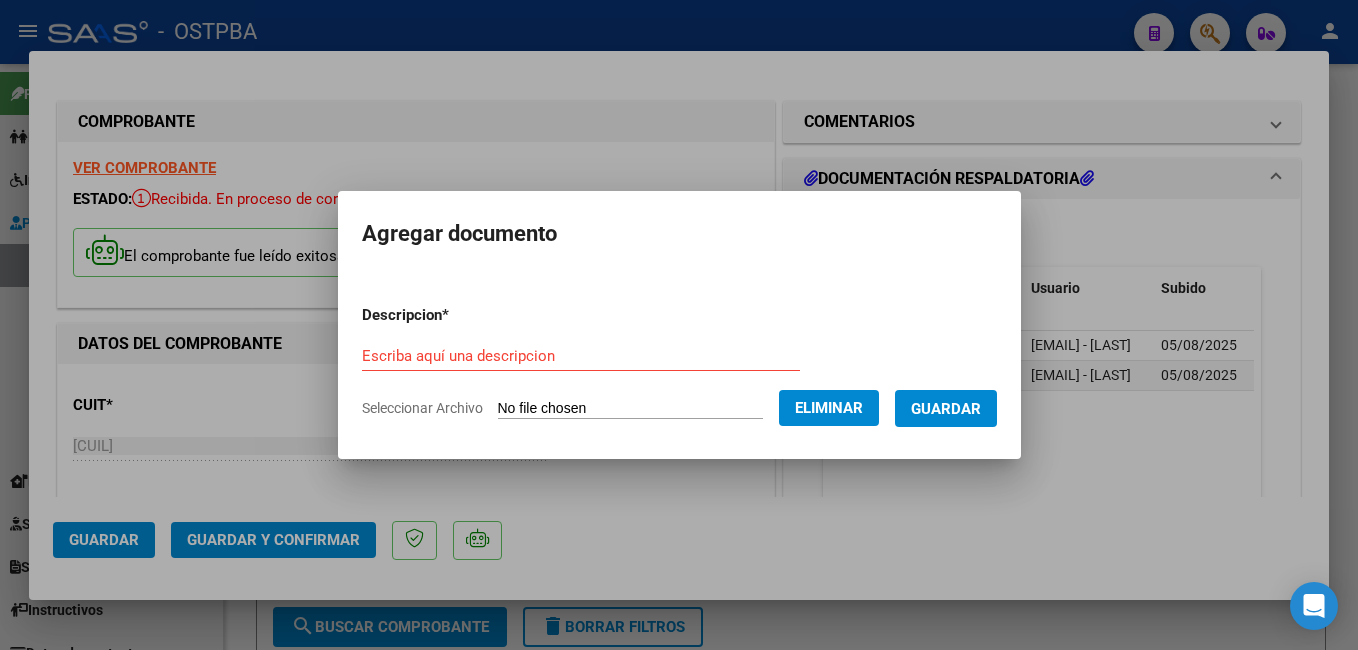 click on "Descripcion  *   Escriba aquí una descripcion  Seleccionar Archivo Eliminar Guardar" at bounding box center [679, 362] 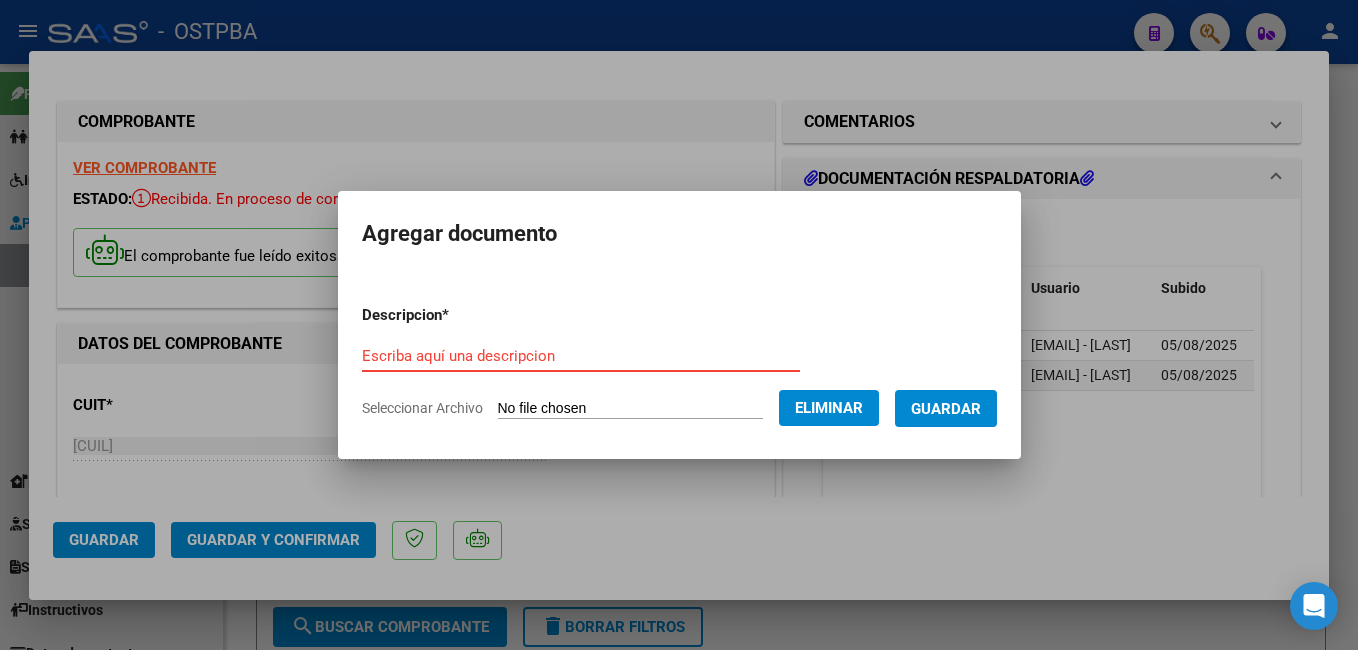 click on "Escriba aquí una descripcion" at bounding box center (581, 356) 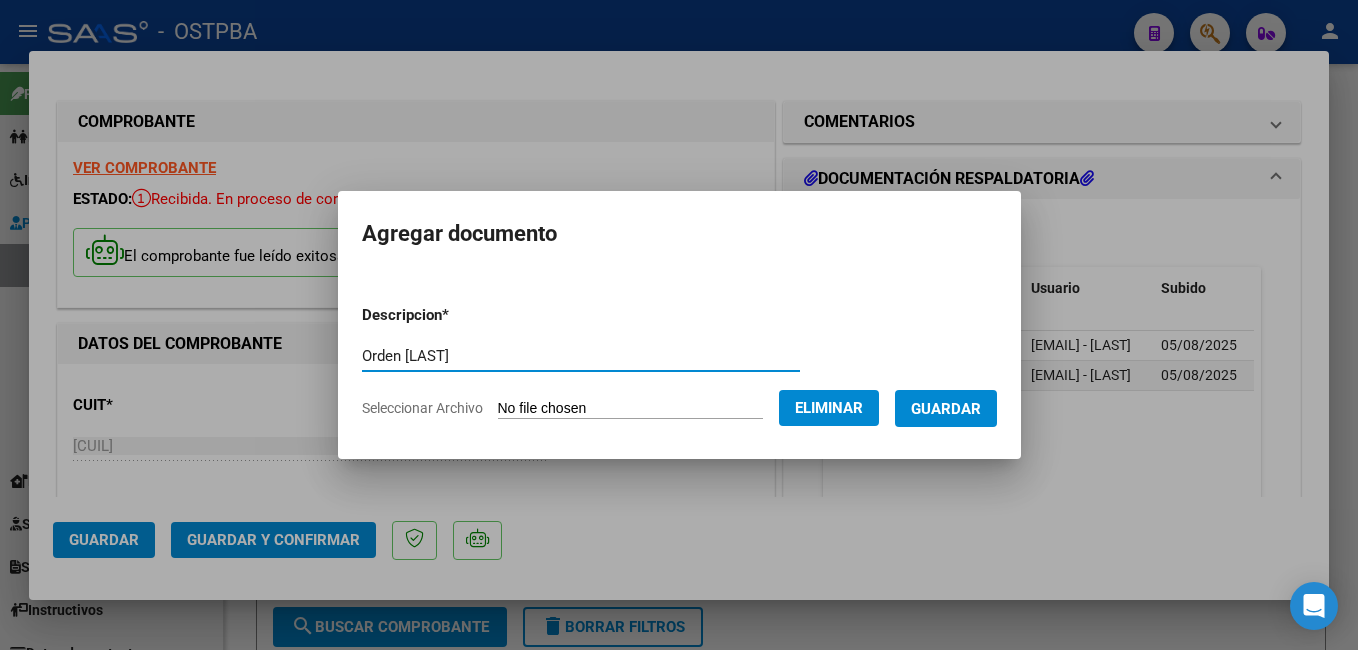type on "Orden [LAST]" 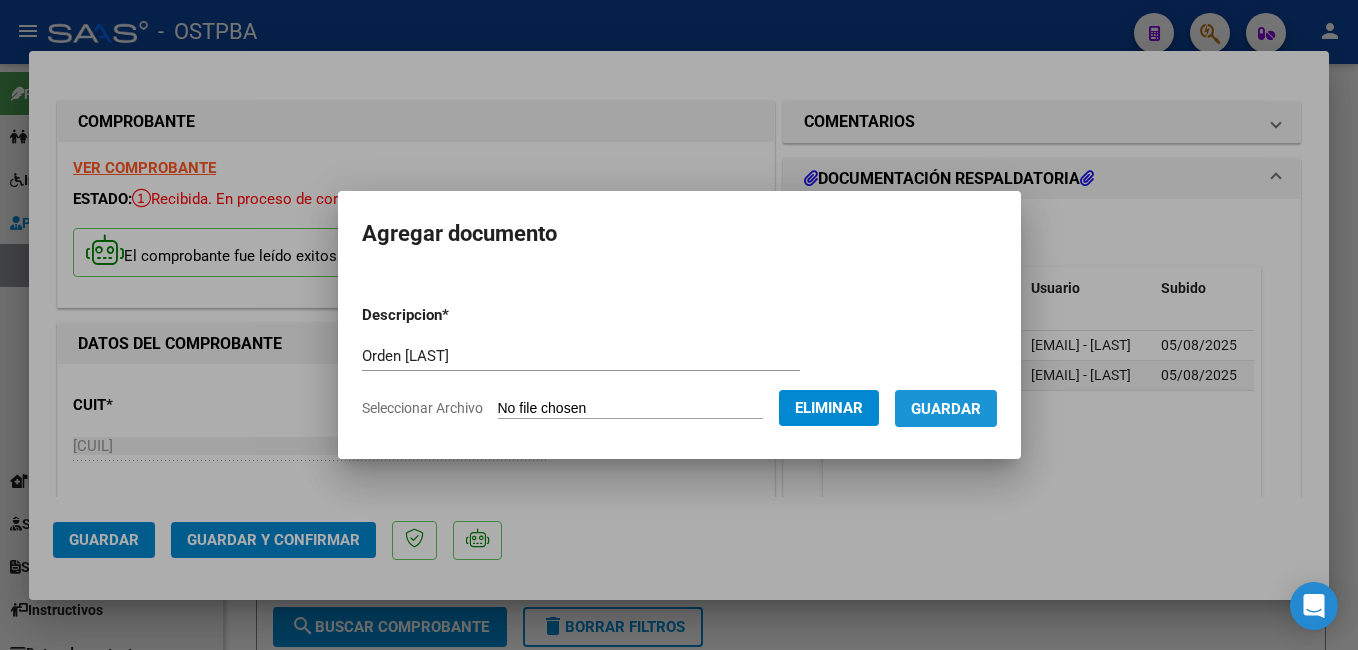 click on "Guardar" at bounding box center [946, 409] 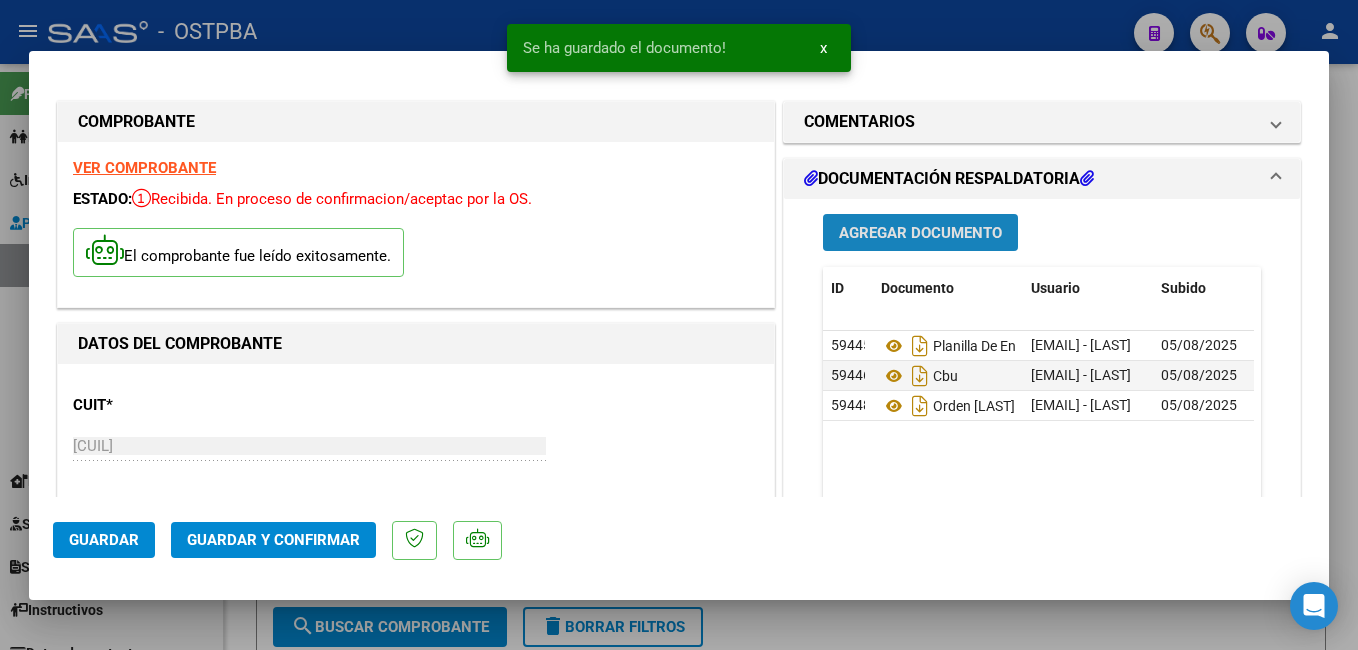click on "Agregar Documento" at bounding box center [920, 232] 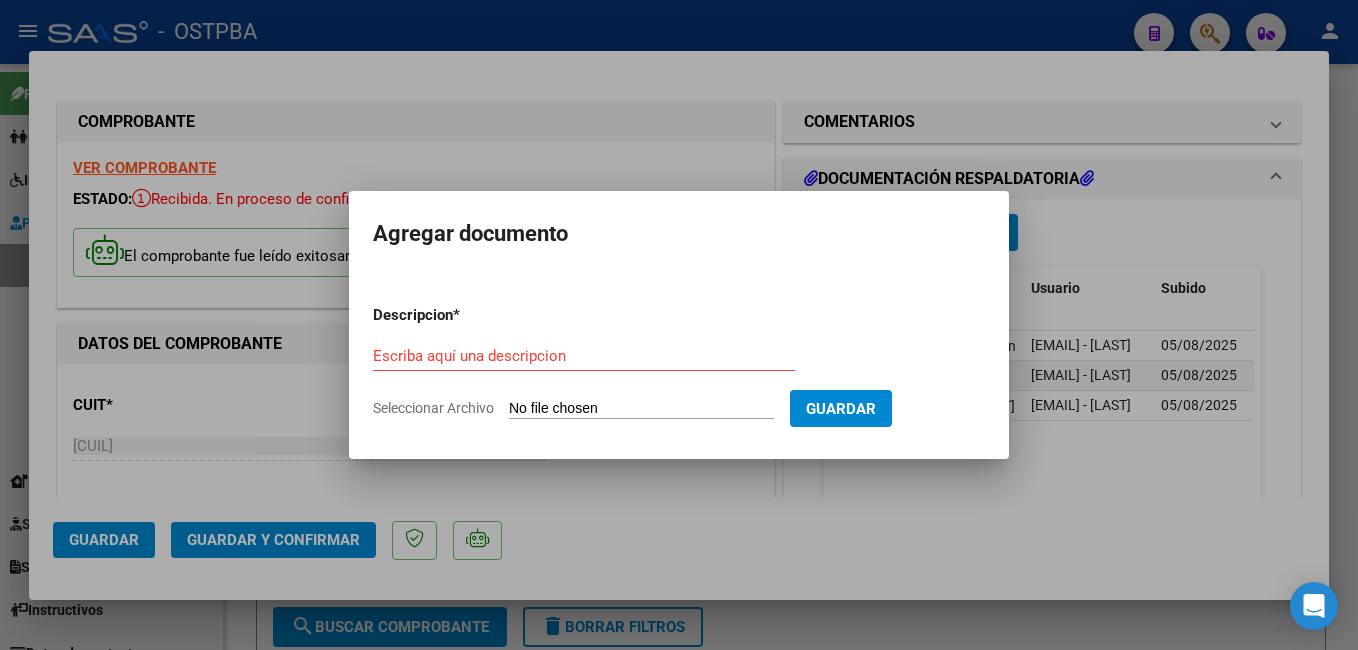 click on "Seleccionar Archivo" 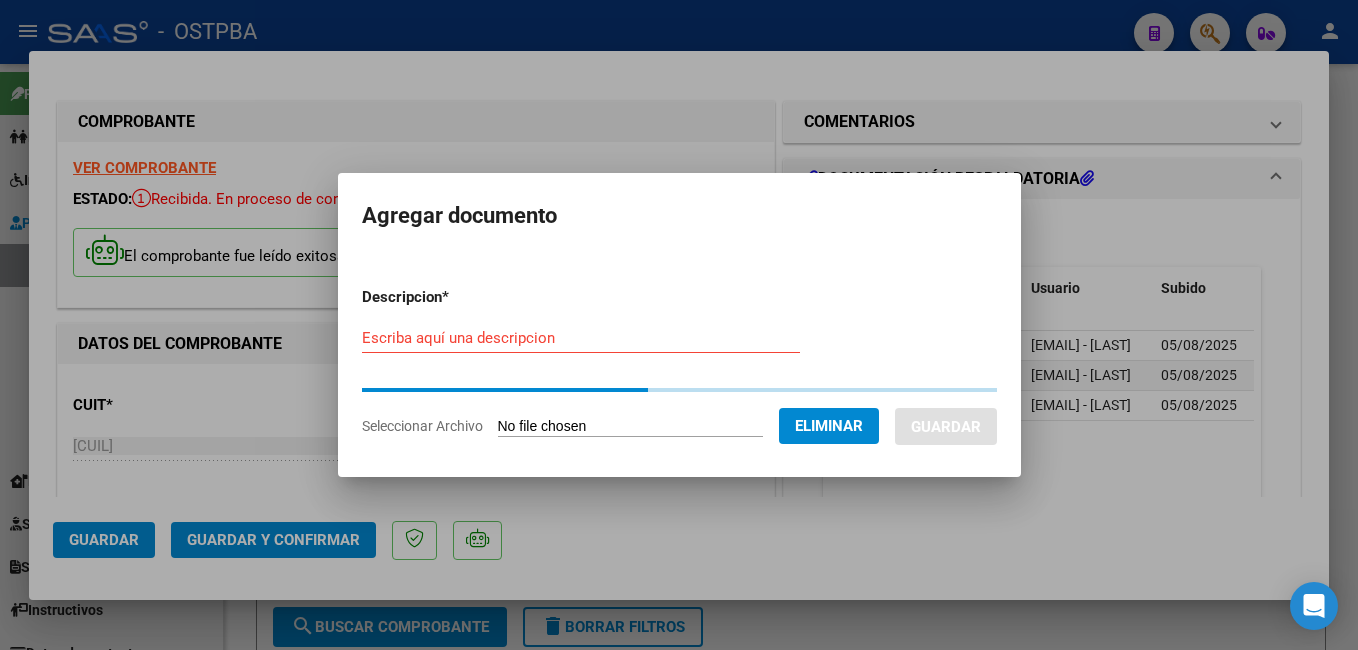 click on "Escriba aquí una descripcion" at bounding box center (581, 338) 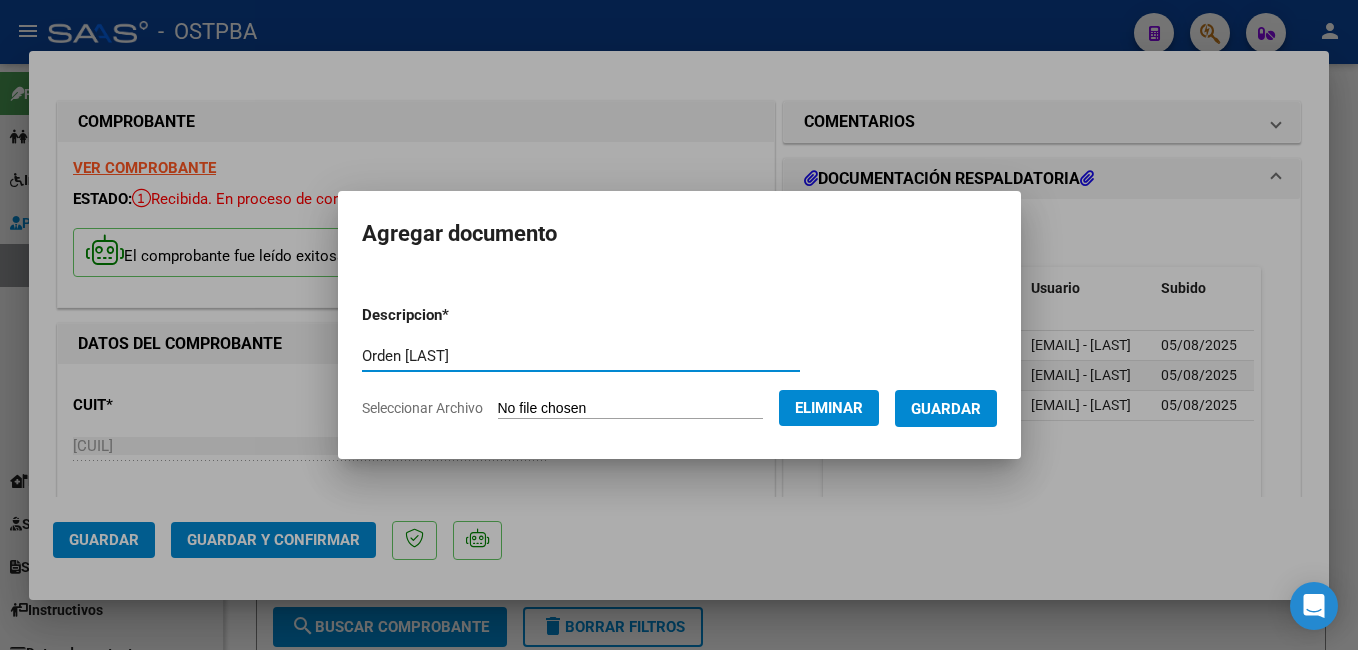 type on "Orden [LAST]" 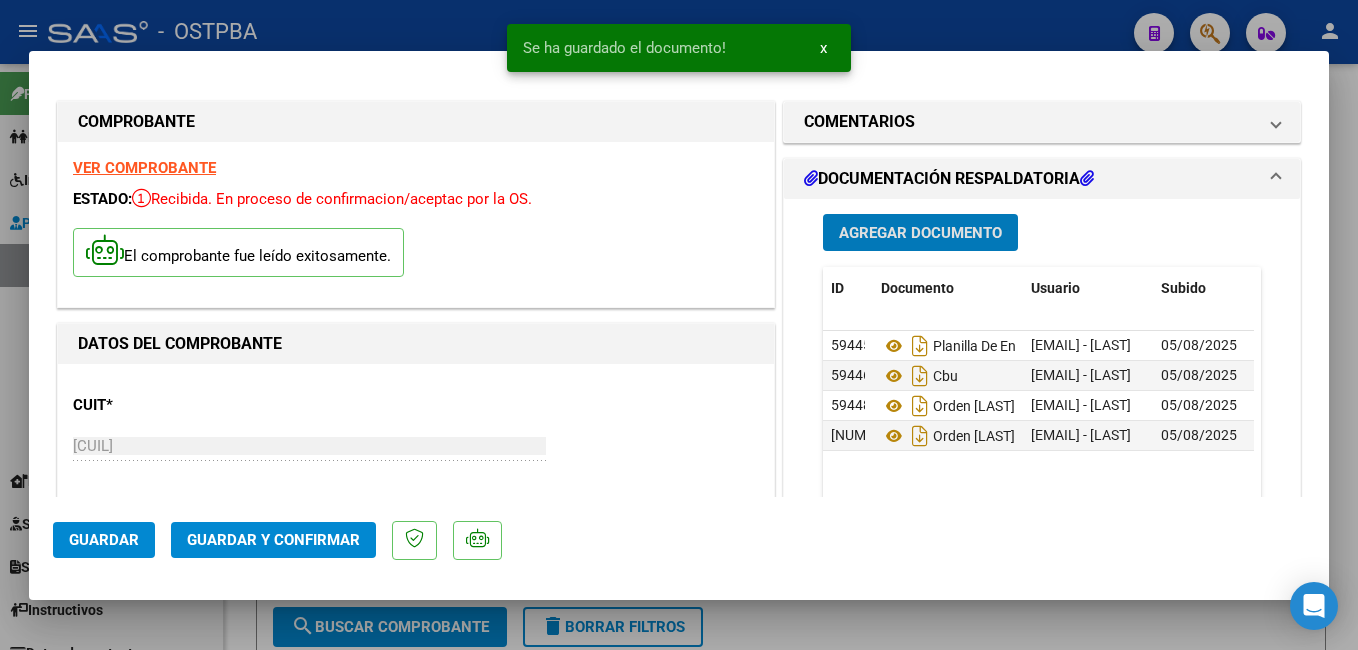 click on "Agregar Documento" at bounding box center (920, 233) 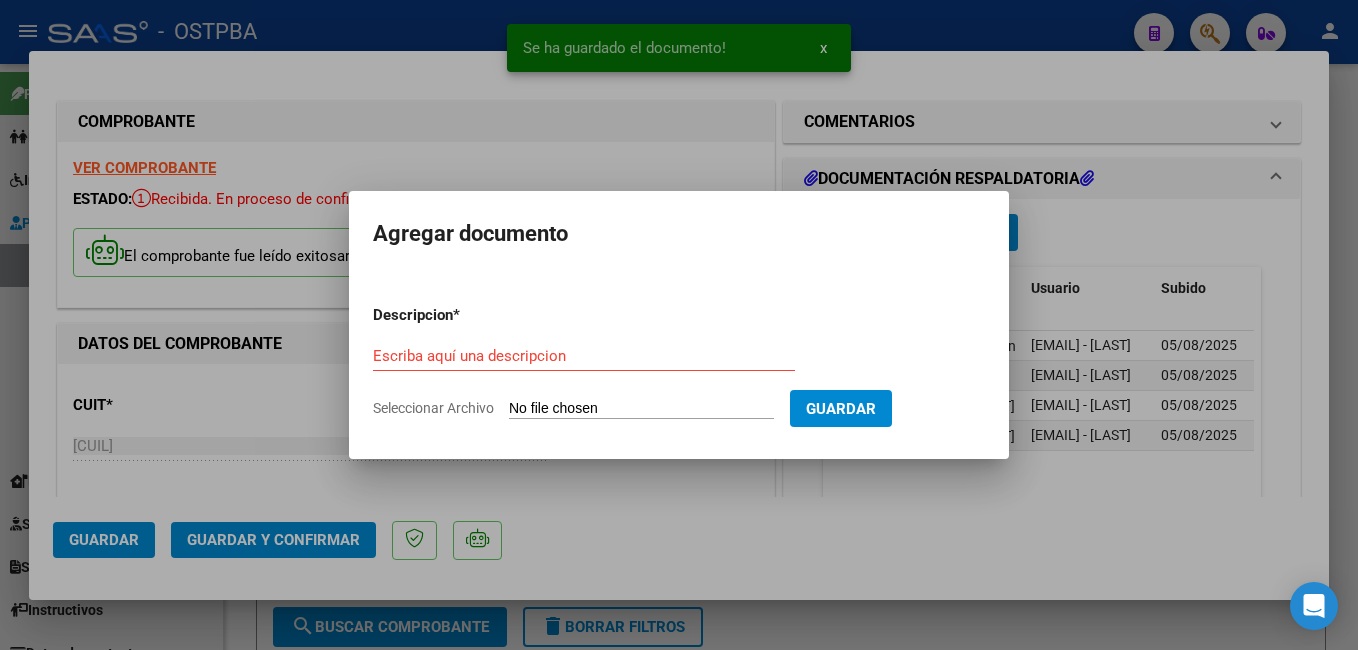 click on "Seleccionar Archivo" 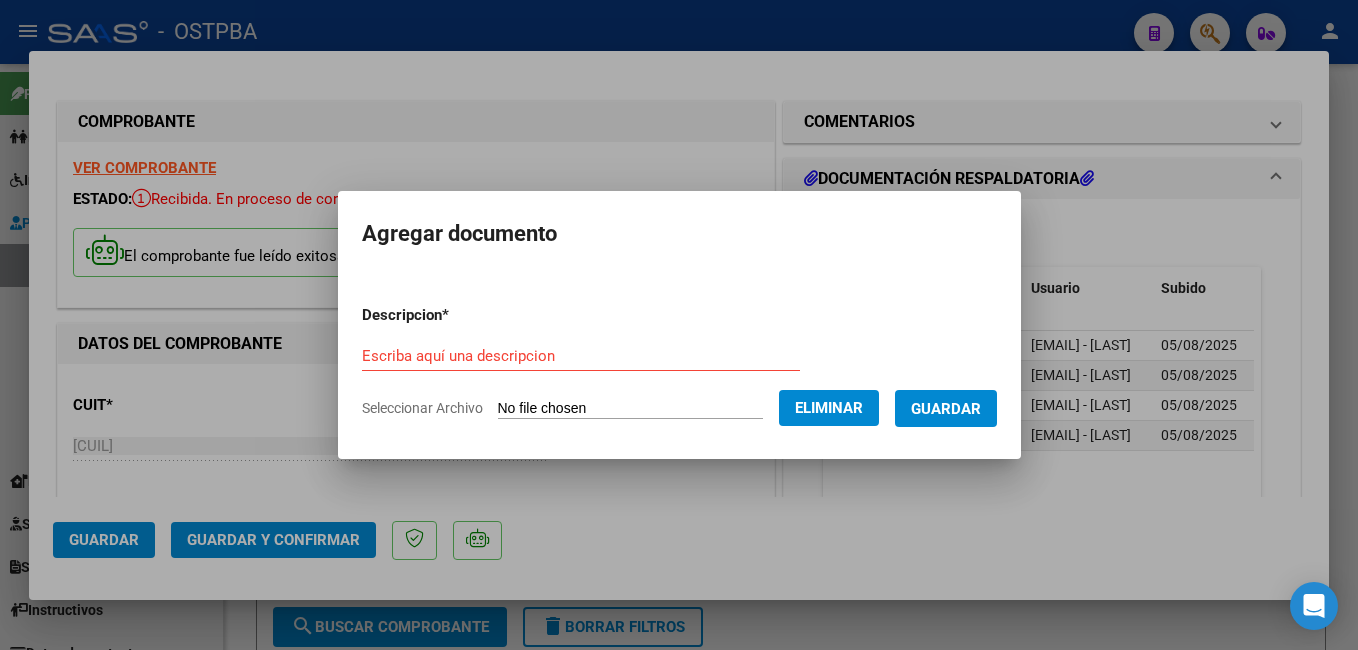 click on "Escriba aquí una descripcion" at bounding box center [581, 356] 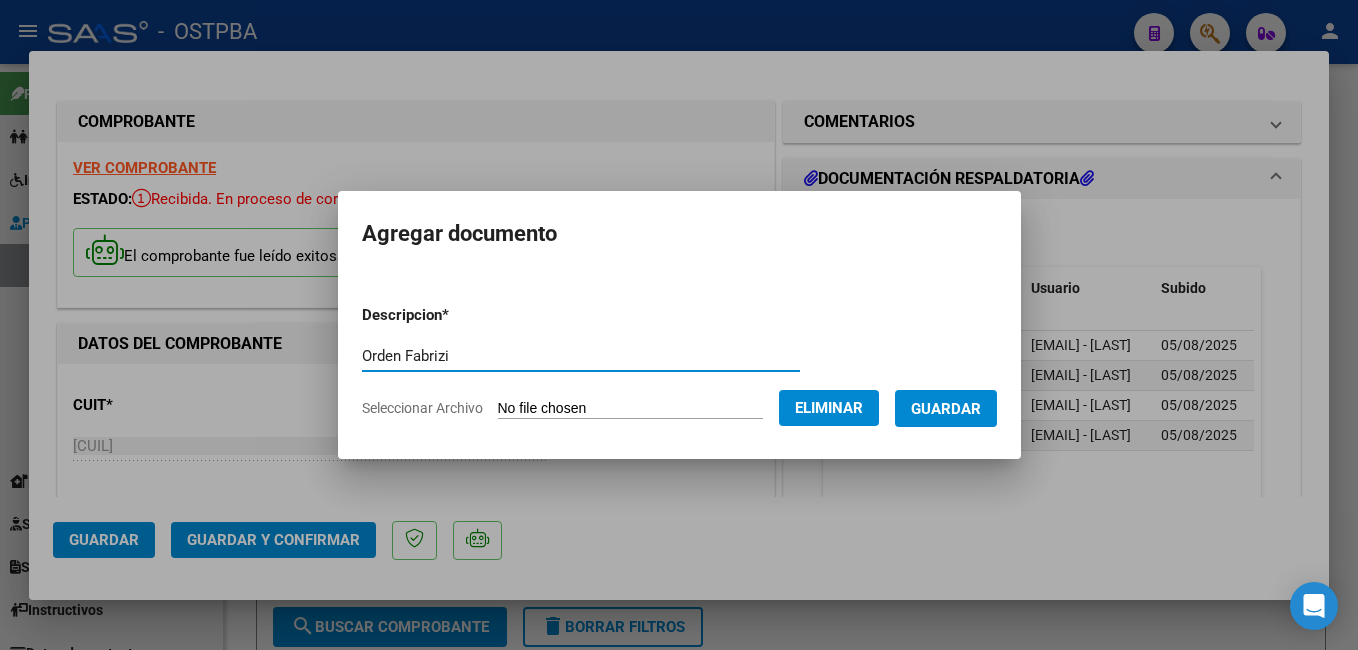 type on "Orden Fabrizi" 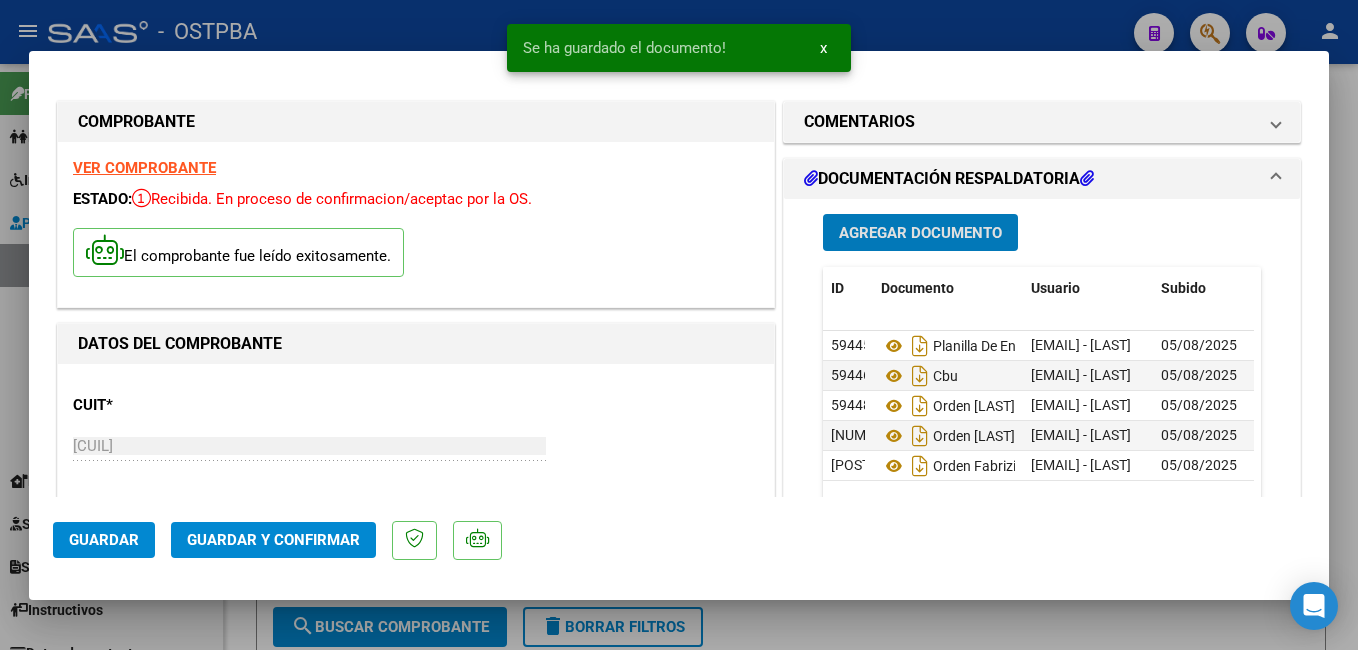 click on "Agregar Documento" at bounding box center [920, 232] 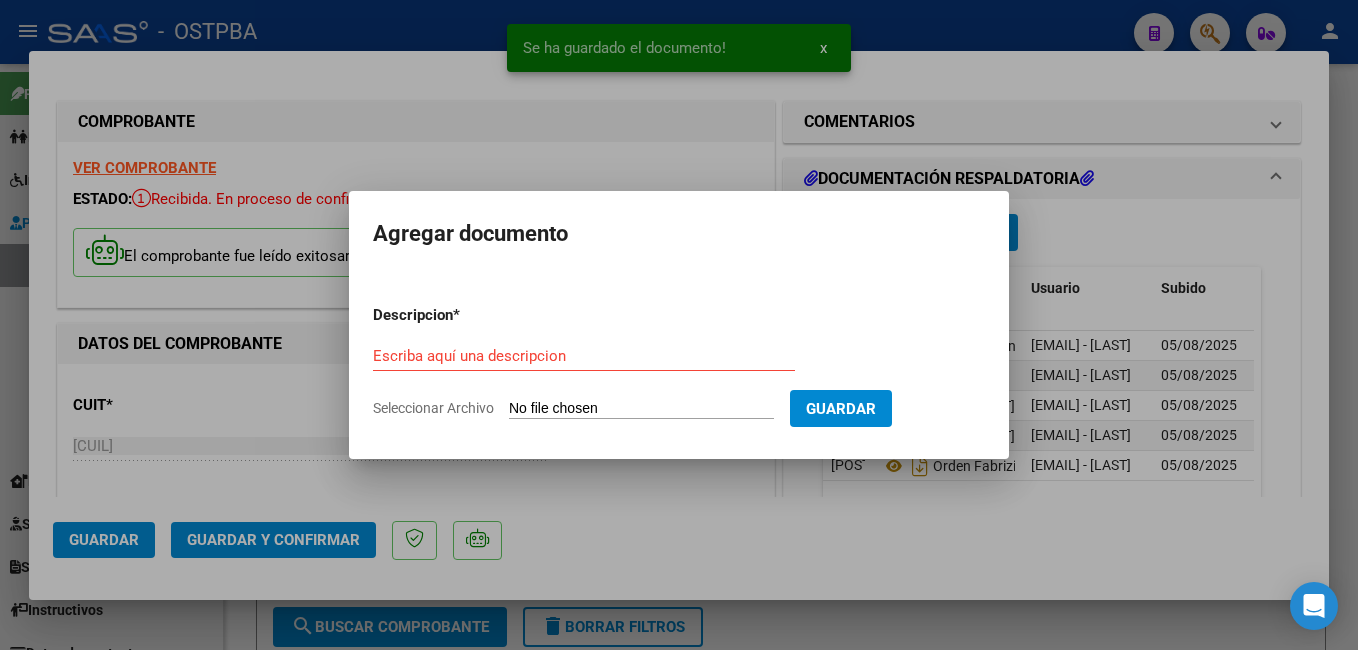 click on "Seleccionar Archivo" 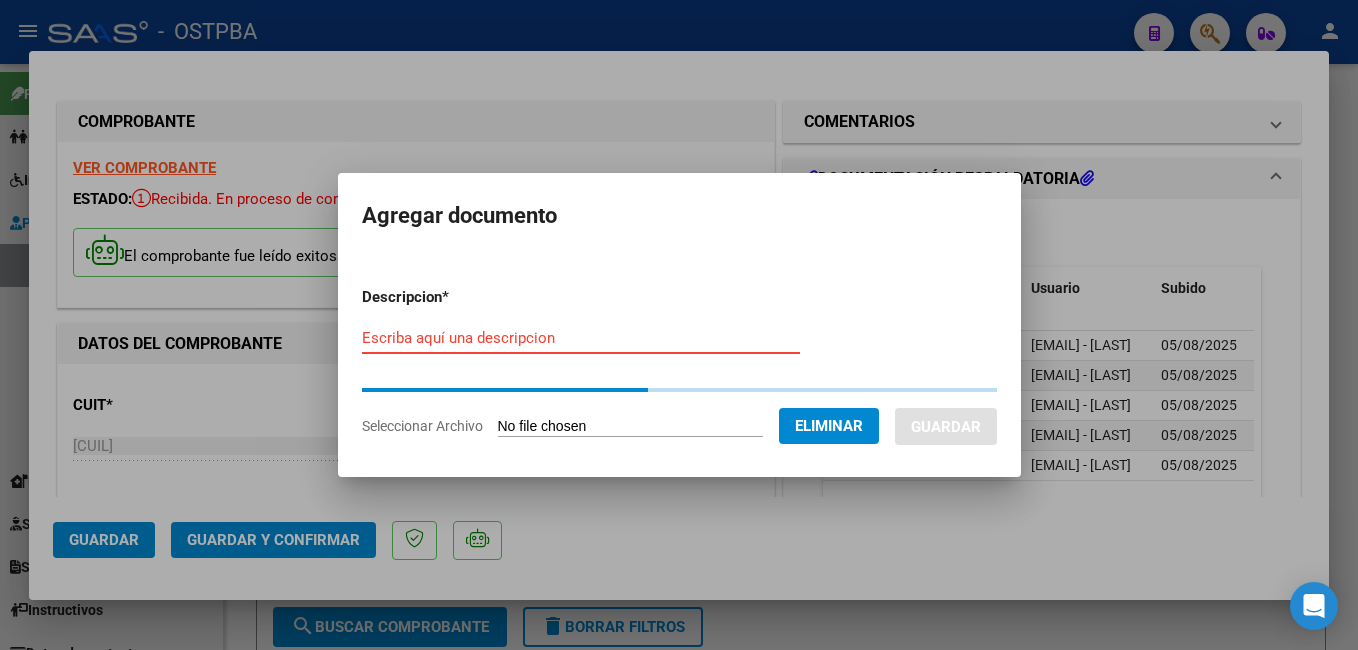 click on "Escriba aquí una descripcion" at bounding box center [581, 338] 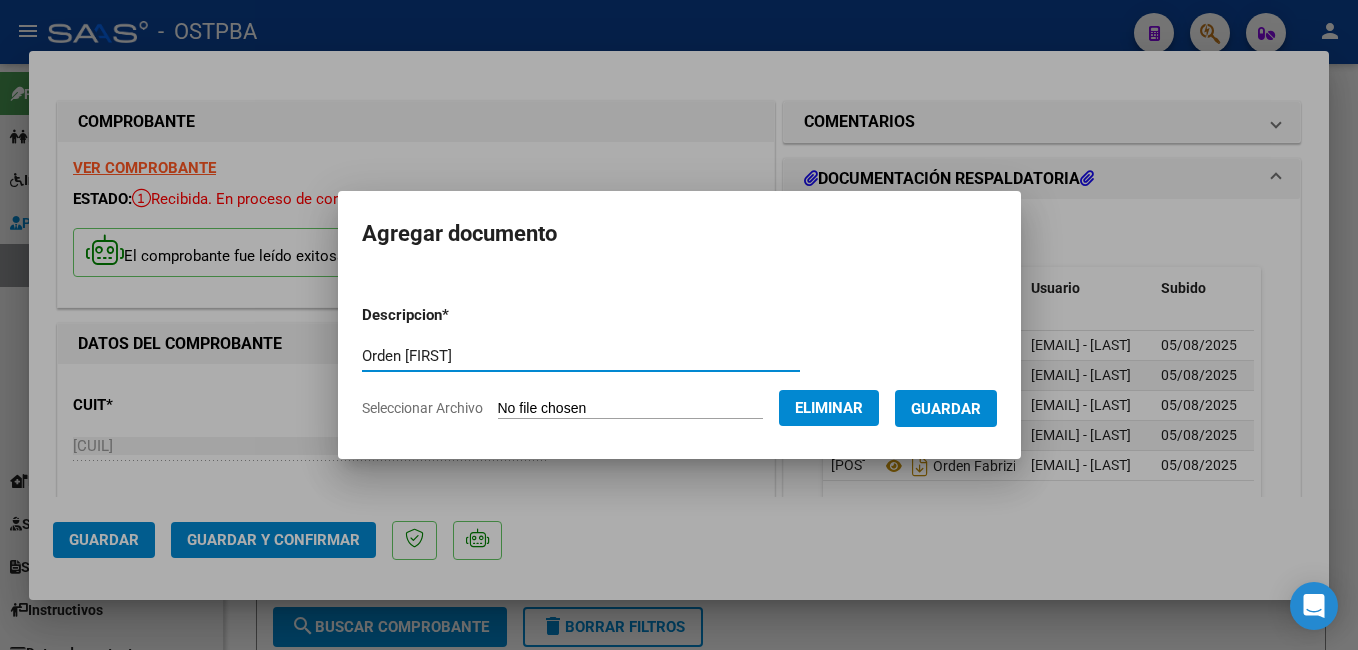 type on "Orden [FIRST]" 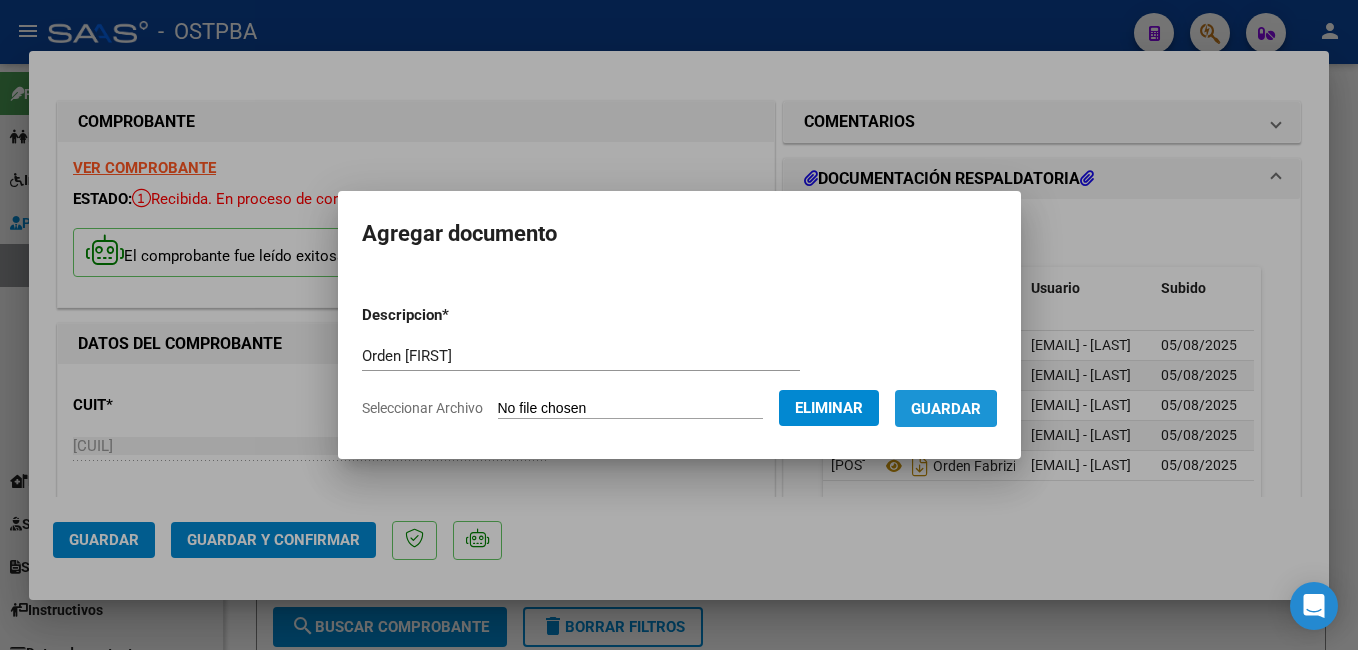 click on "Guardar" at bounding box center [946, 409] 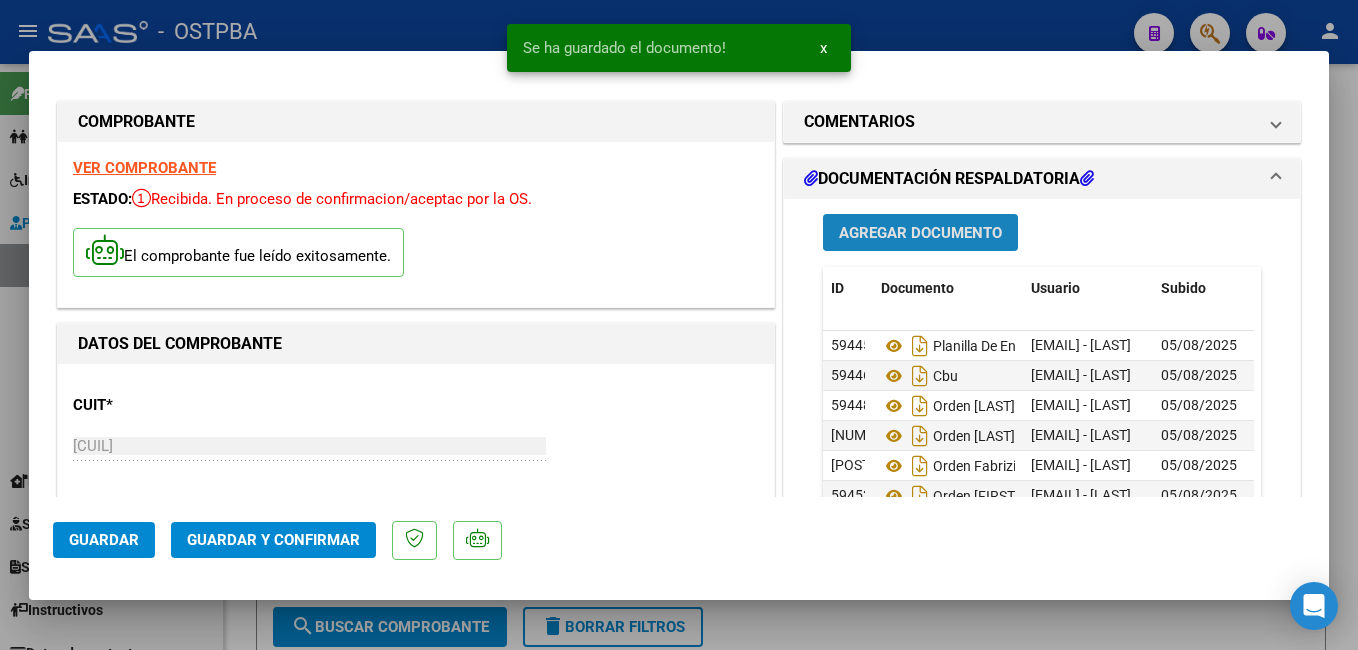 click on "Agregar Documento" at bounding box center (920, 233) 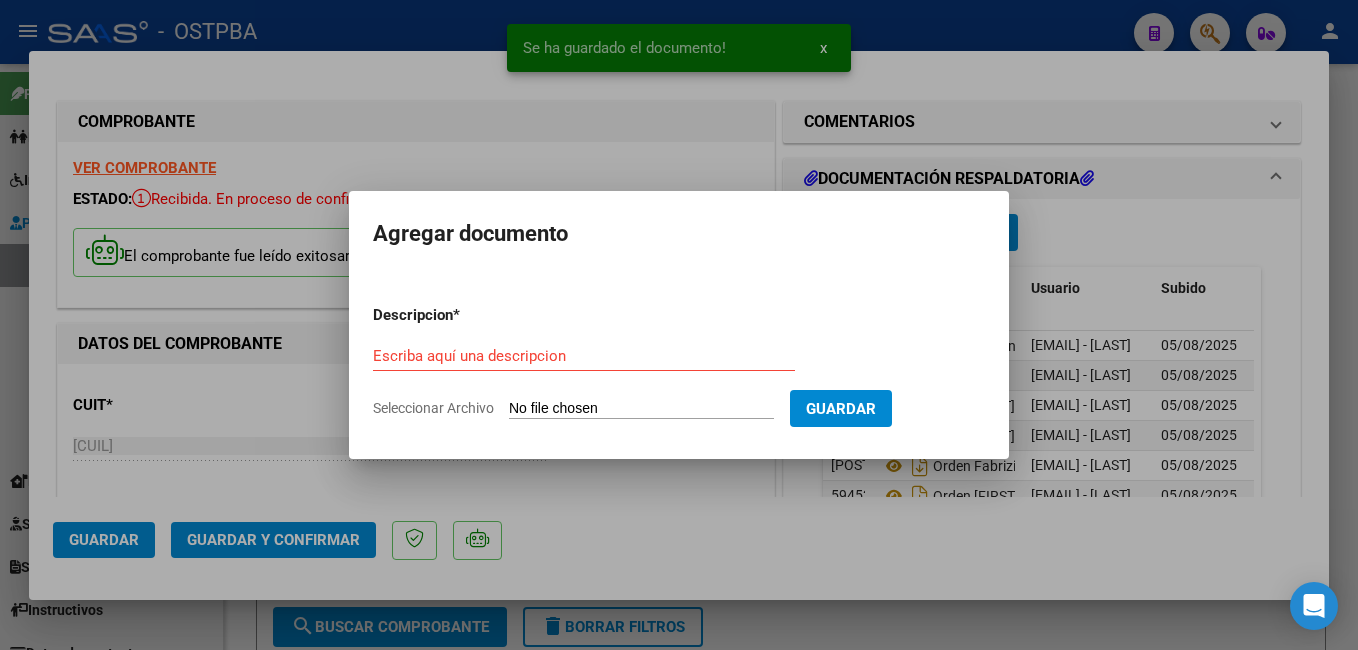 click on "Seleccionar Archivo" 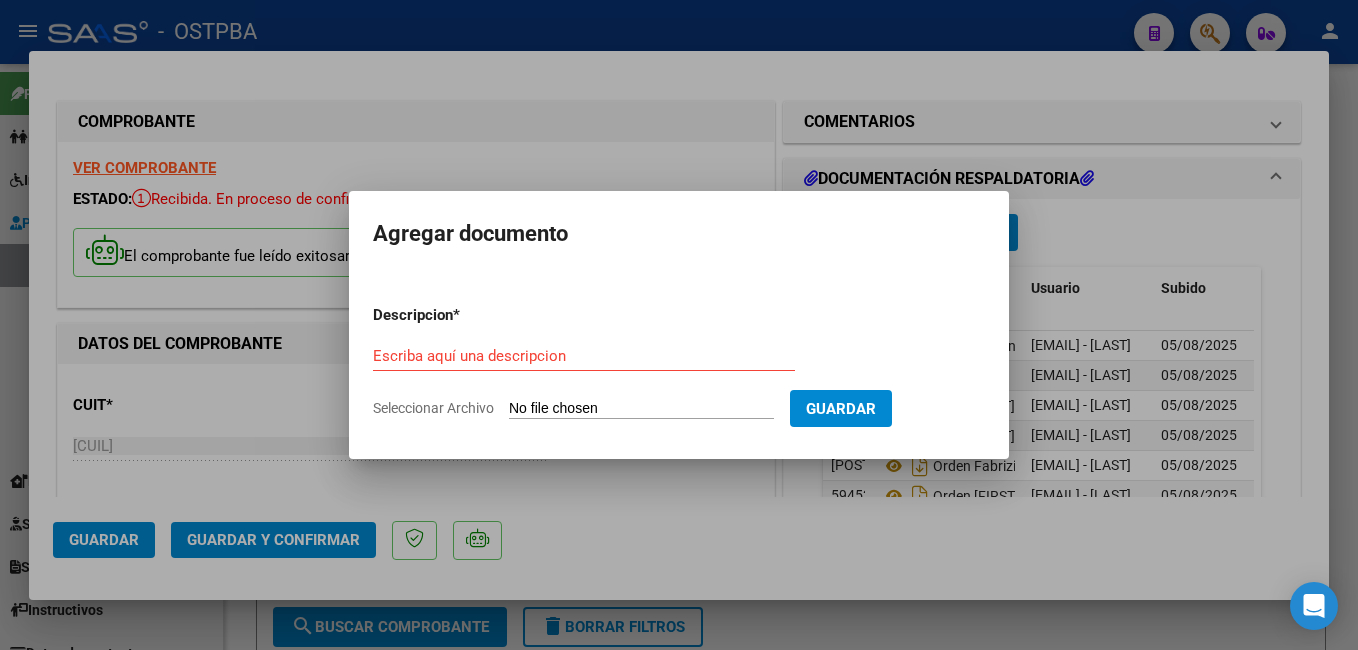 type on "C:\fakepath\[LAST].jpg" 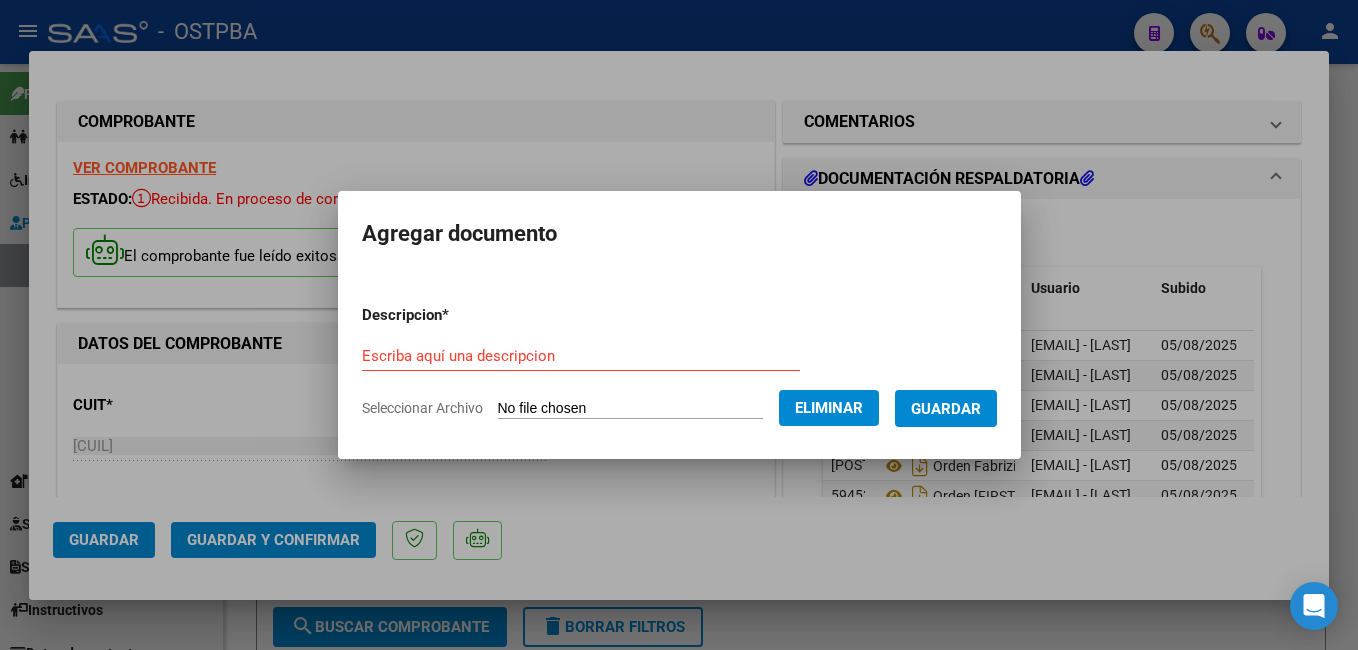 click on "Escriba aquí una descripcion" at bounding box center (581, 356) 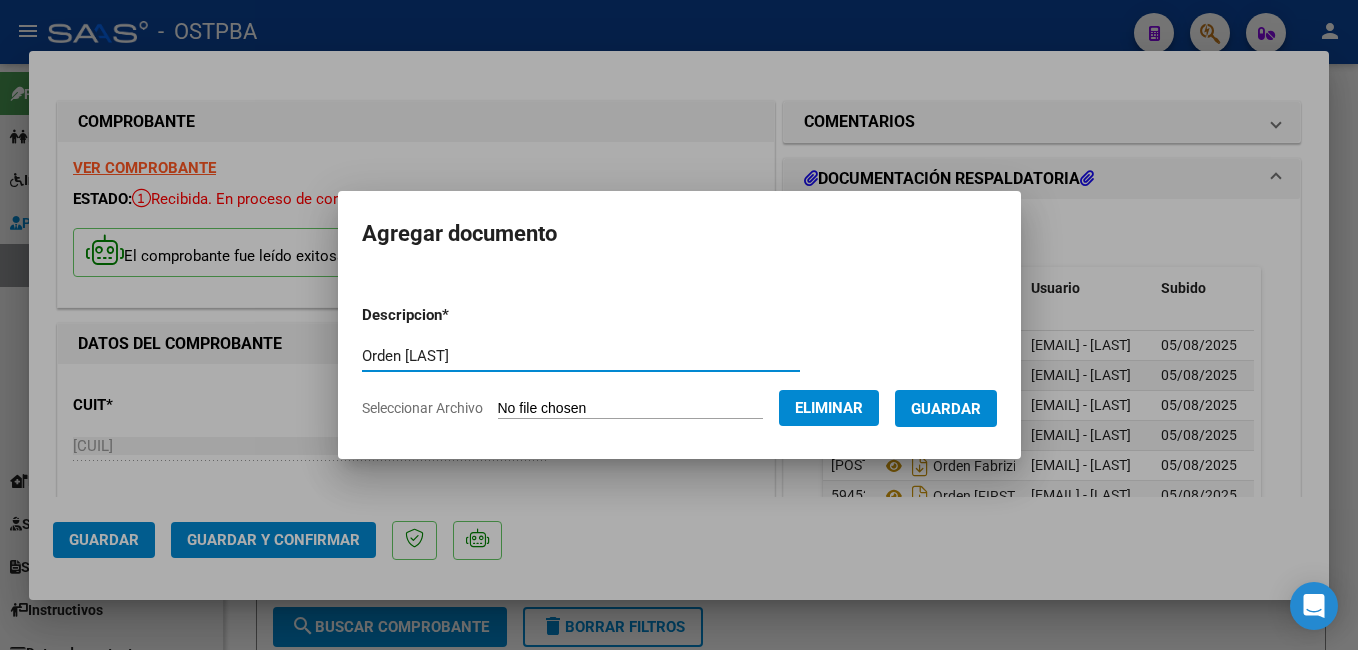 type on "Orden [LAST]" 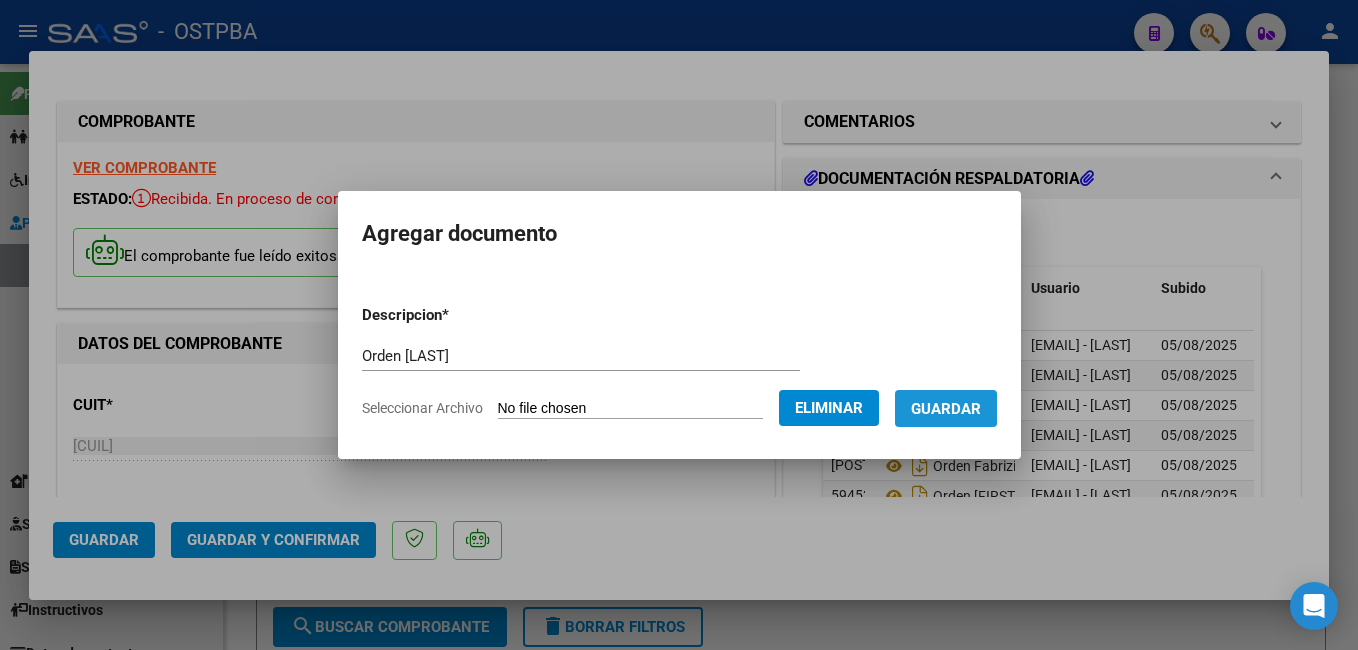 click on "Guardar" at bounding box center [946, 409] 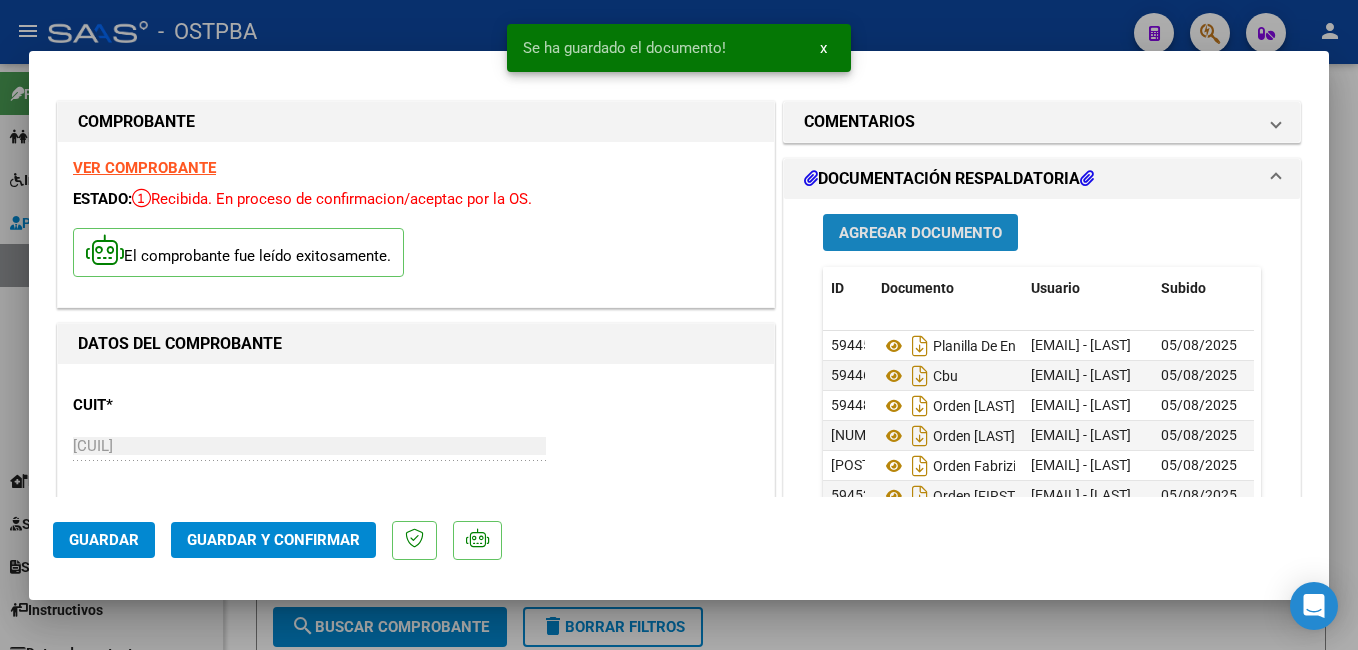 click on "Agregar Documento" at bounding box center [920, 233] 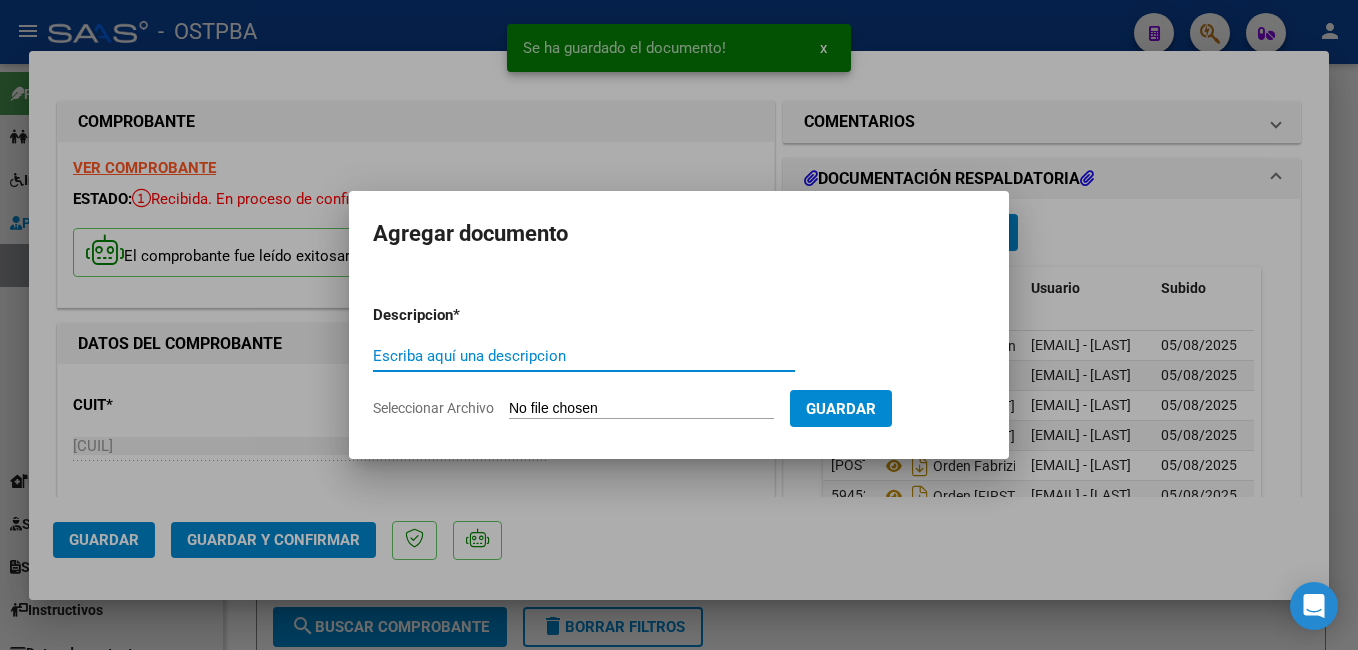 click on "Seleccionar Archivo" 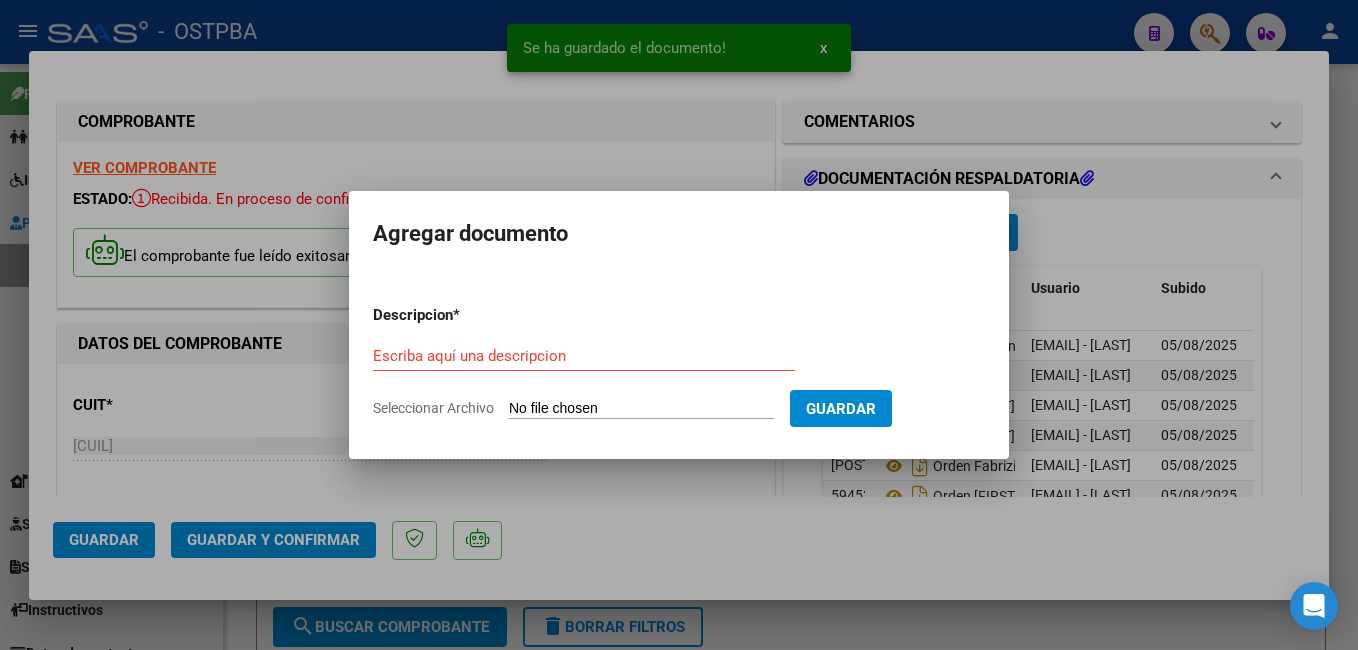 type on "C:\fakepath\[FILENAME].pdf" 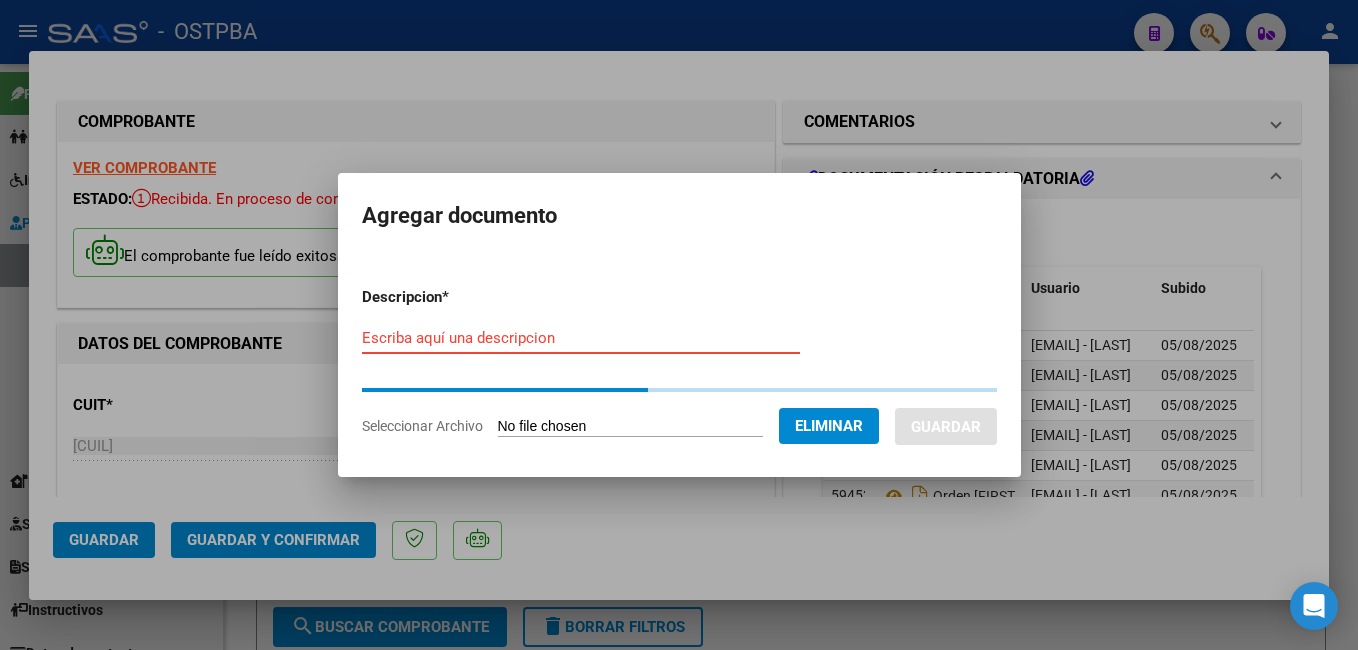 click on "Escriba aquí una descripcion" at bounding box center (581, 338) 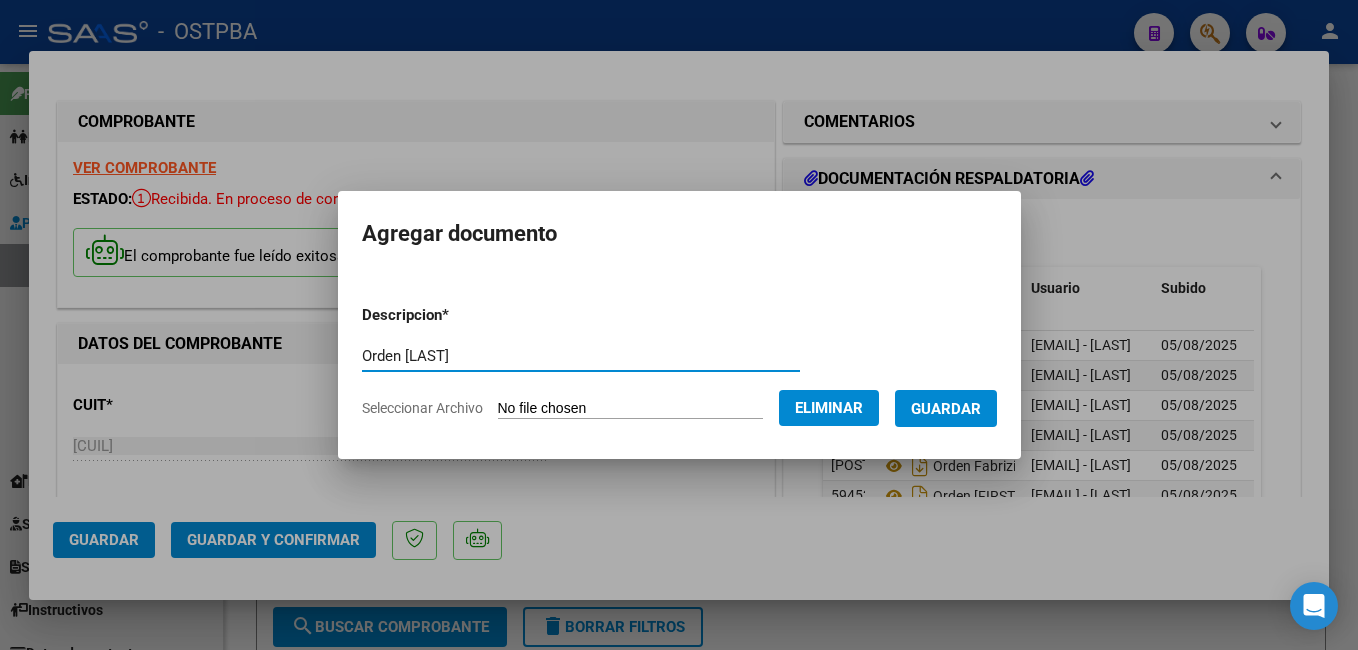 type on "Orden [LAST]" 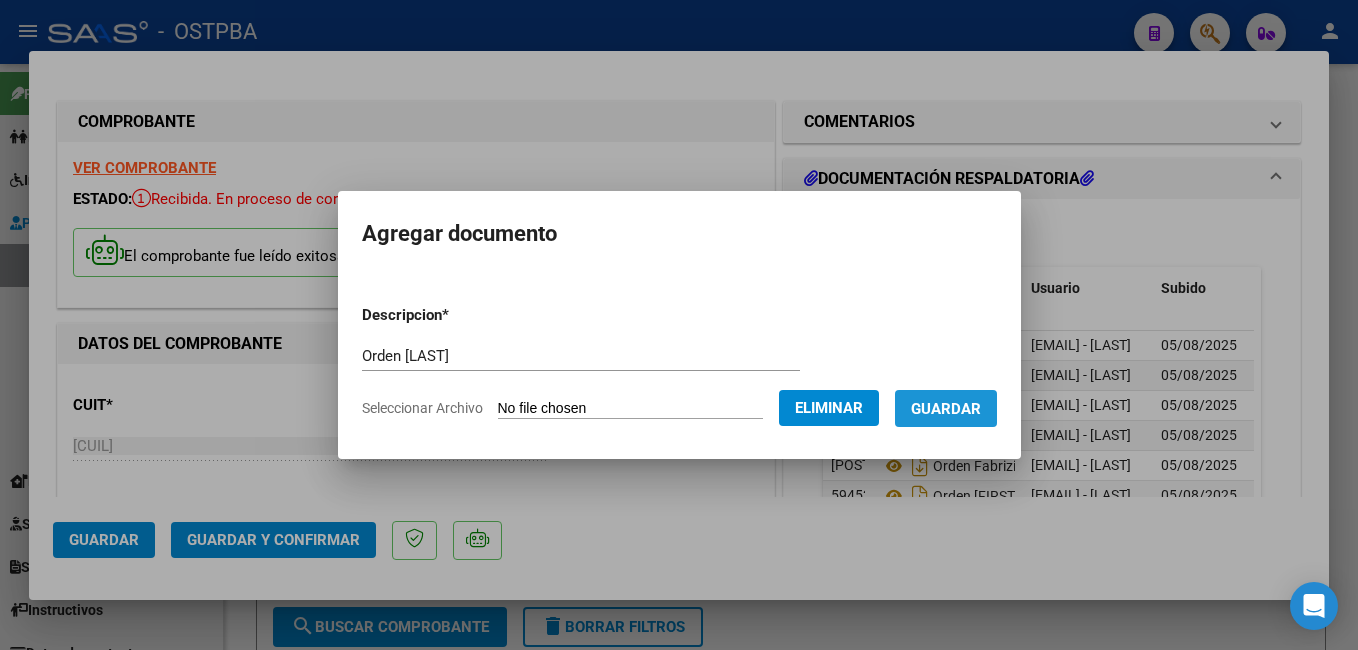 click on "Guardar" at bounding box center (946, 409) 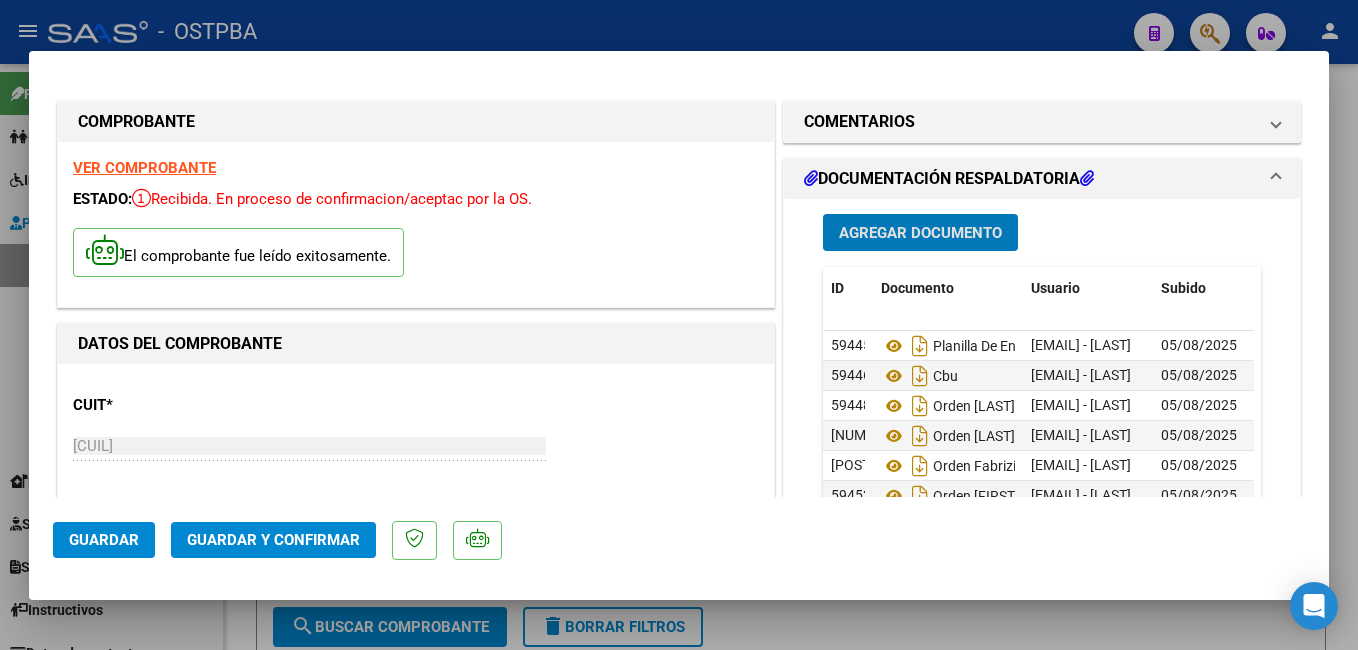 click on "Guardar y Confirmar" 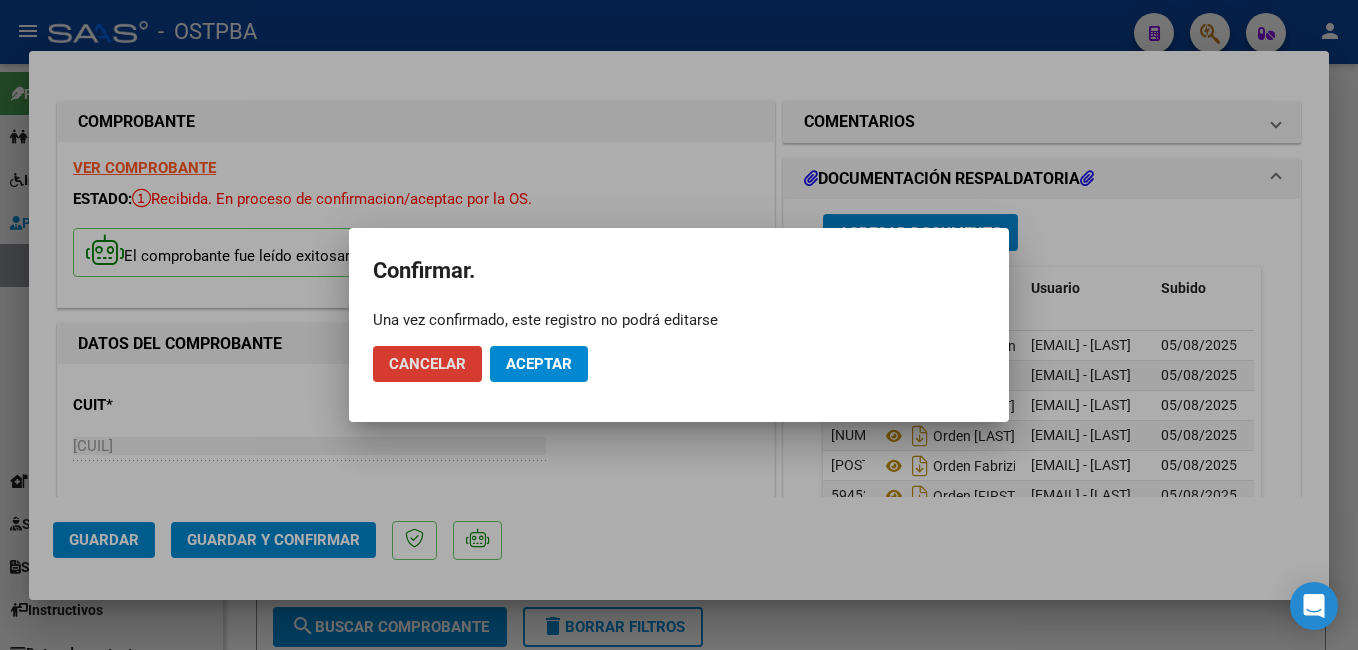 click on "Aceptar" 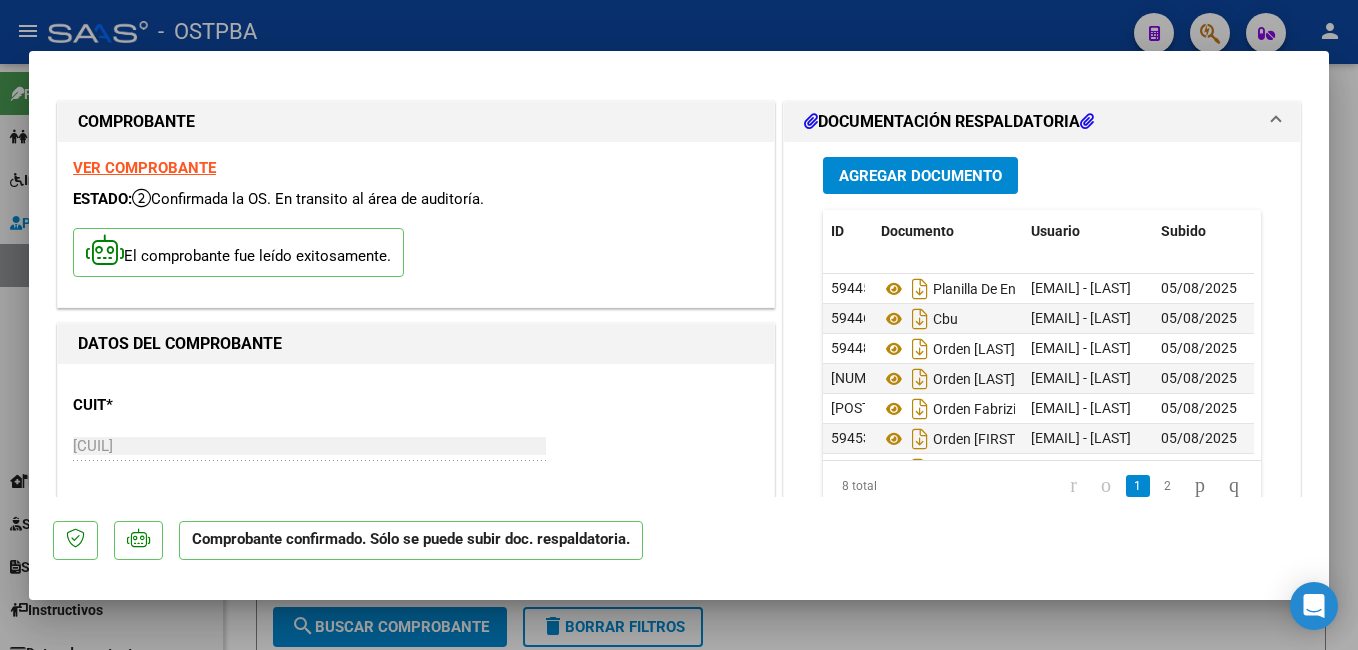 click at bounding box center [679, 325] 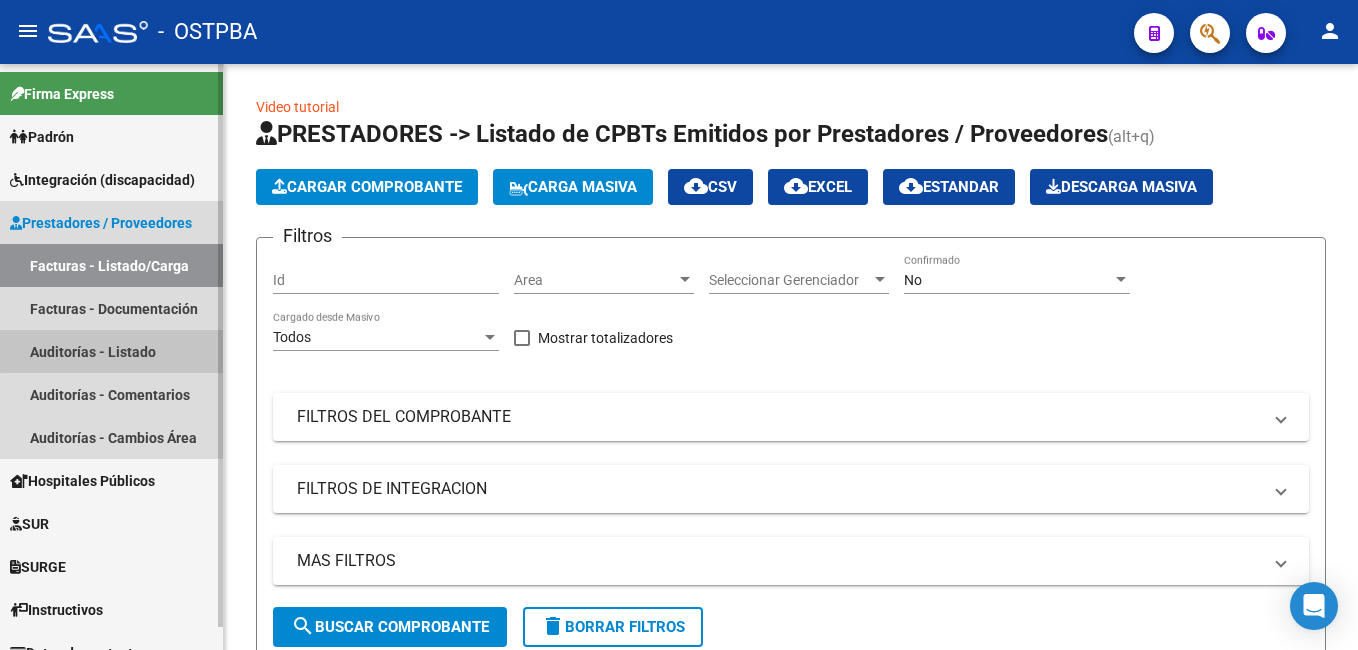 click on "Auditorías - Listado" at bounding box center (111, 351) 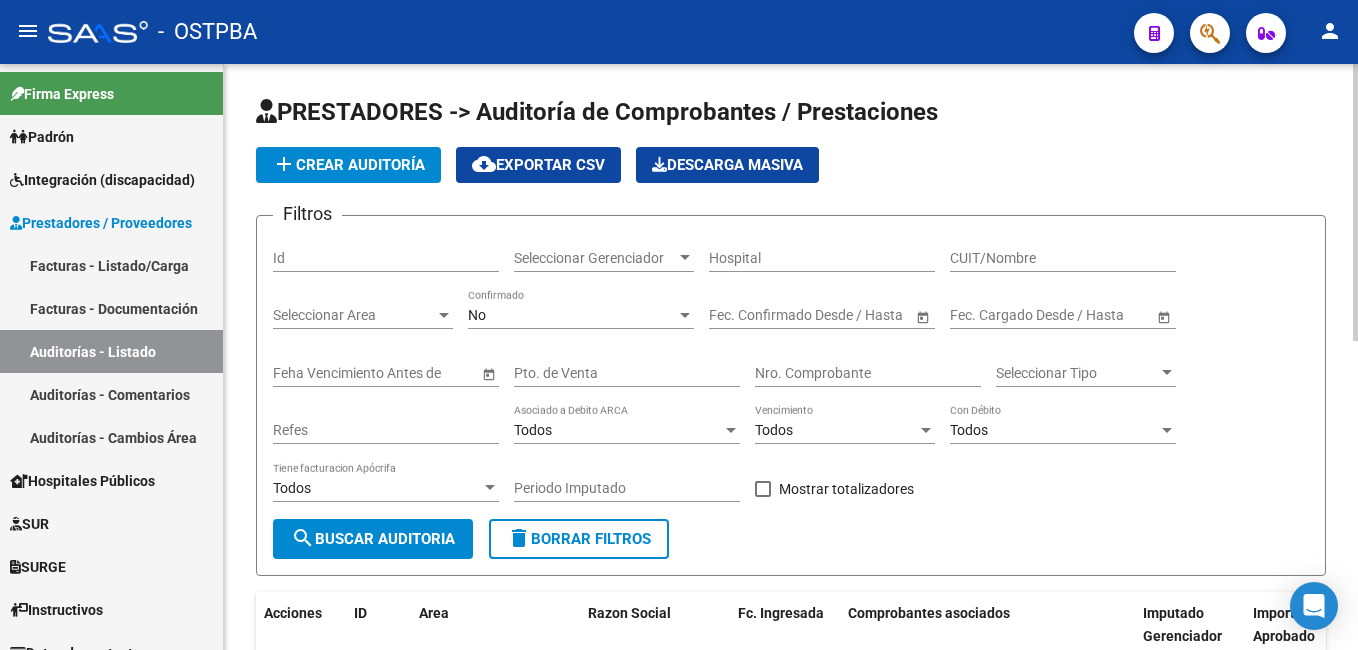 click on "add  Crear Auditoría" 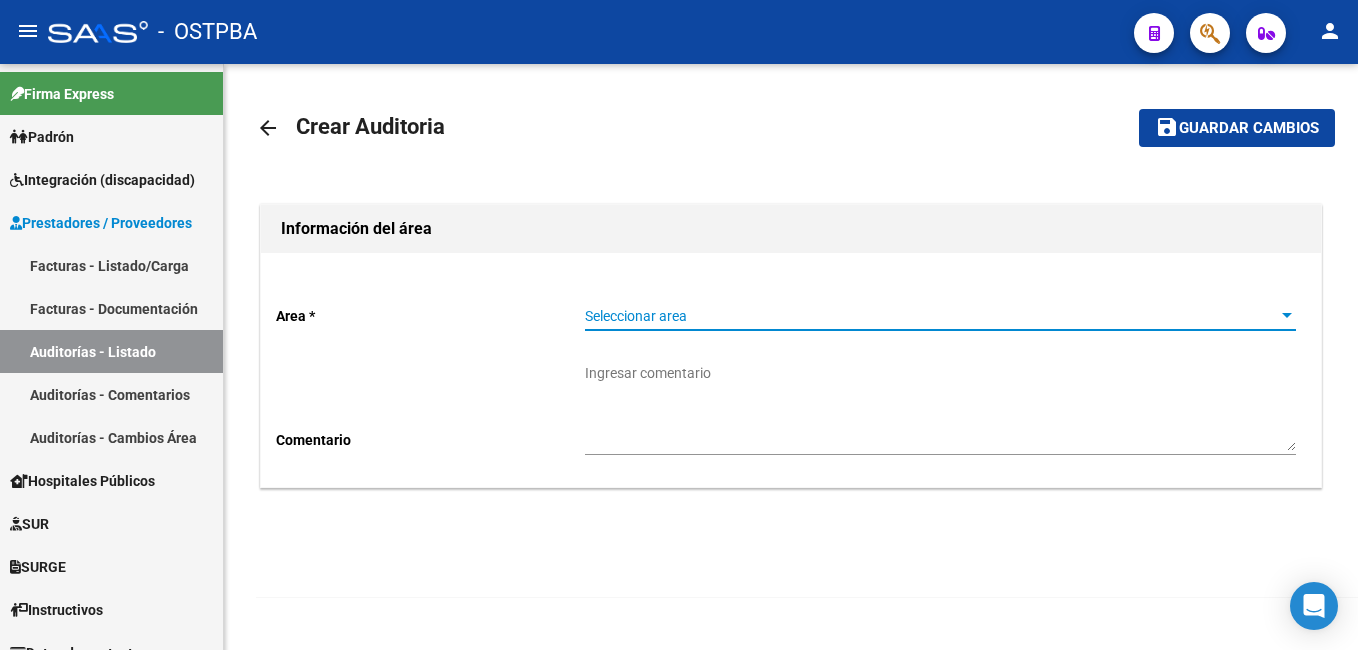 click at bounding box center [1287, 315] 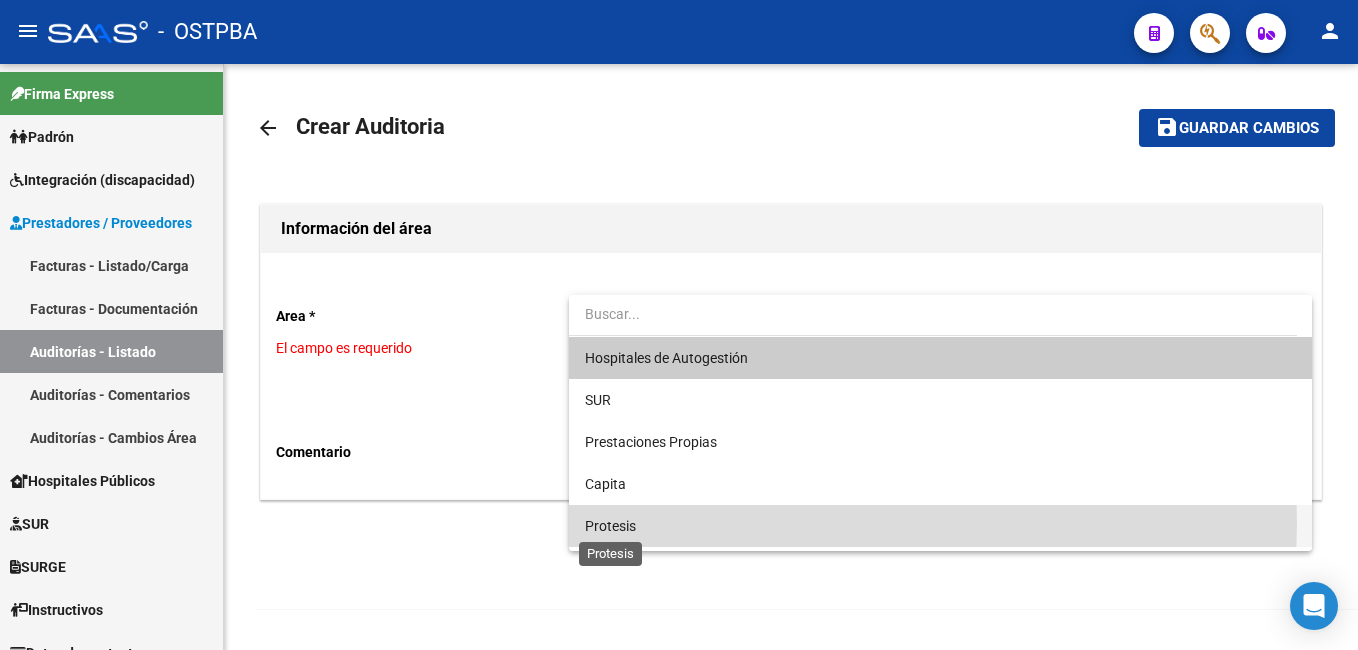 click on "Protesis" at bounding box center [610, 526] 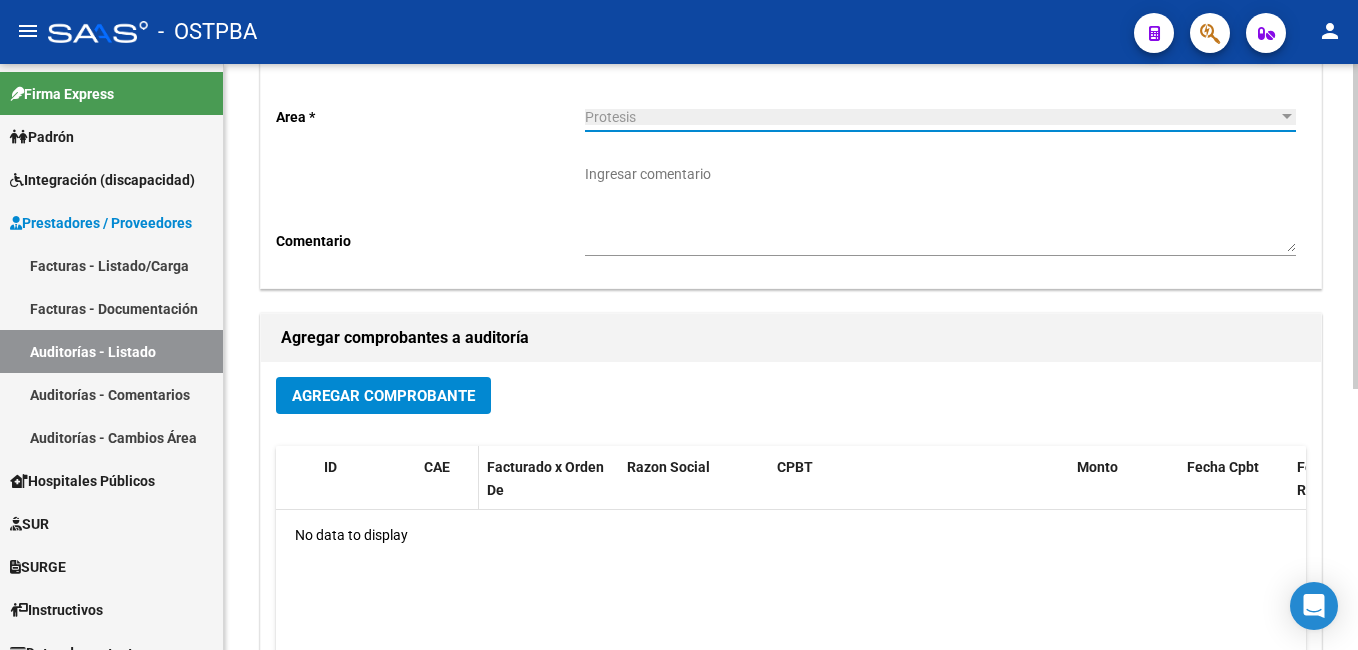 scroll, scrollTop: 200, scrollLeft: 0, axis: vertical 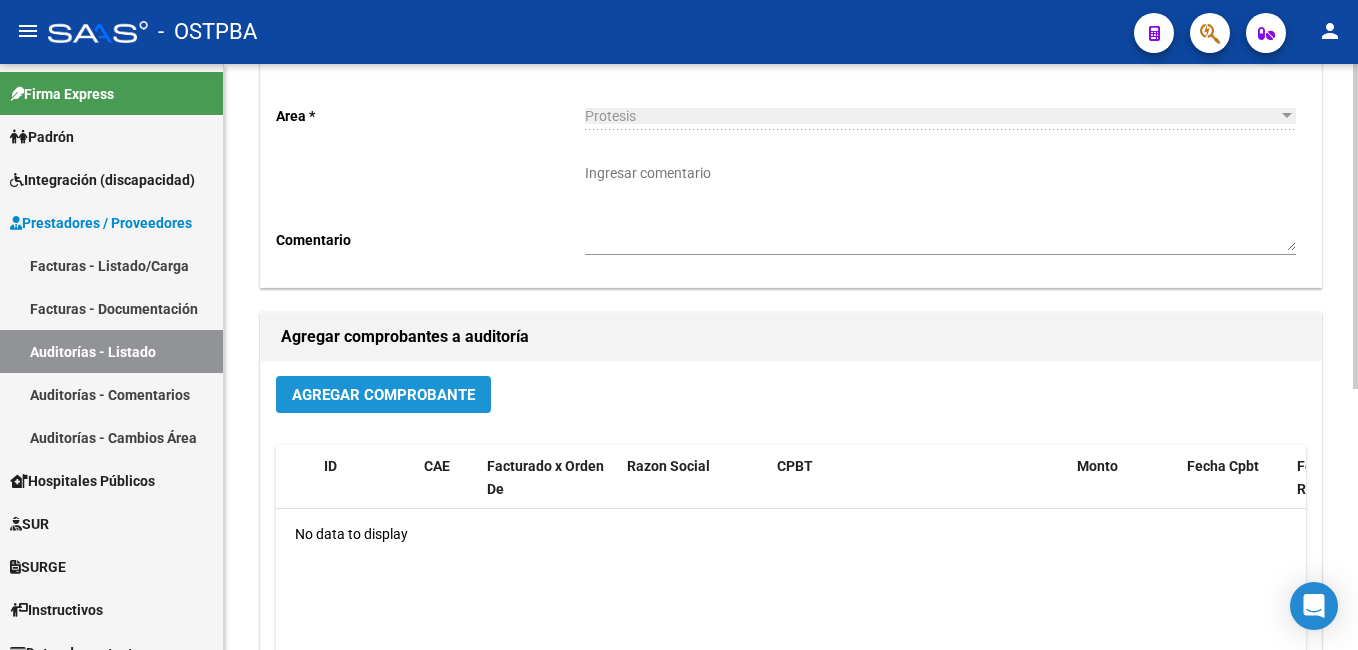 click on "Agregar Comprobante" 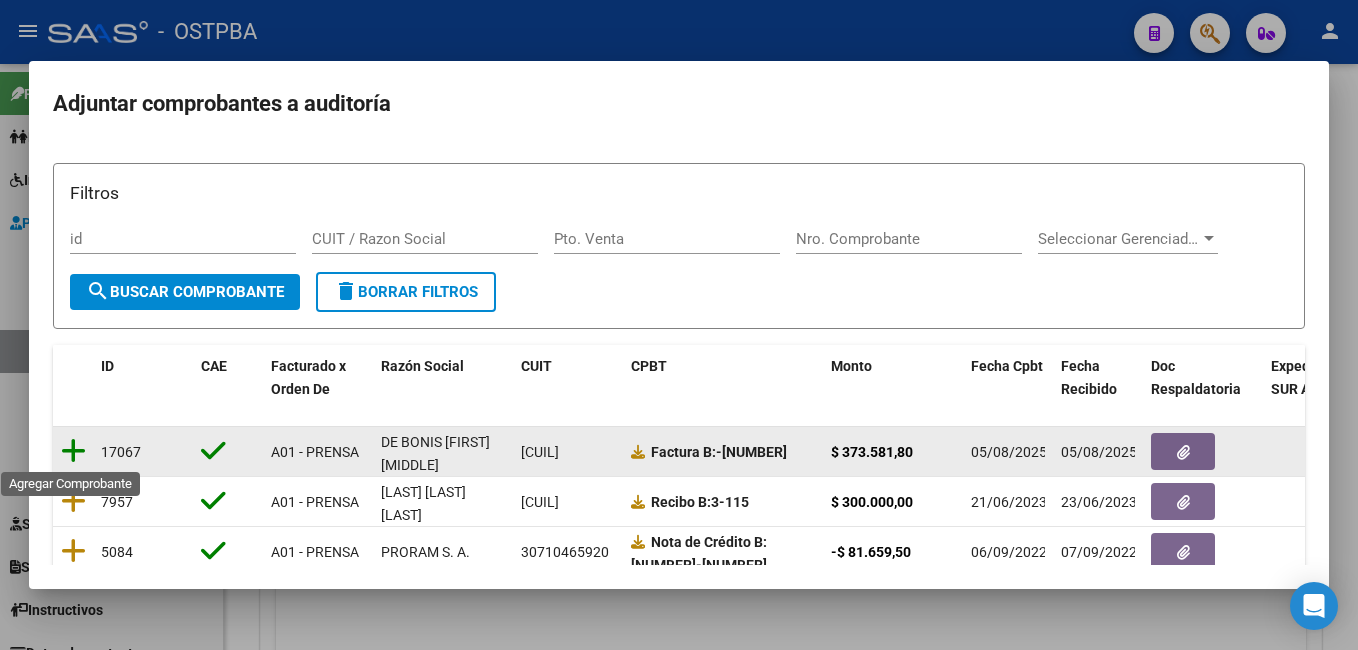 click 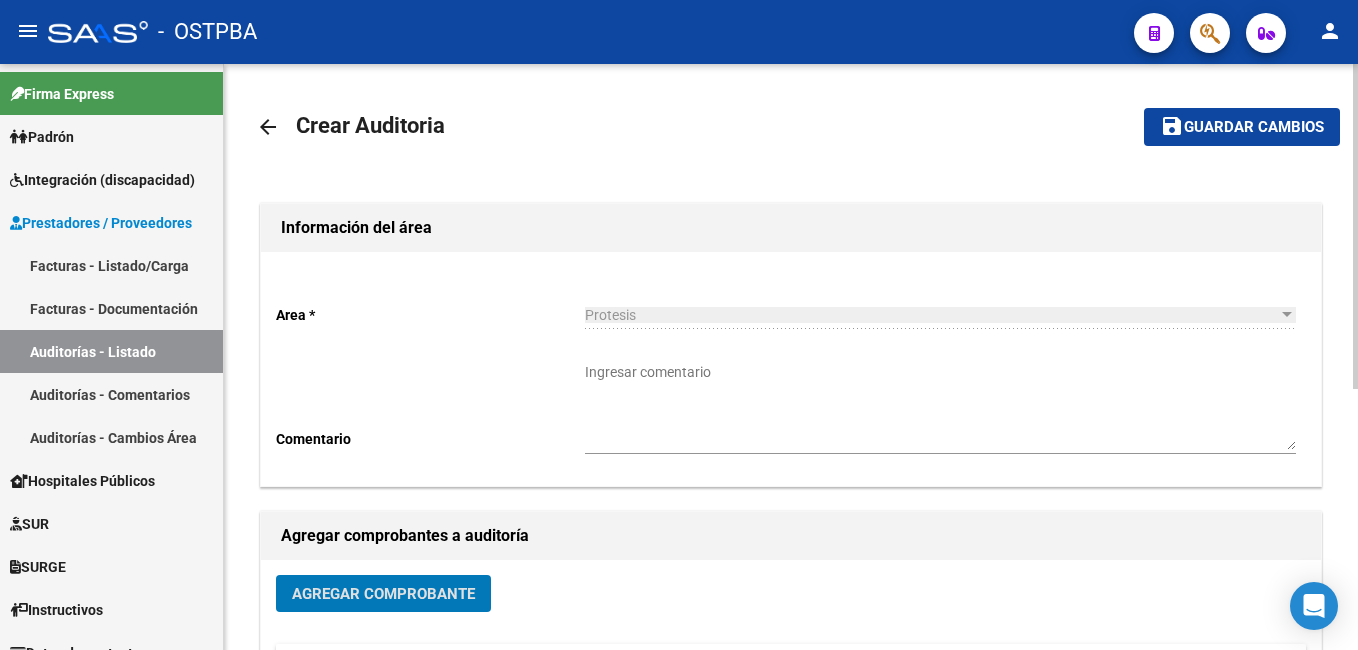 scroll, scrollTop: 0, scrollLeft: 0, axis: both 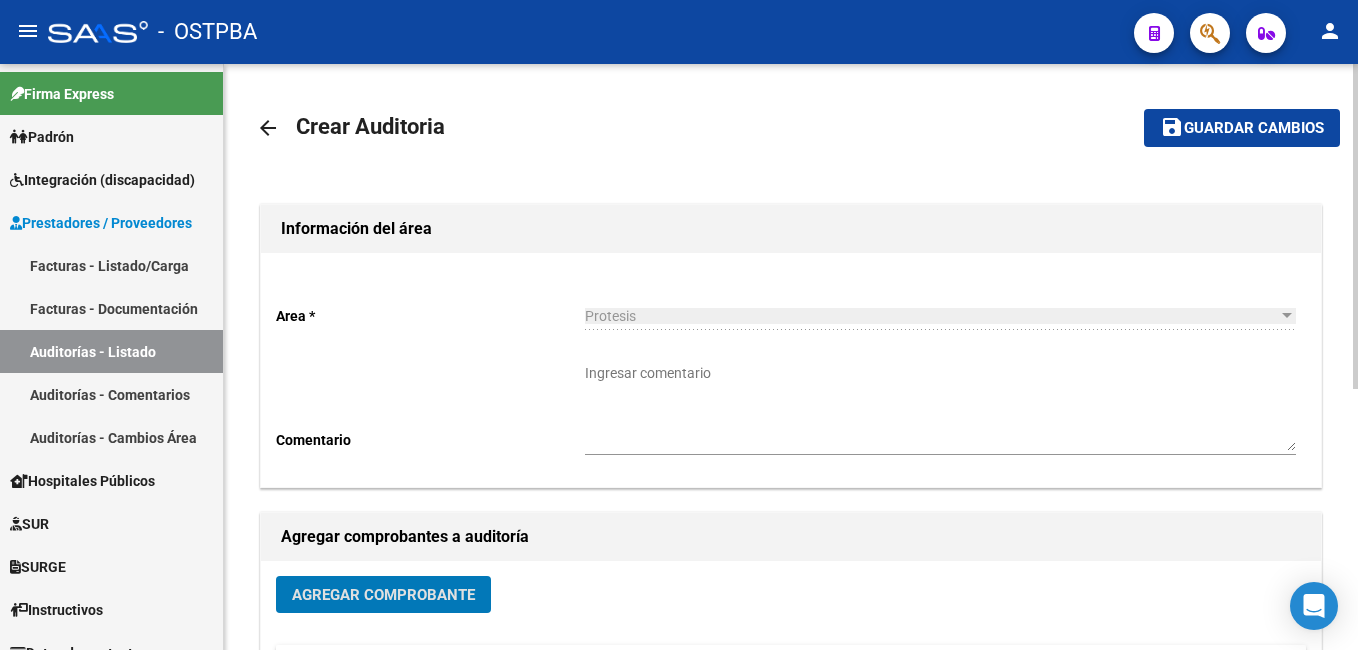 click on "save Guardar cambios" 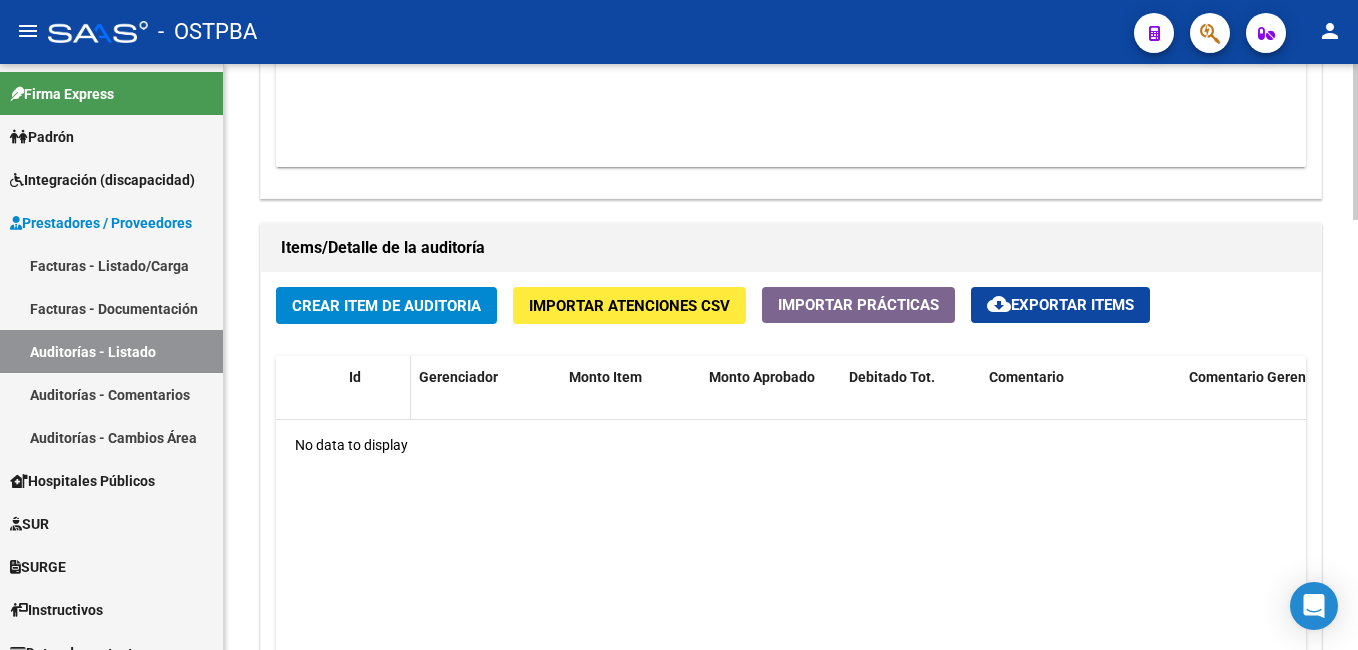 scroll, scrollTop: 1300, scrollLeft: 0, axis: vertical 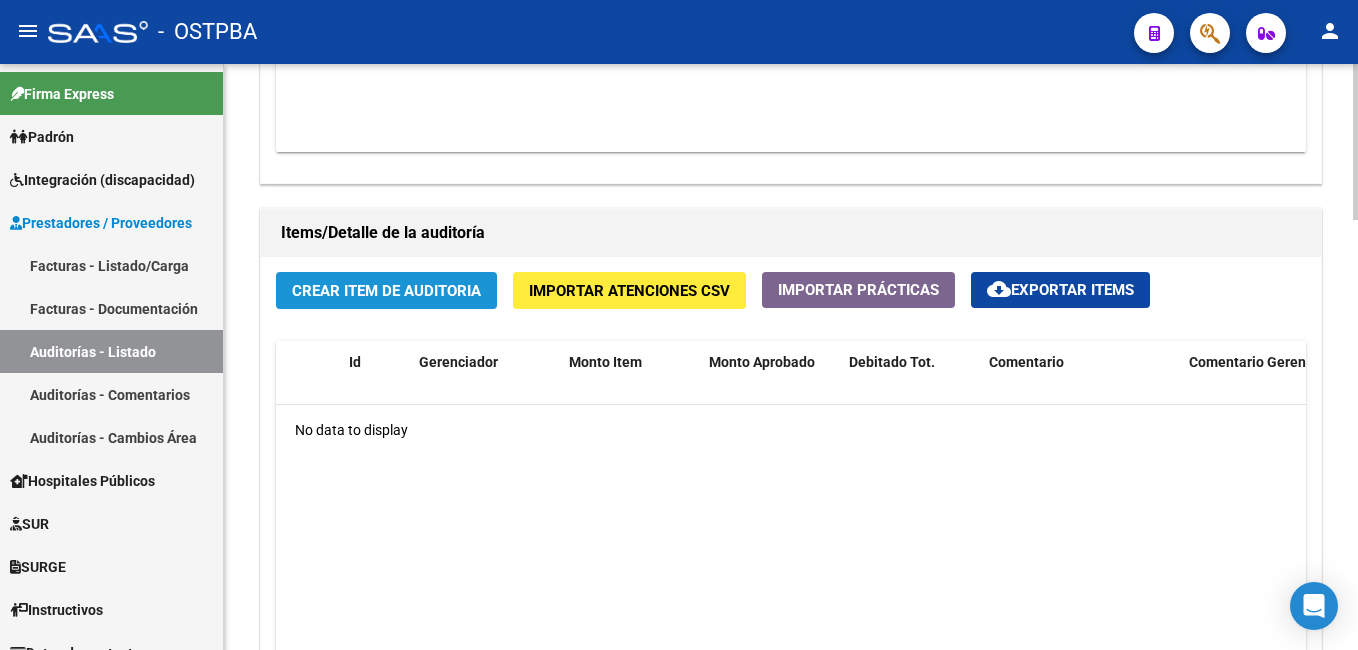 click on "Crear Item de Auditoria" 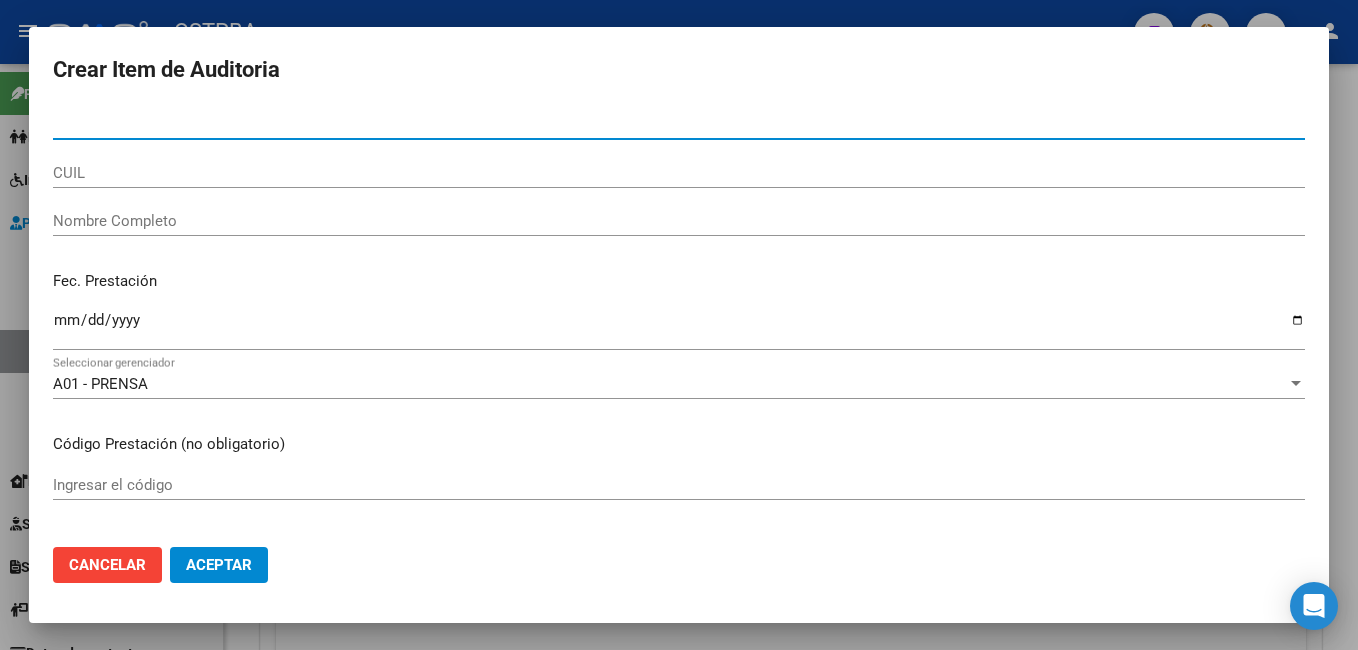 click on "CUIL" at bounding box center (679, 173) 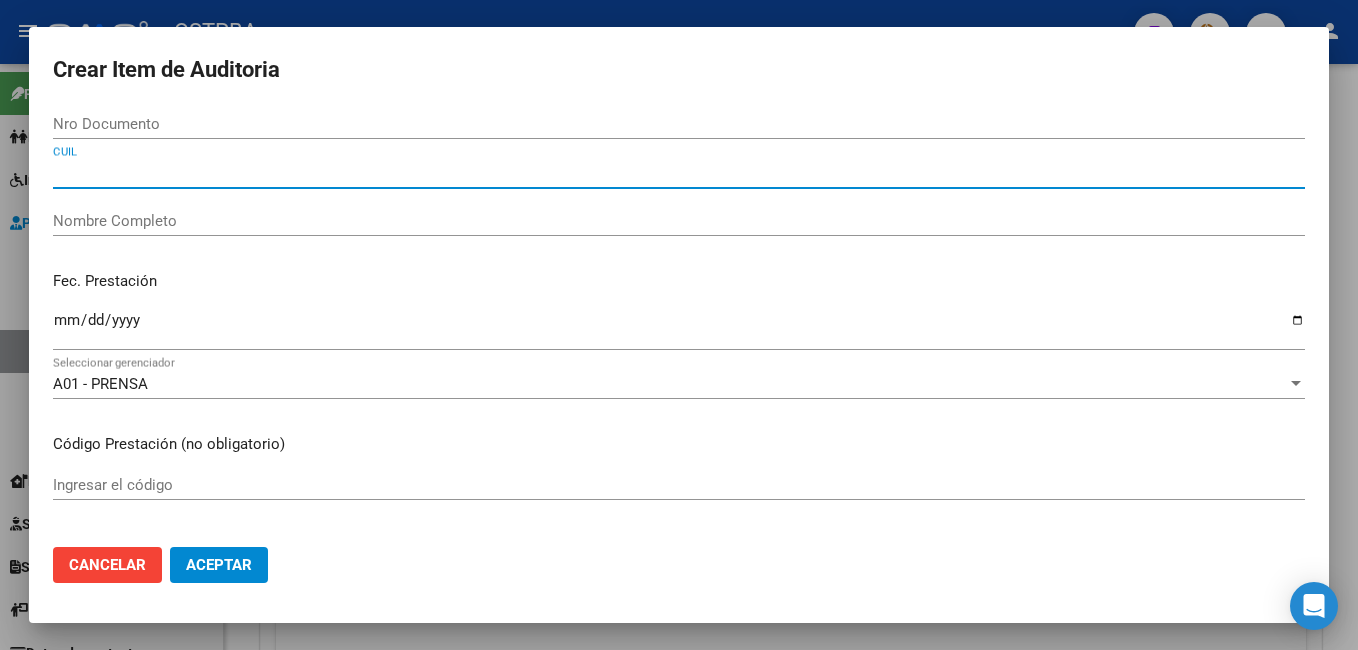type on "[CUIL]" 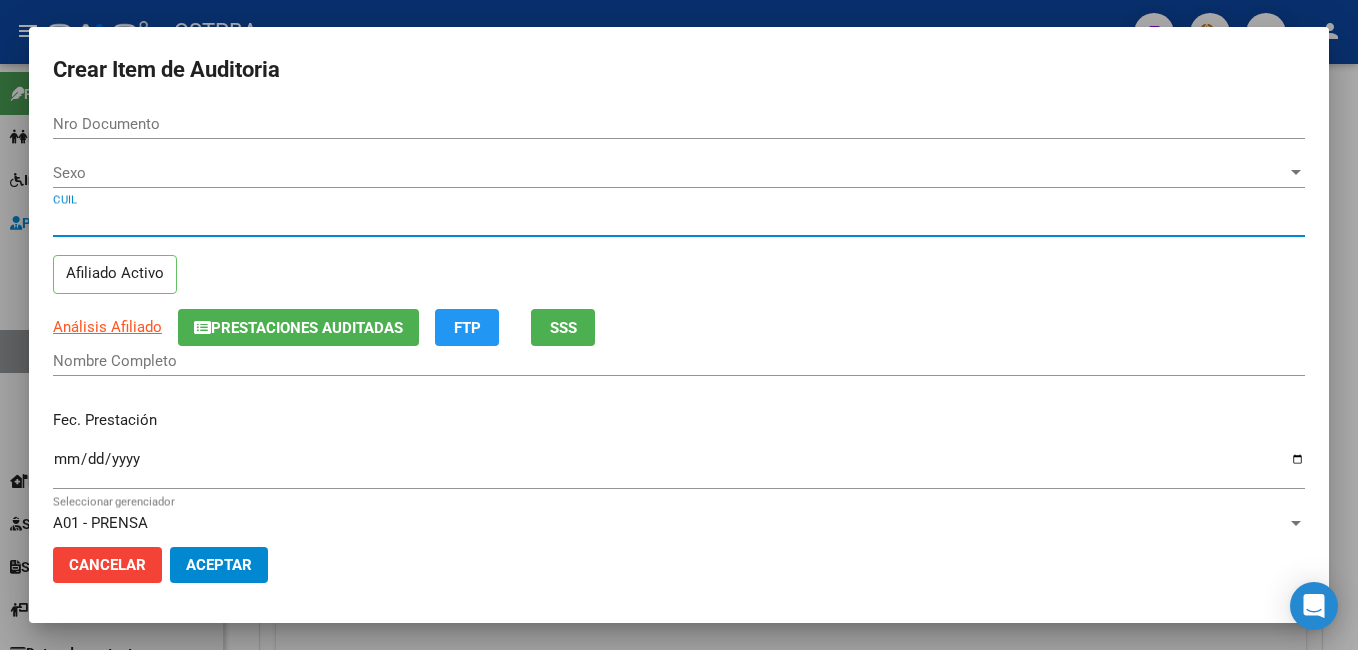 type on "[NUMBER]" 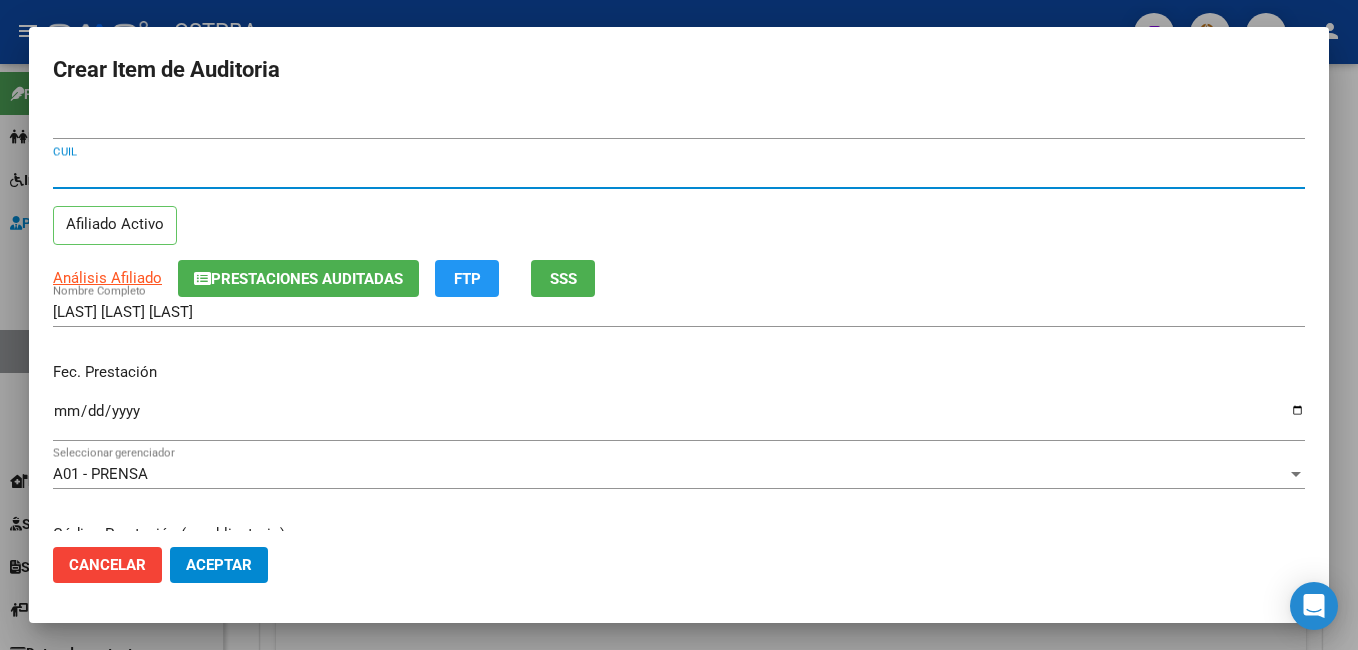 type on "[CUIL]" 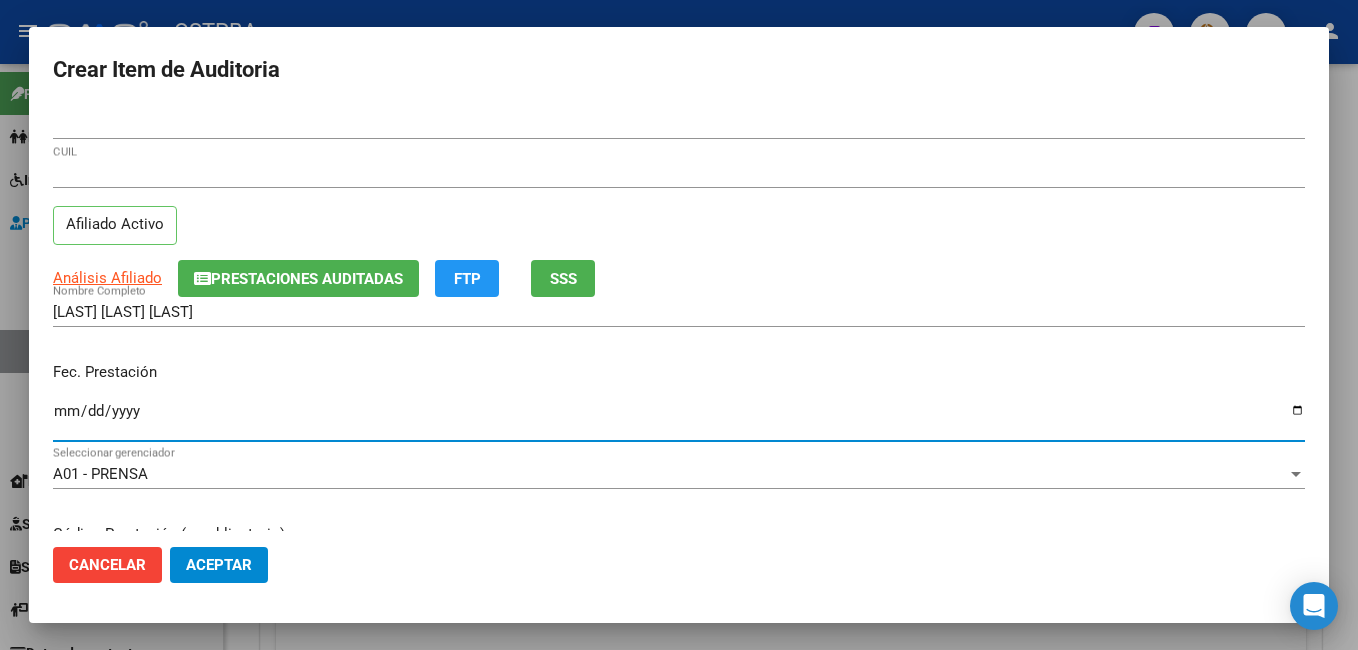 click on "Ingresar la fecha" at bounding box center [679, 419] 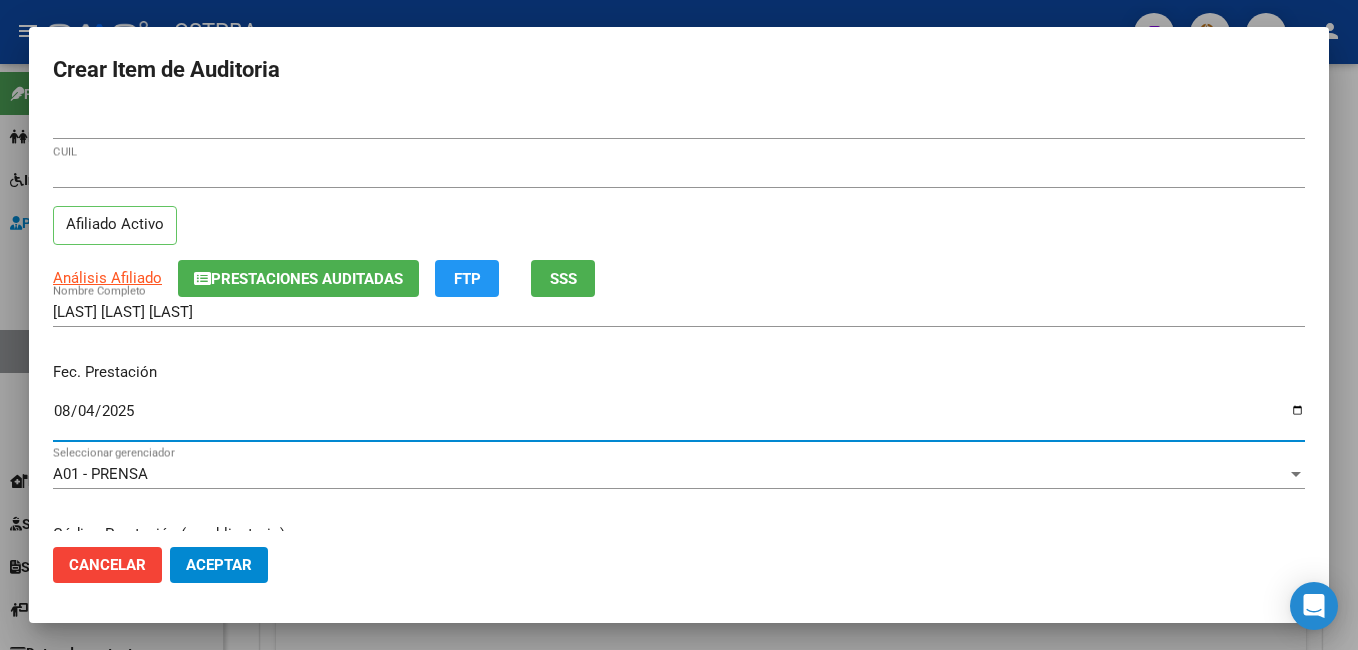 type on "2025-08-04" 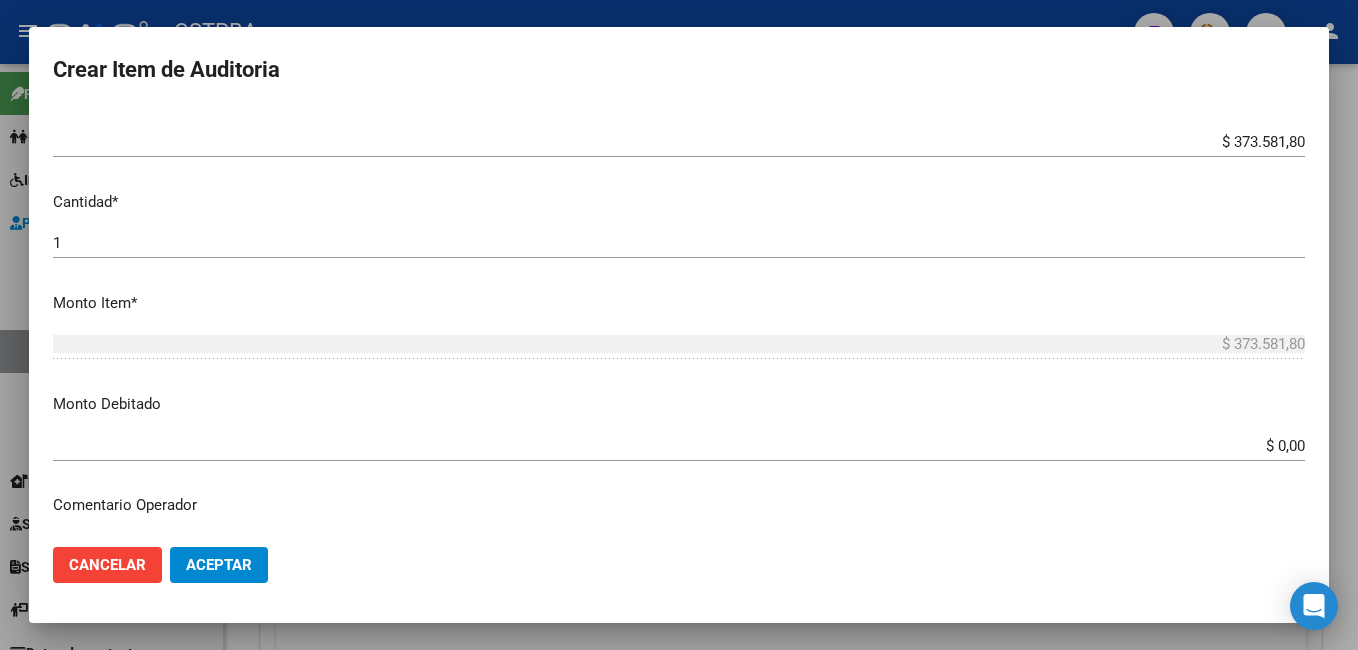 scroll, scrollTop: 500, scrollLeft: 0, axis: vertical 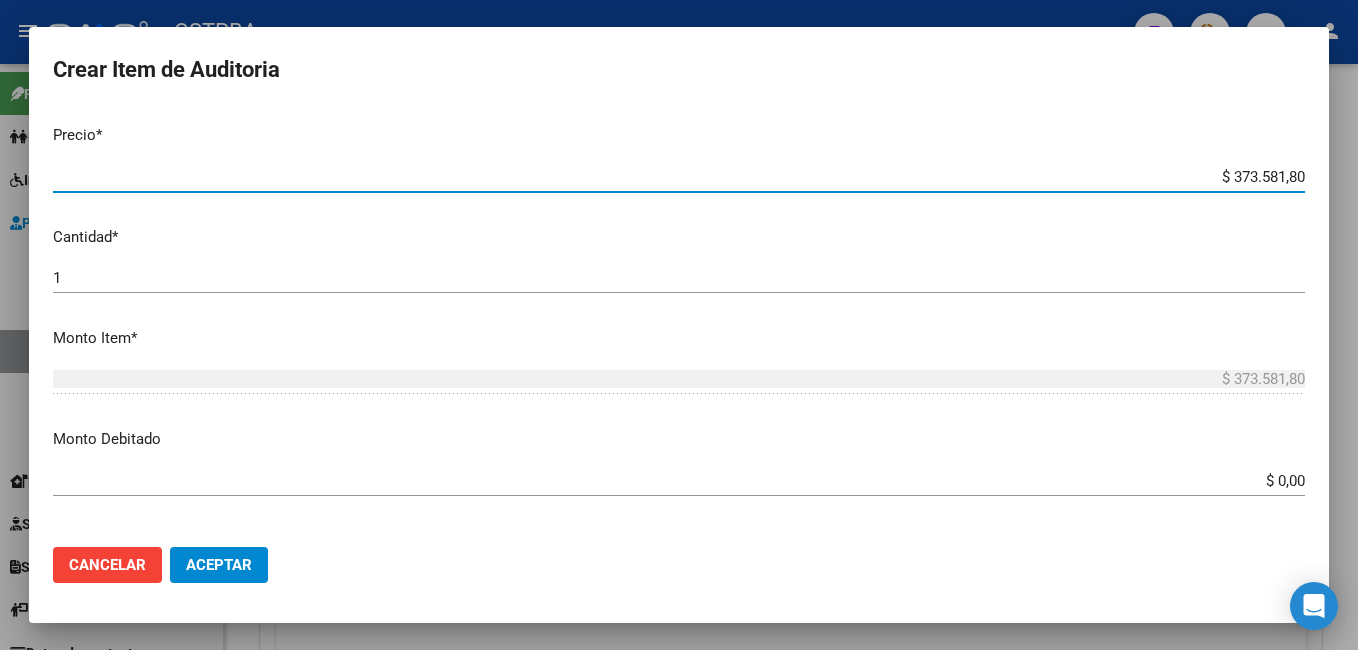 drag, startPoint x: 1289, startPoint y: 172, endPoint x: 1195, endPoint y: 172, distance: 94 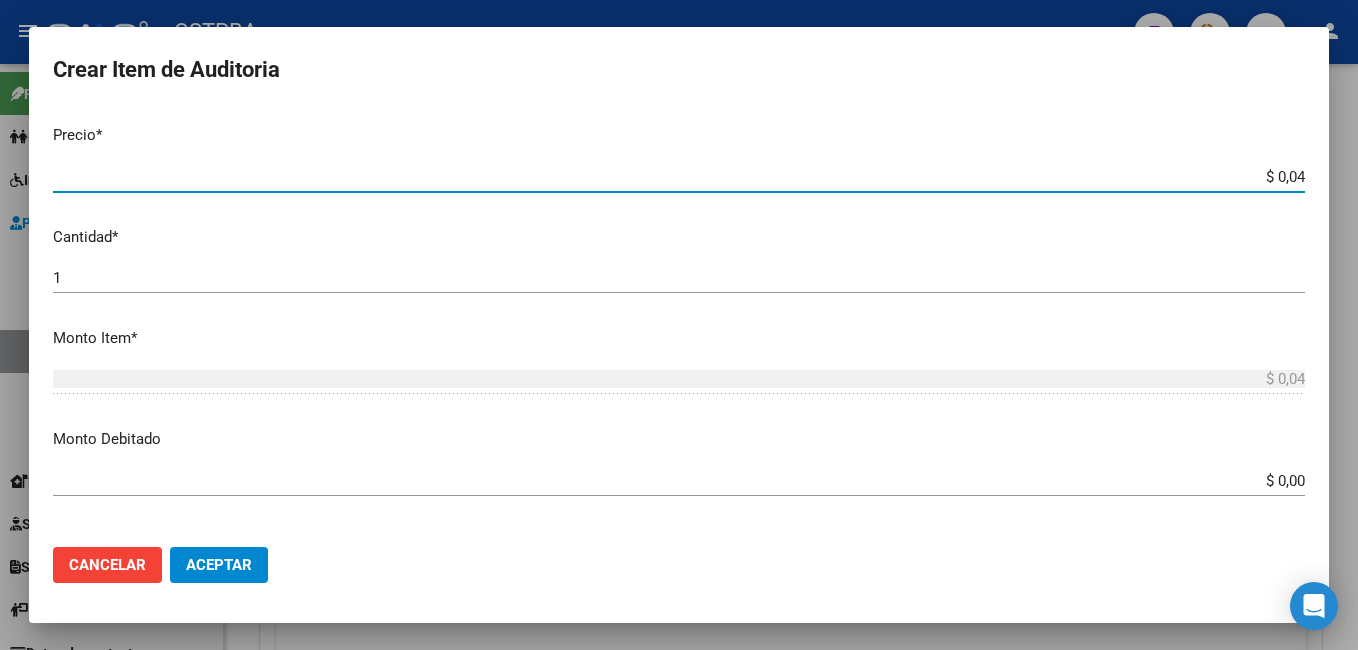 type on "$ 0,43" 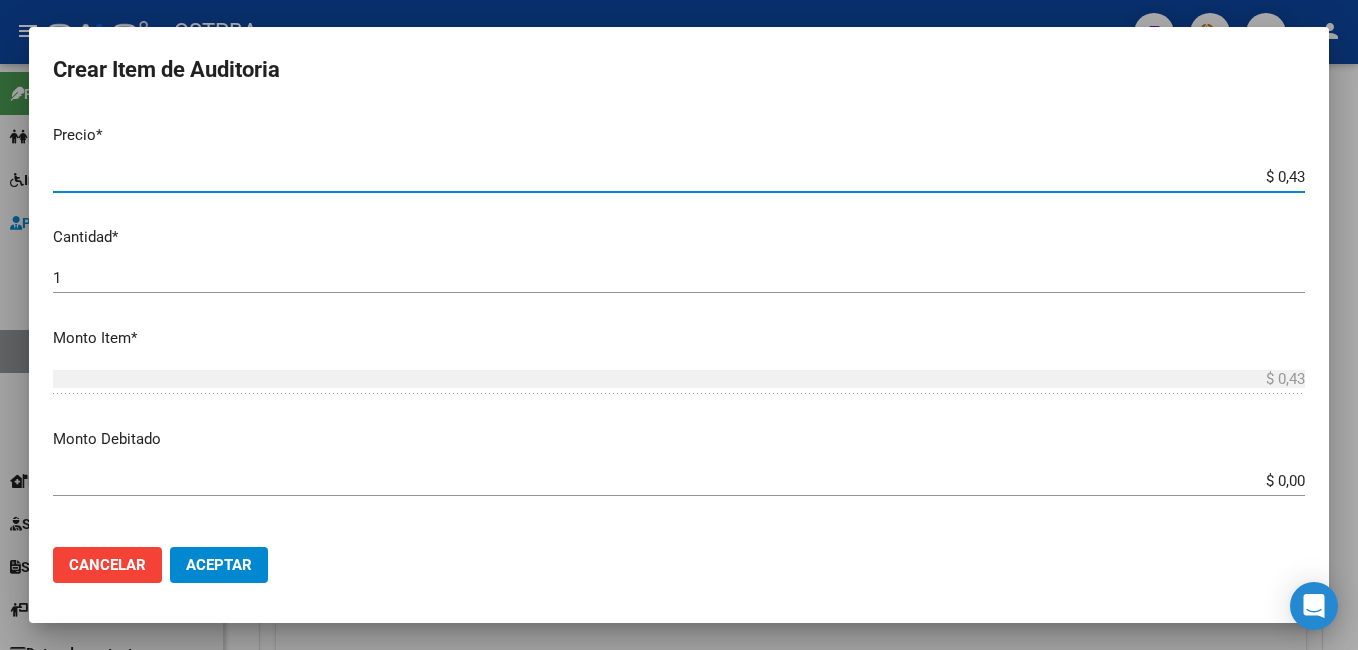 type on "$ 4,30" 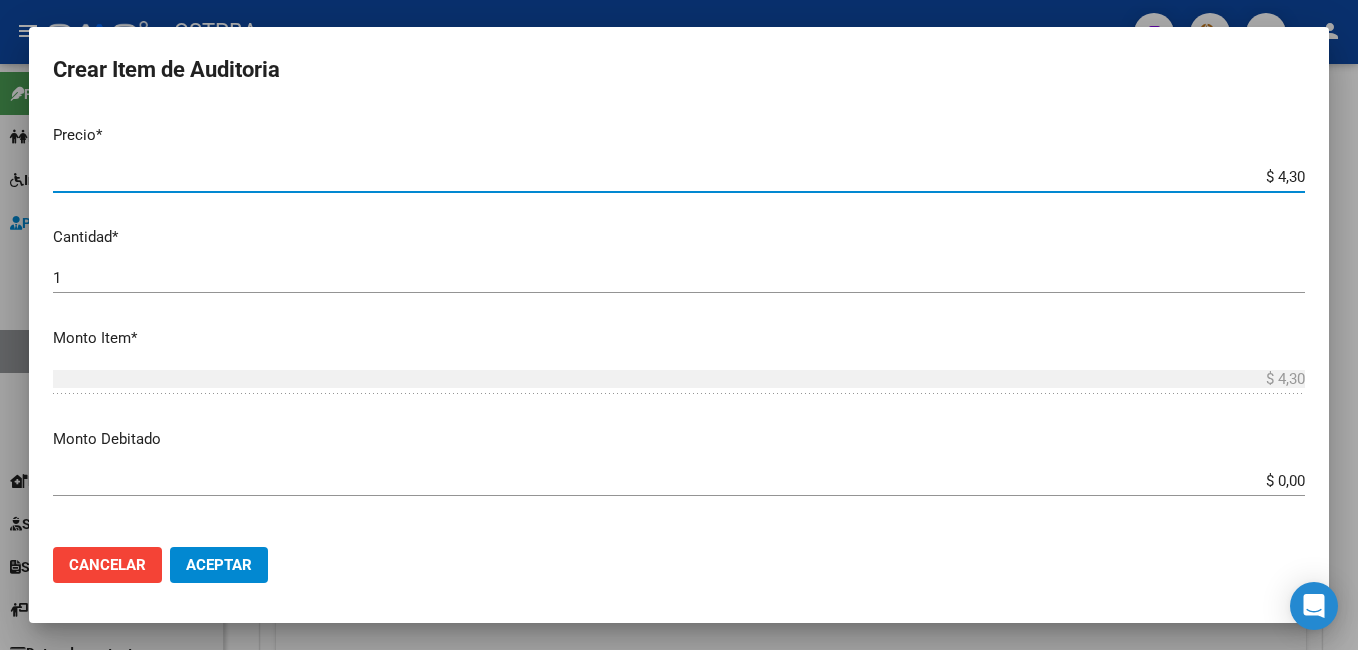 type on "$ 43,09" 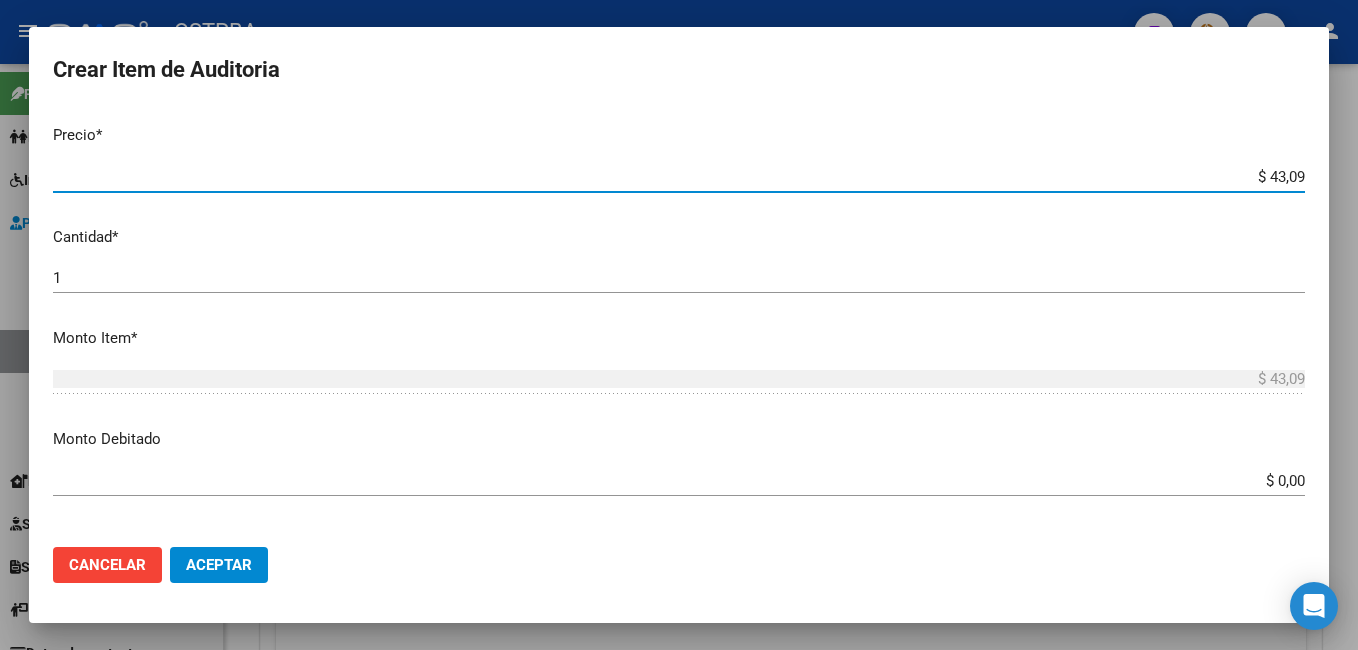 type on "$ [PRICE]" 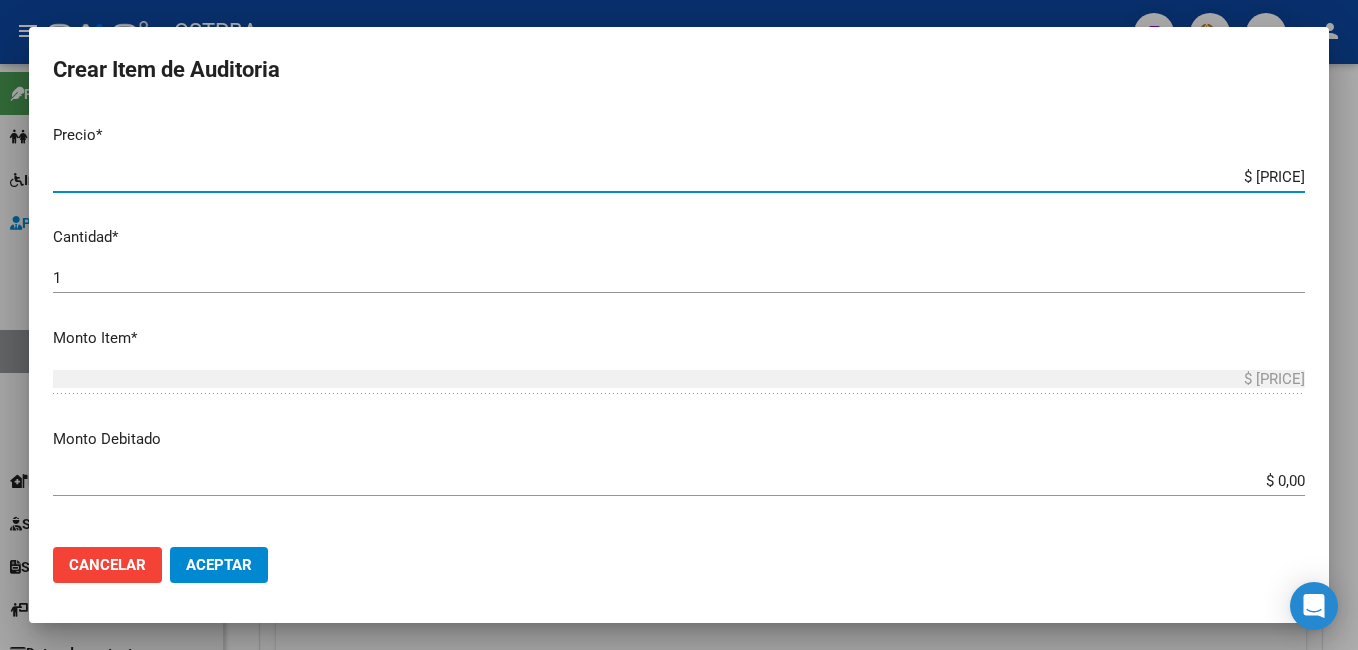 type on "$ [PRICE]" 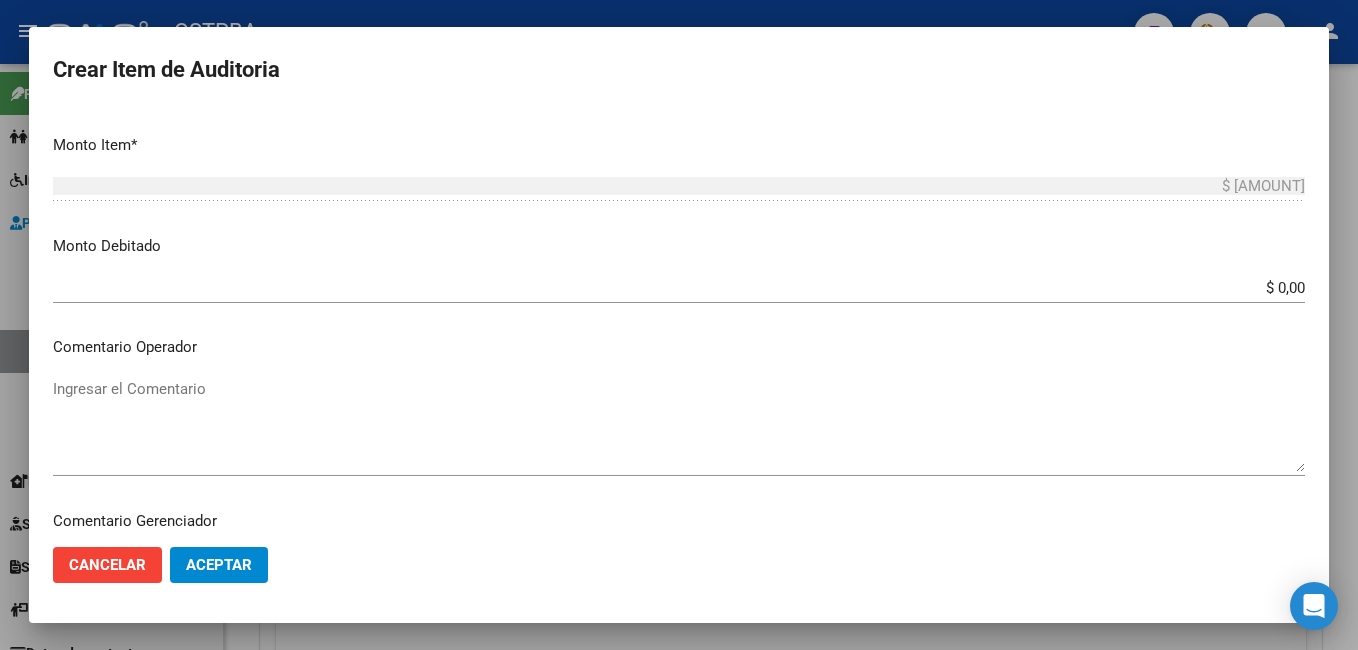 scroll, scrollTop: 700, scrollLeft: 0, axis: vertical 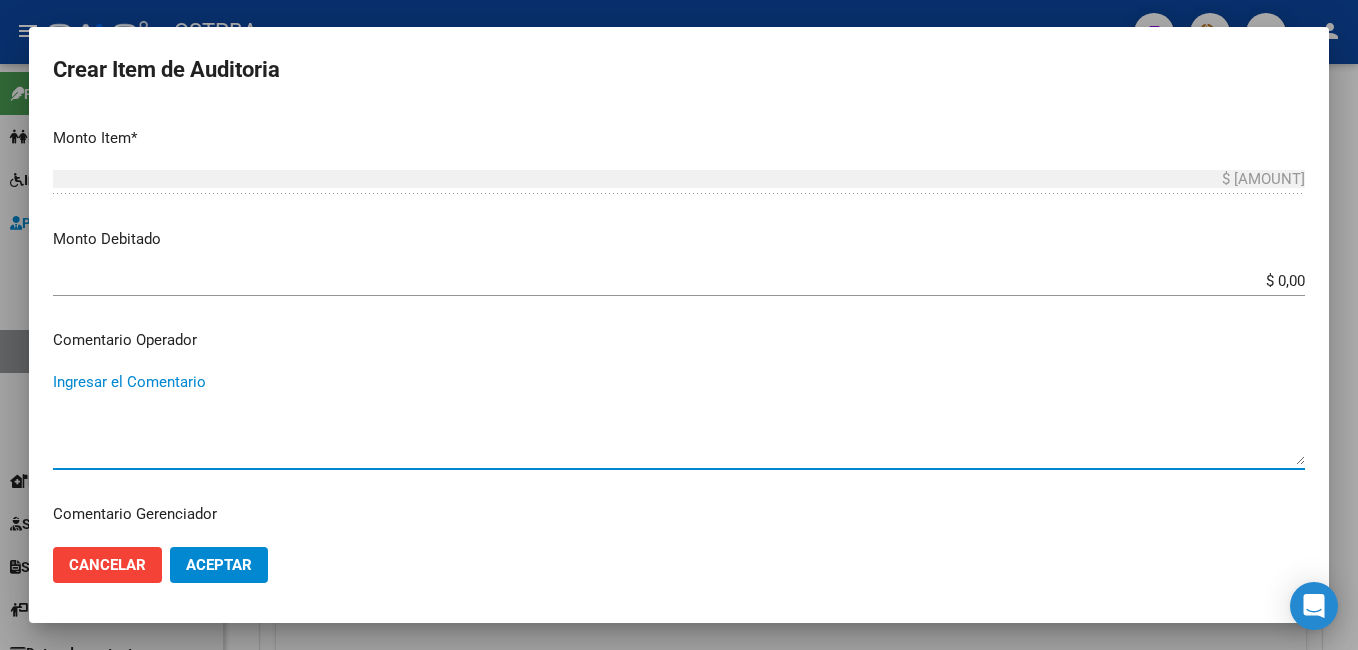 click on "Ingresar el Comentario" at bounding box center [679, 418] 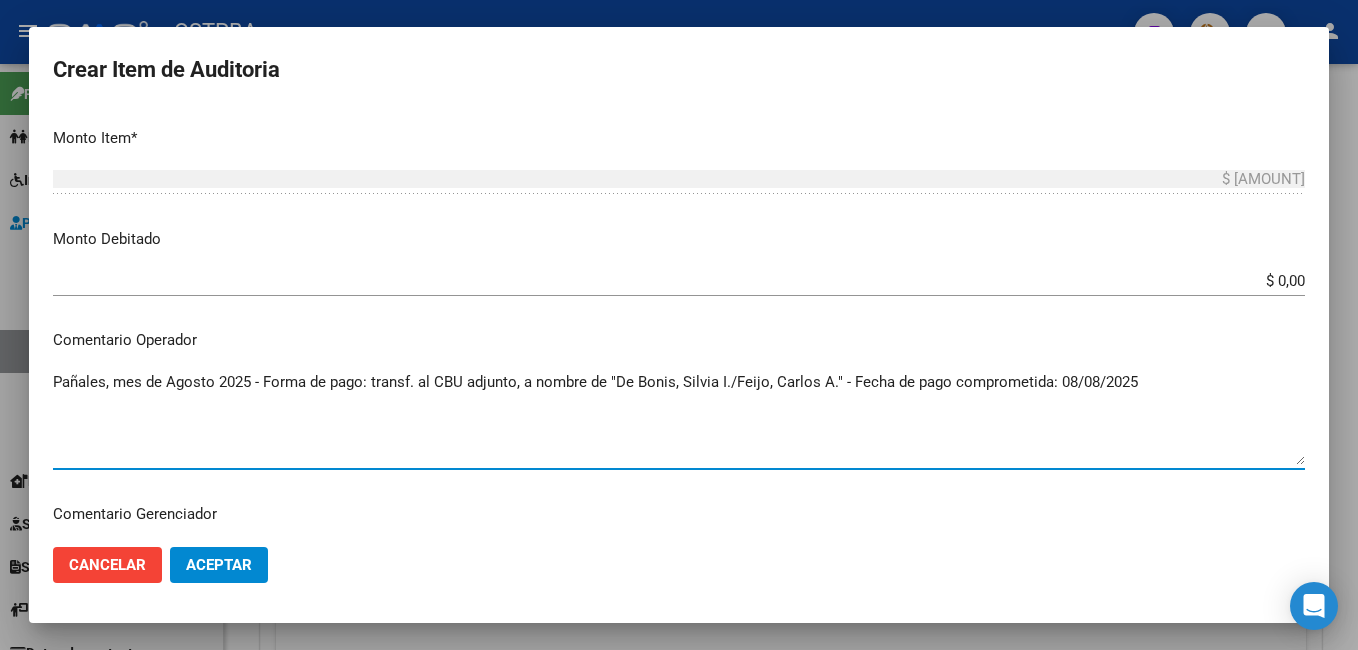 type on "Pañales, mes de Agosto 2025 - Forma de pago: transf. al CBU adjunto, a nombre de "De Bonis, Silvia I./Feijo, Carlos A." - Fecha de pago comprometida: 08/08/2025" 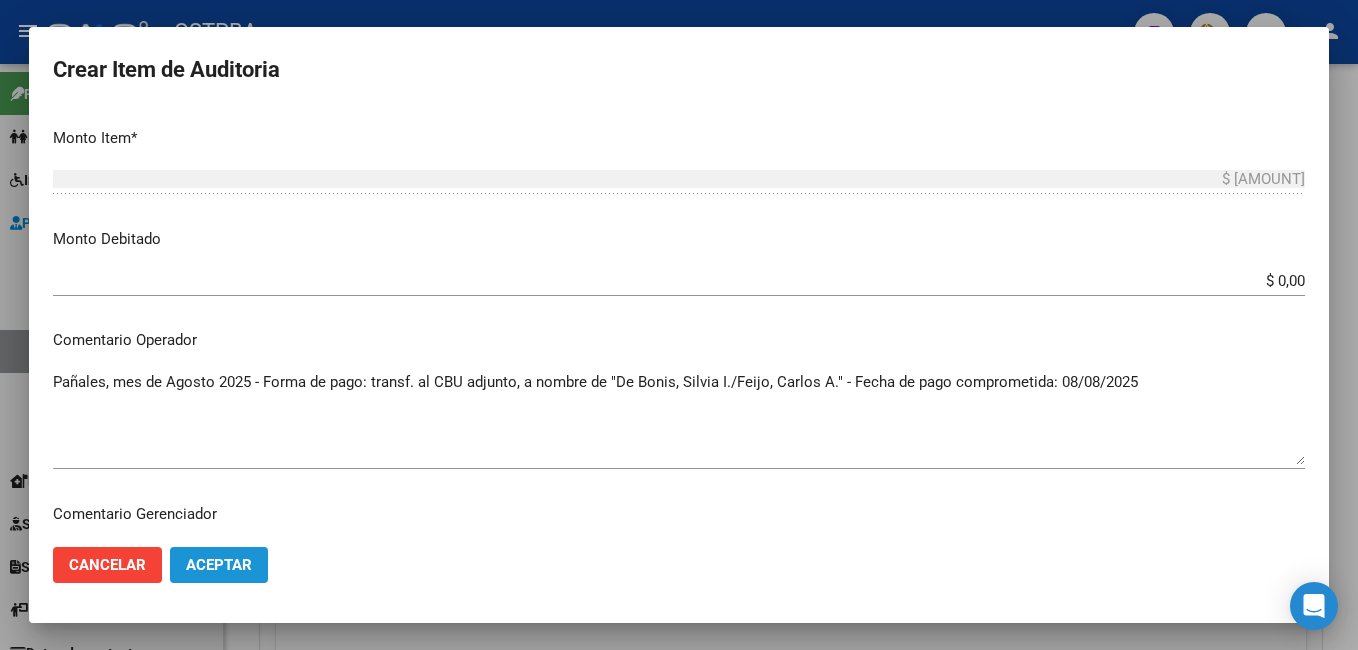 click on "Aceptar" 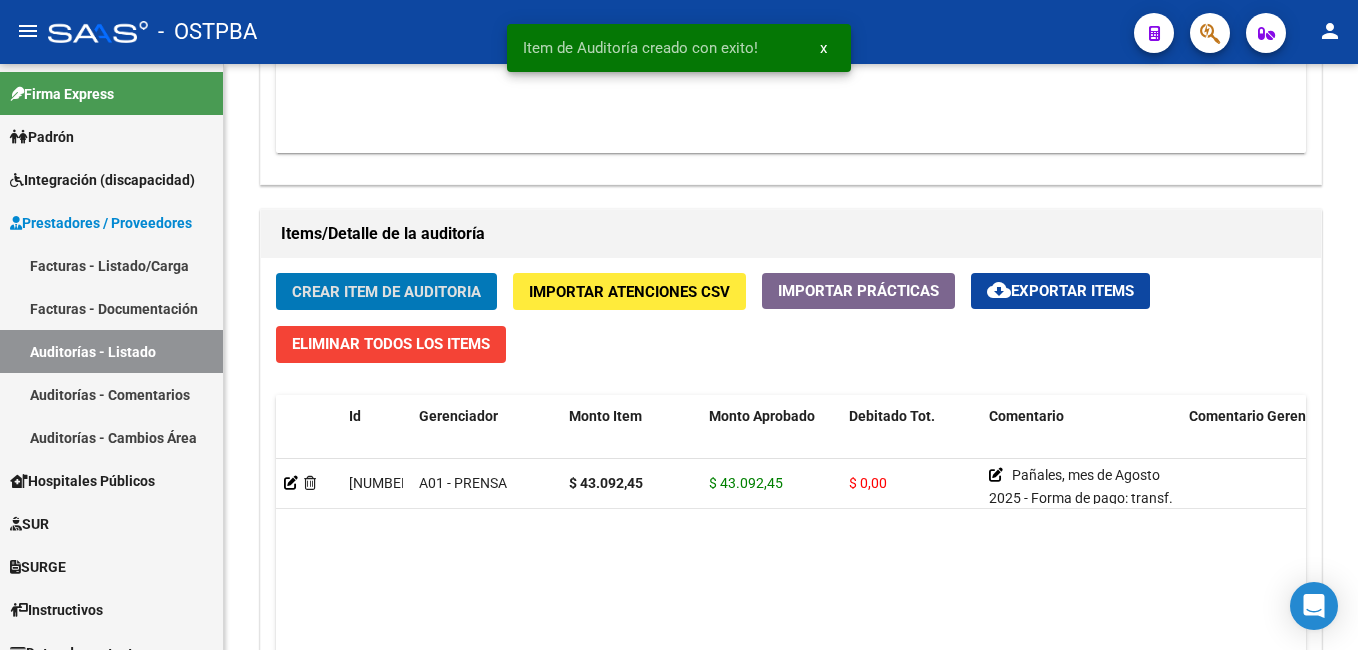 scroll, scrollTop: 1301, scrollLeft: 0, axis: vertical 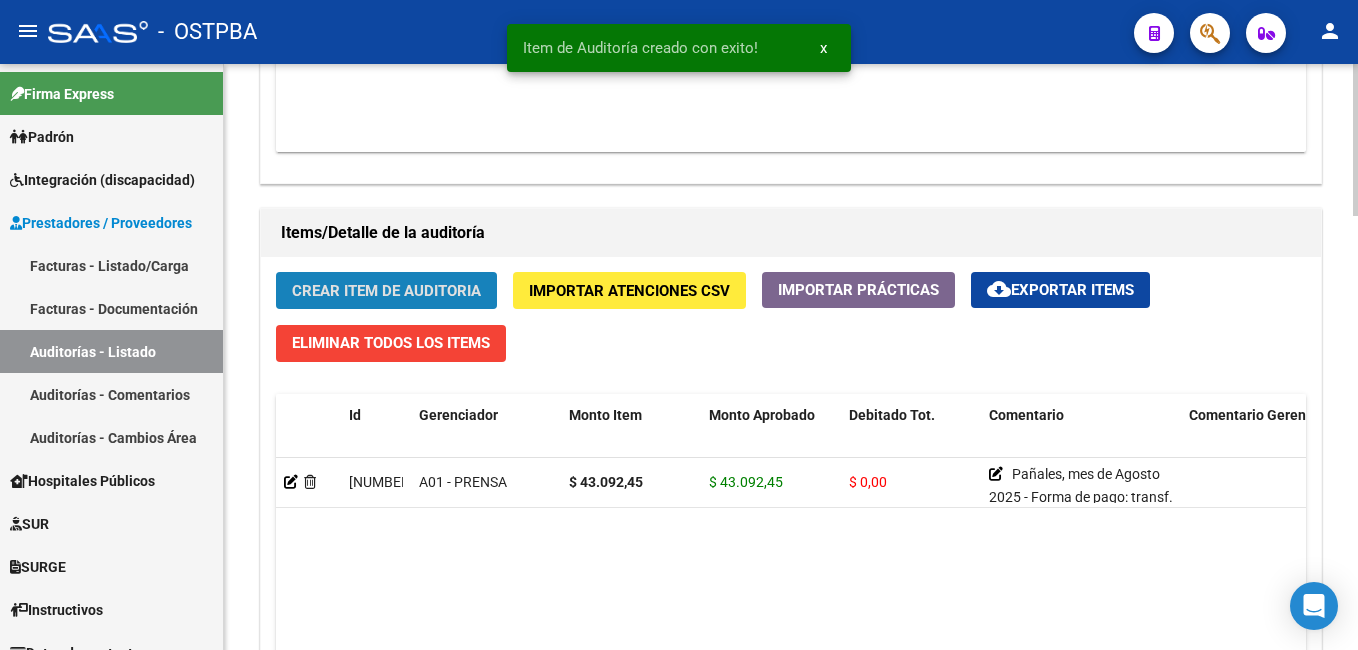 click on "Crear Item de Auditoria" 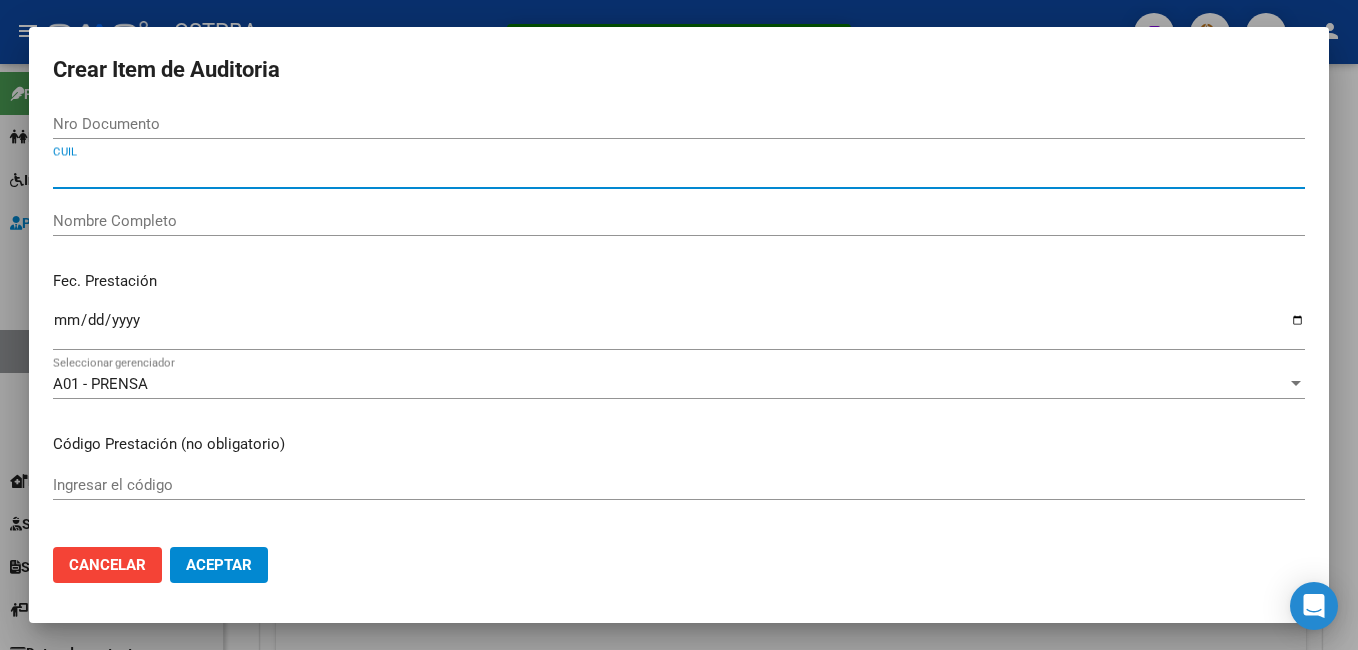 click on "CUIL" at bounding box center (679, 173) 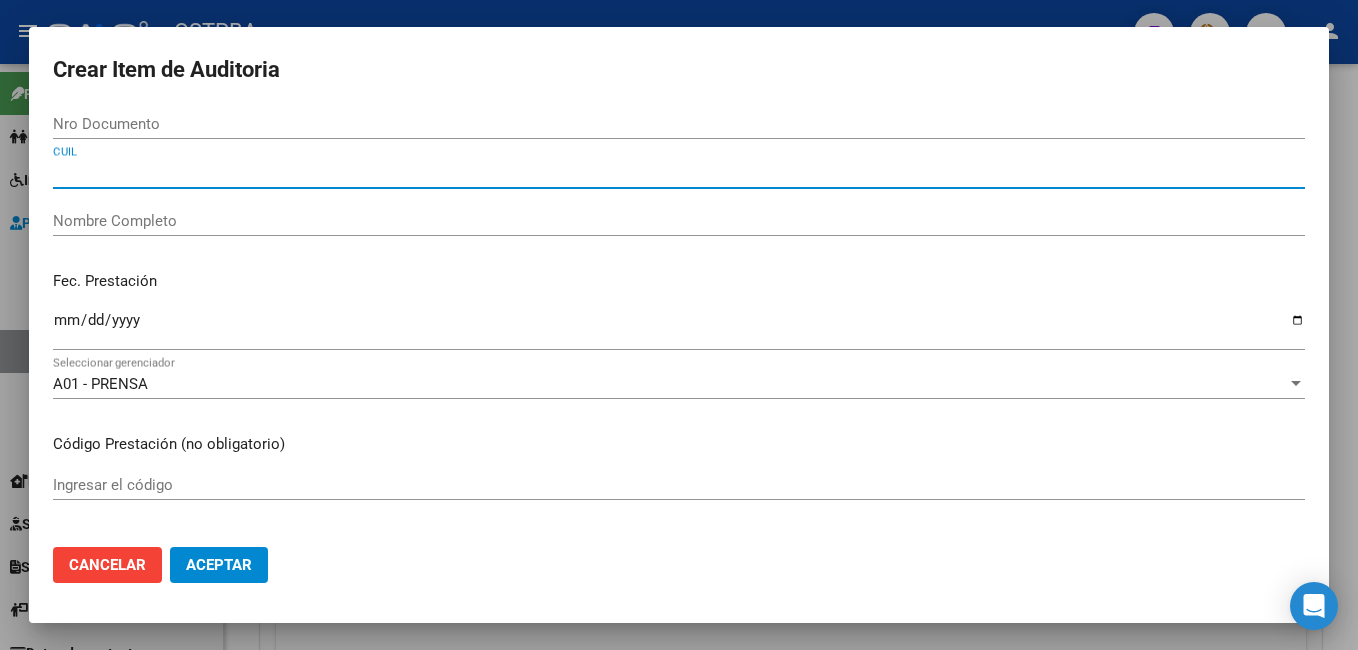 type on "[CUIL]" 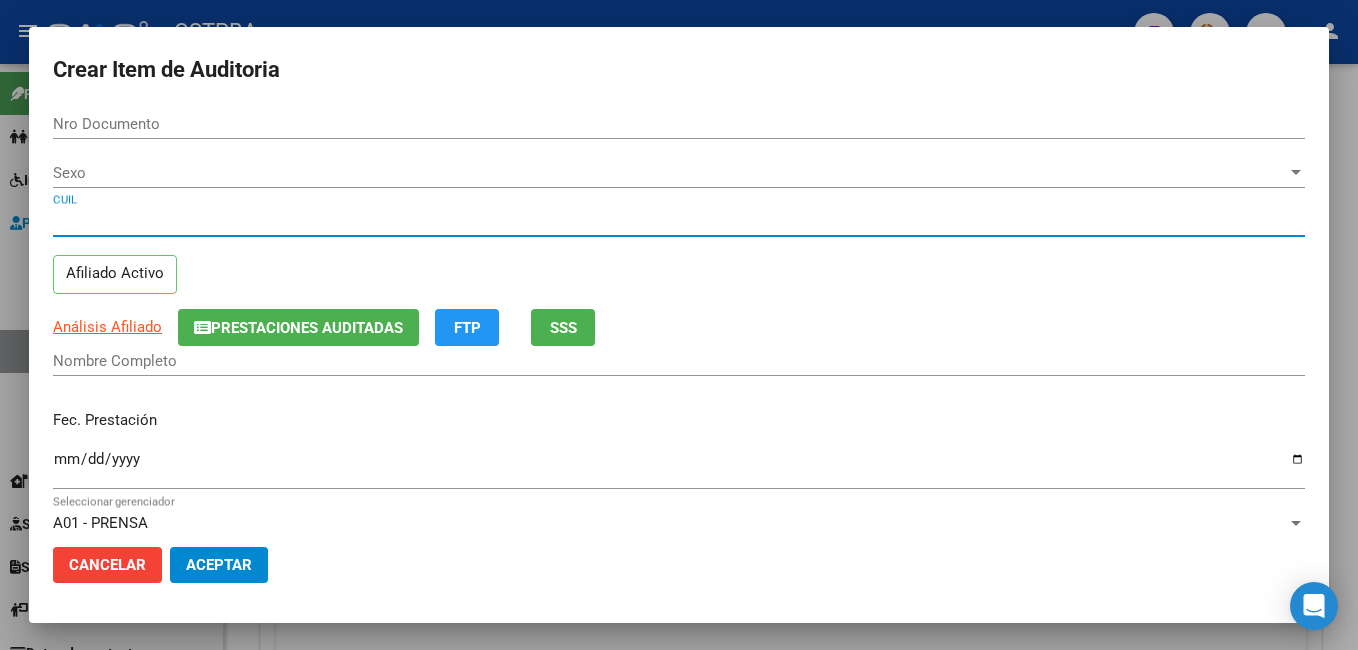 type on "[CUIL]" 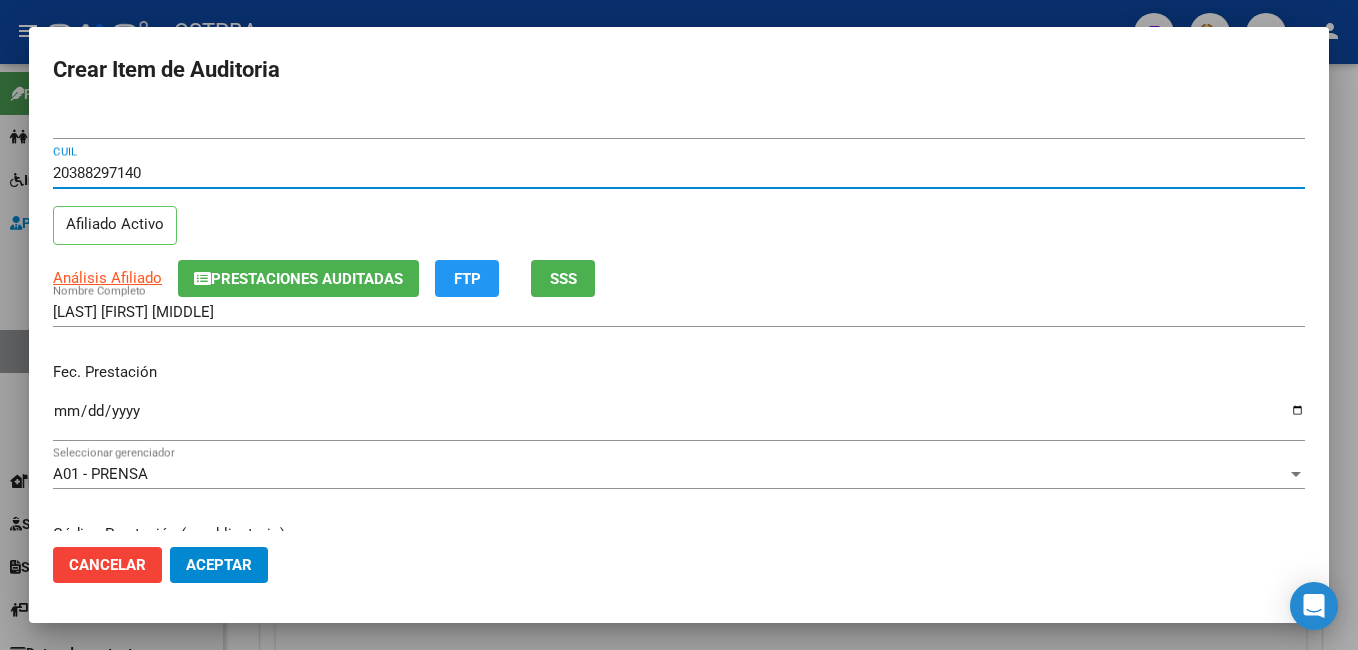 type on "20388297140" 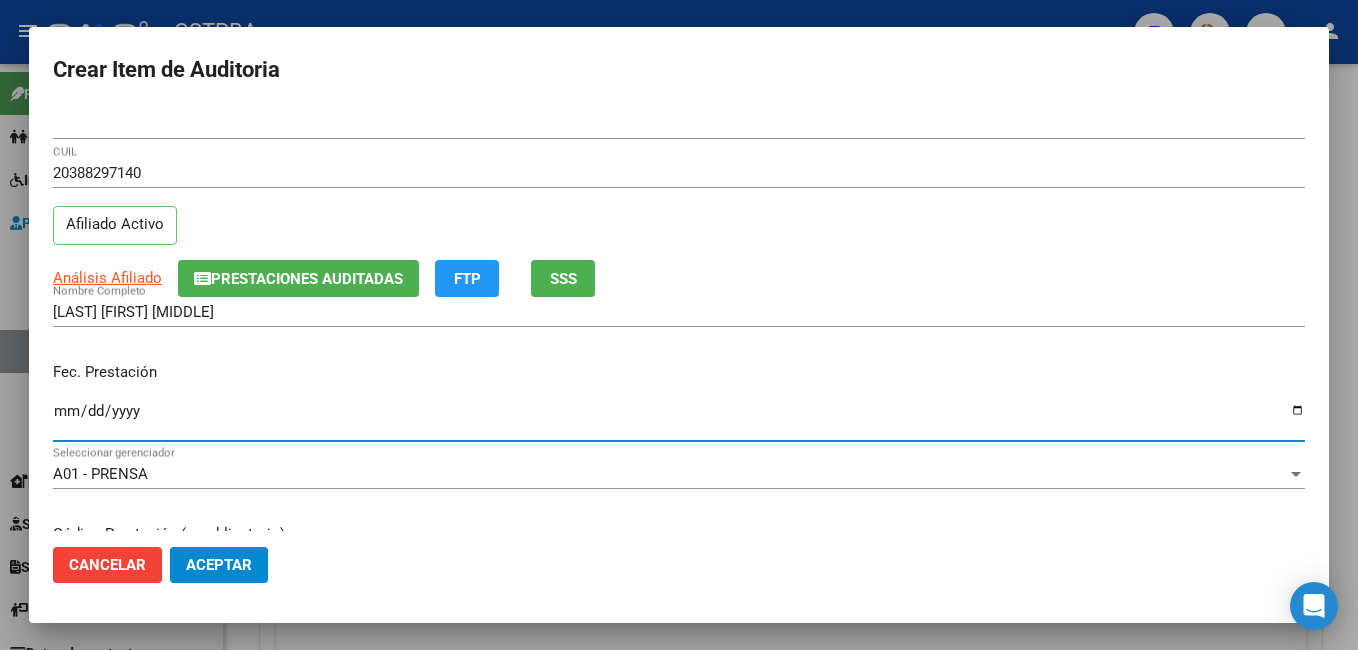 click on "Ingresar la fecha" at bounding box center [679, 419] 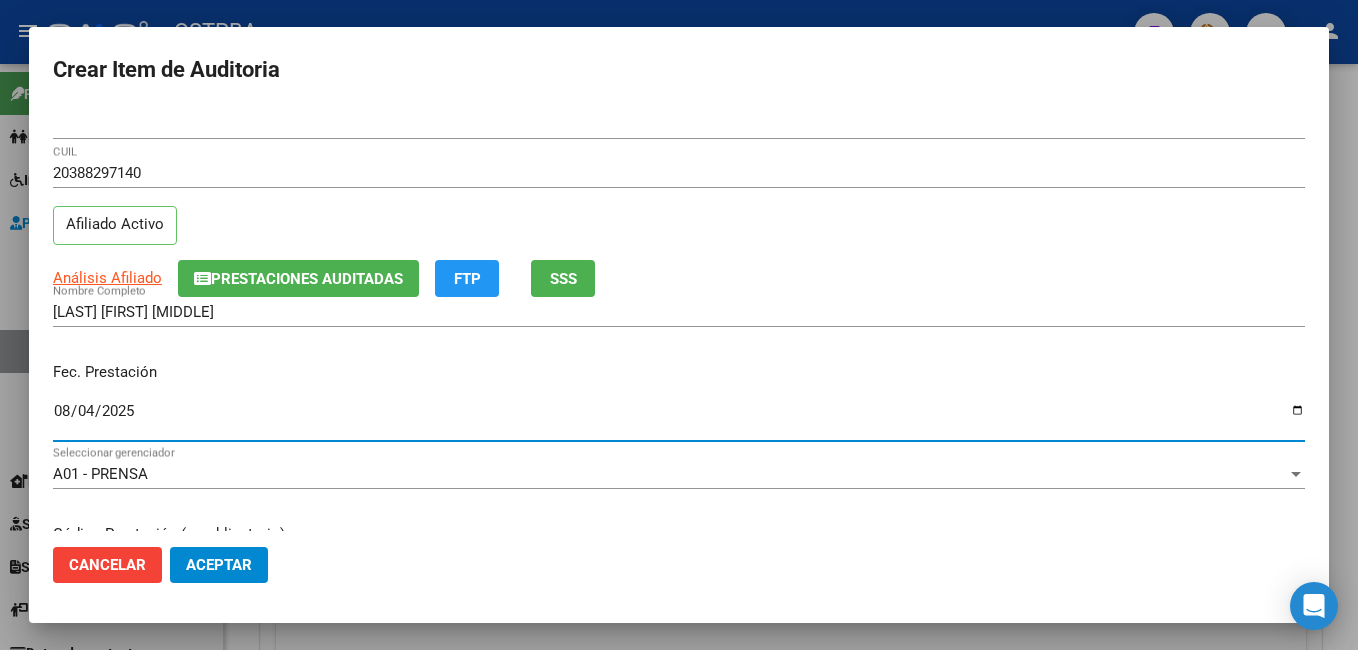type on "2025-08-04" 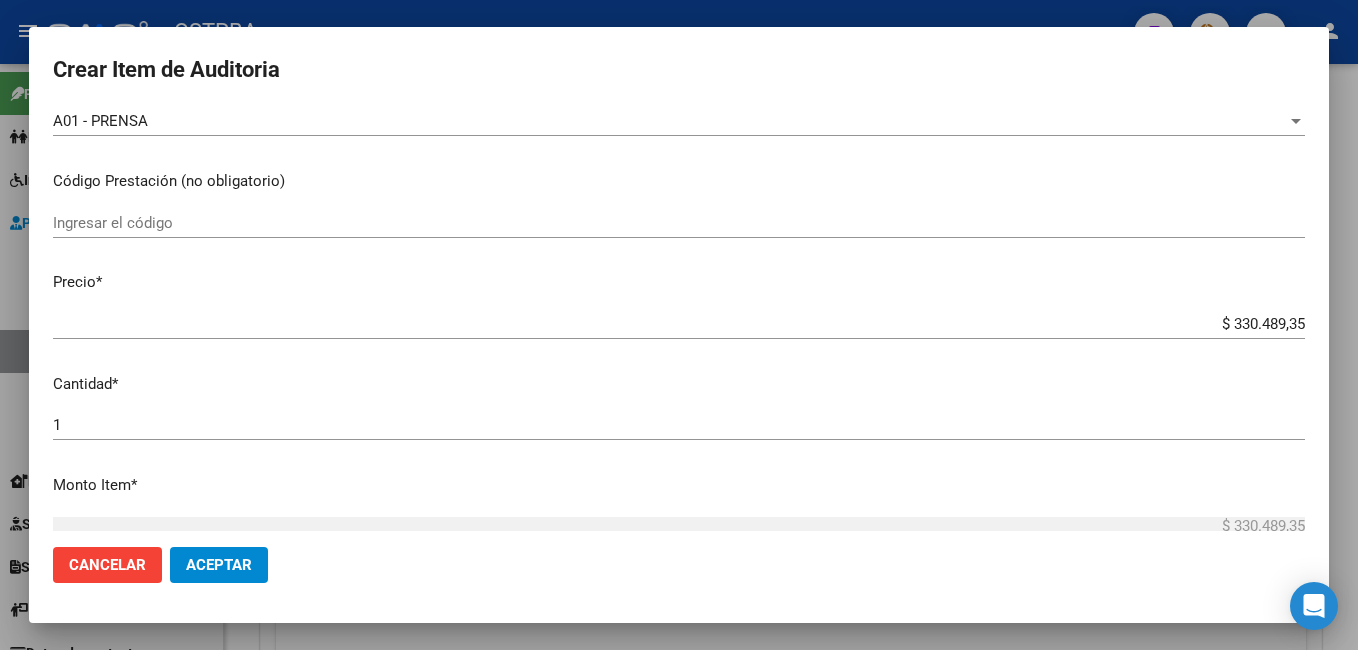 scroll, scrollTop: 400, scrollLeft: 0, axis: vertical 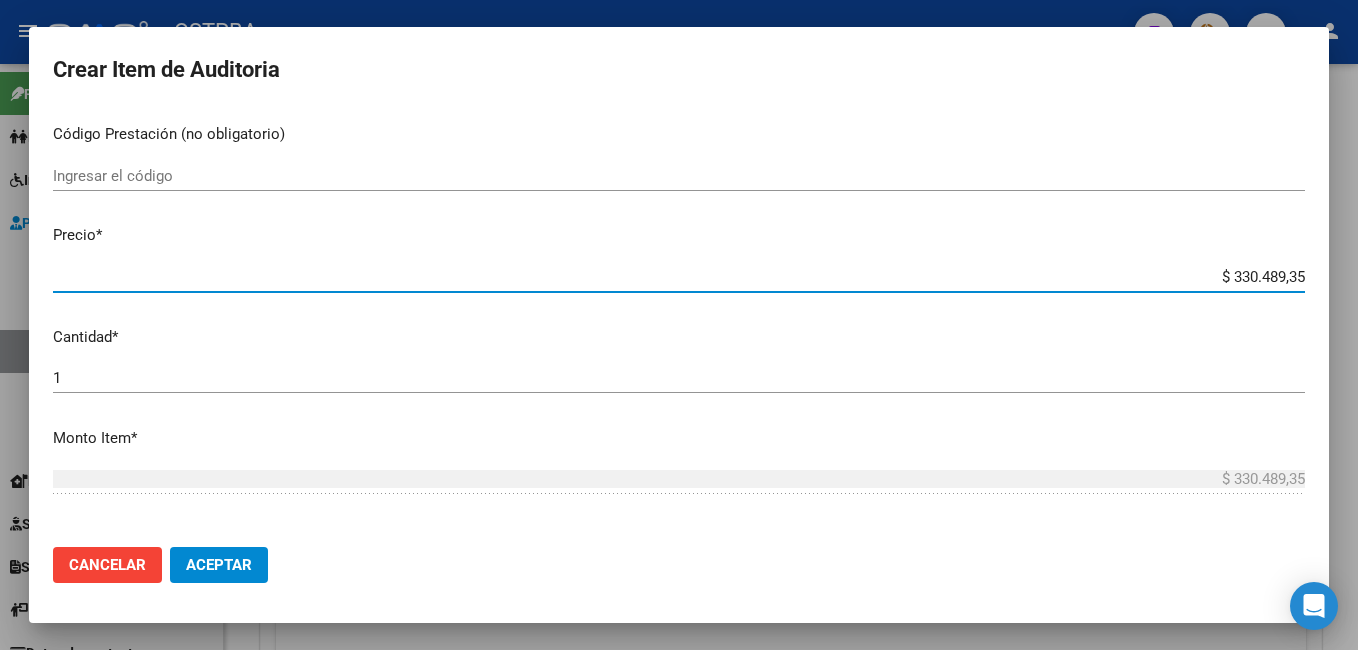drag, startPoint x: 1289, startPoint y: 276, endPoint x: 1183, endPoint y: 276, distance: 106 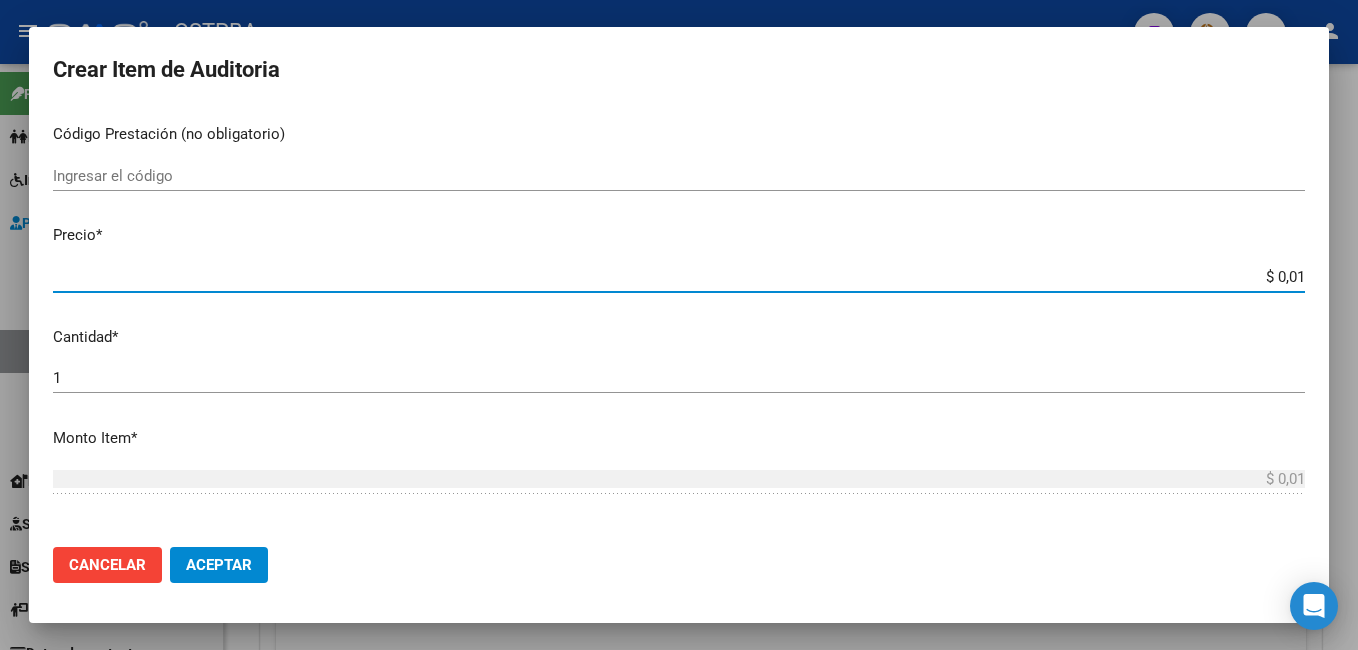 type on "$ 0,16" 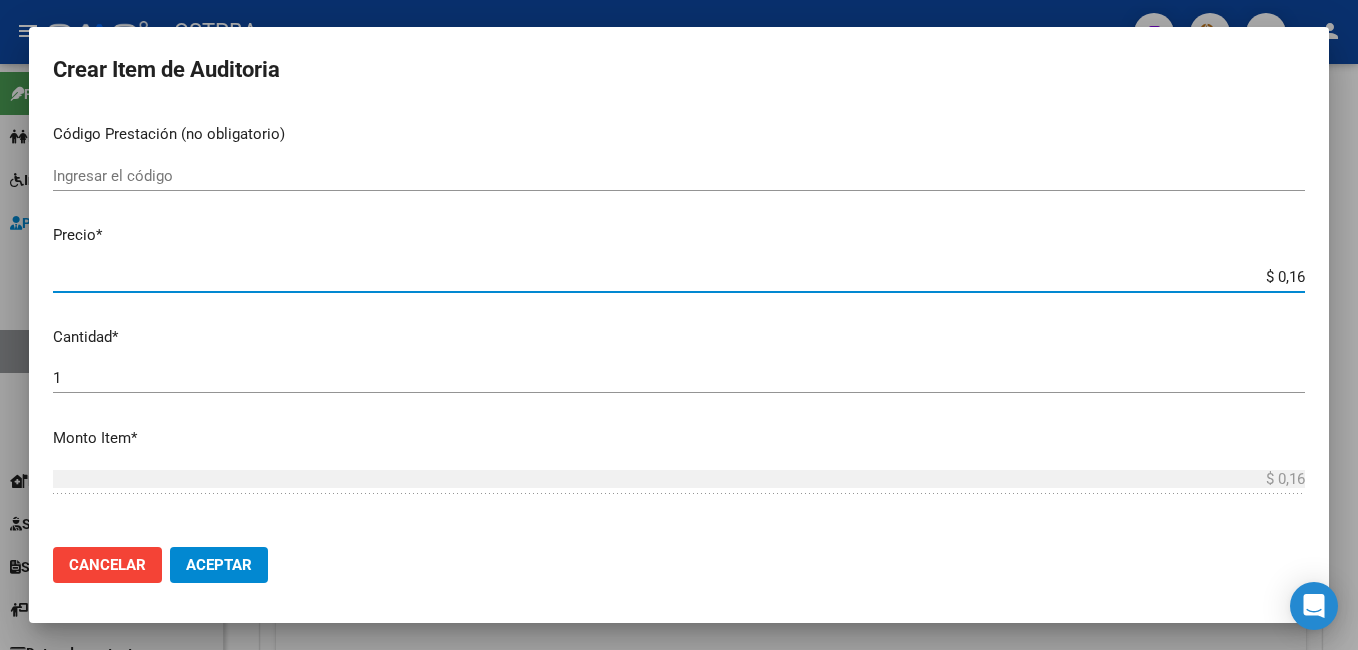 type on "$ 1,67" 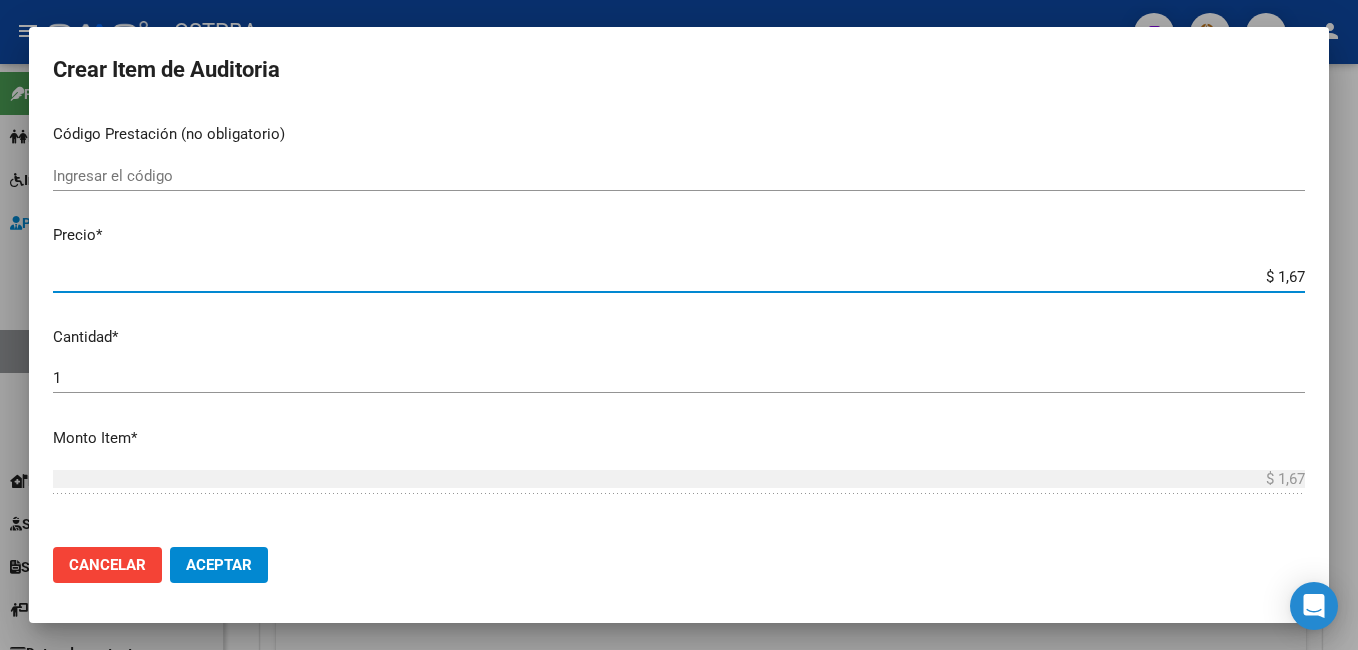 type on "$ 16,74" 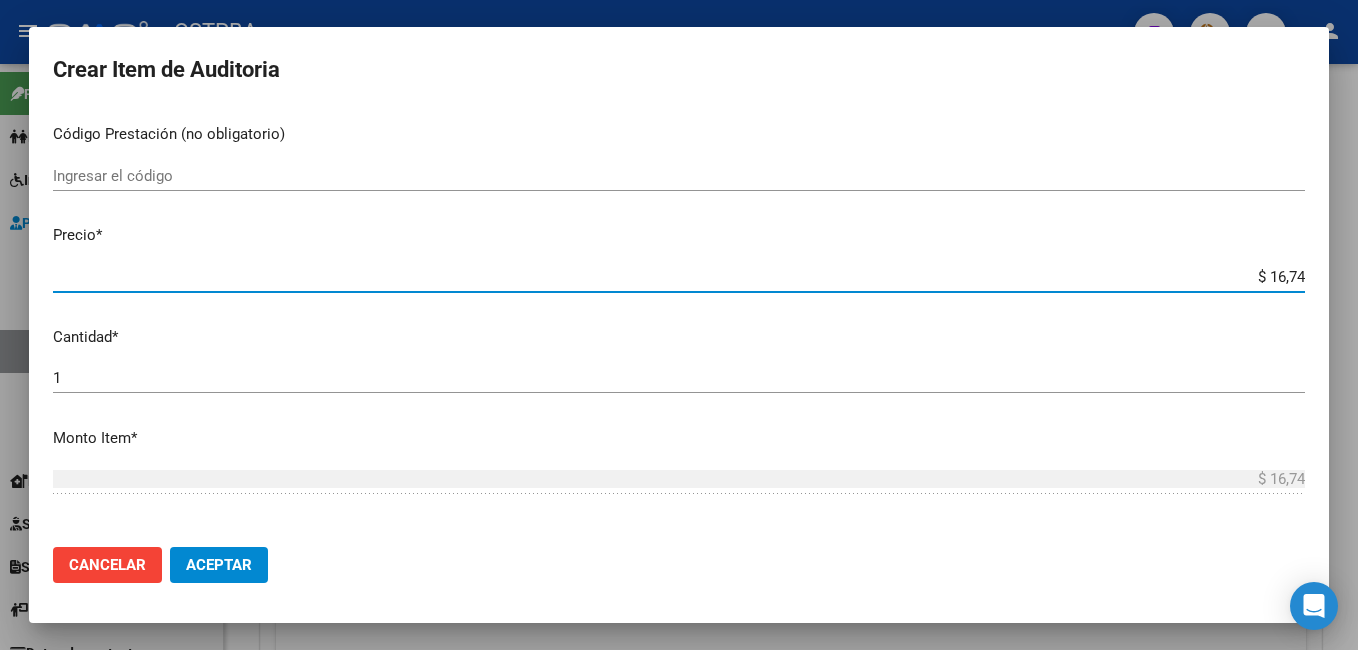 type on "$ 167,40" 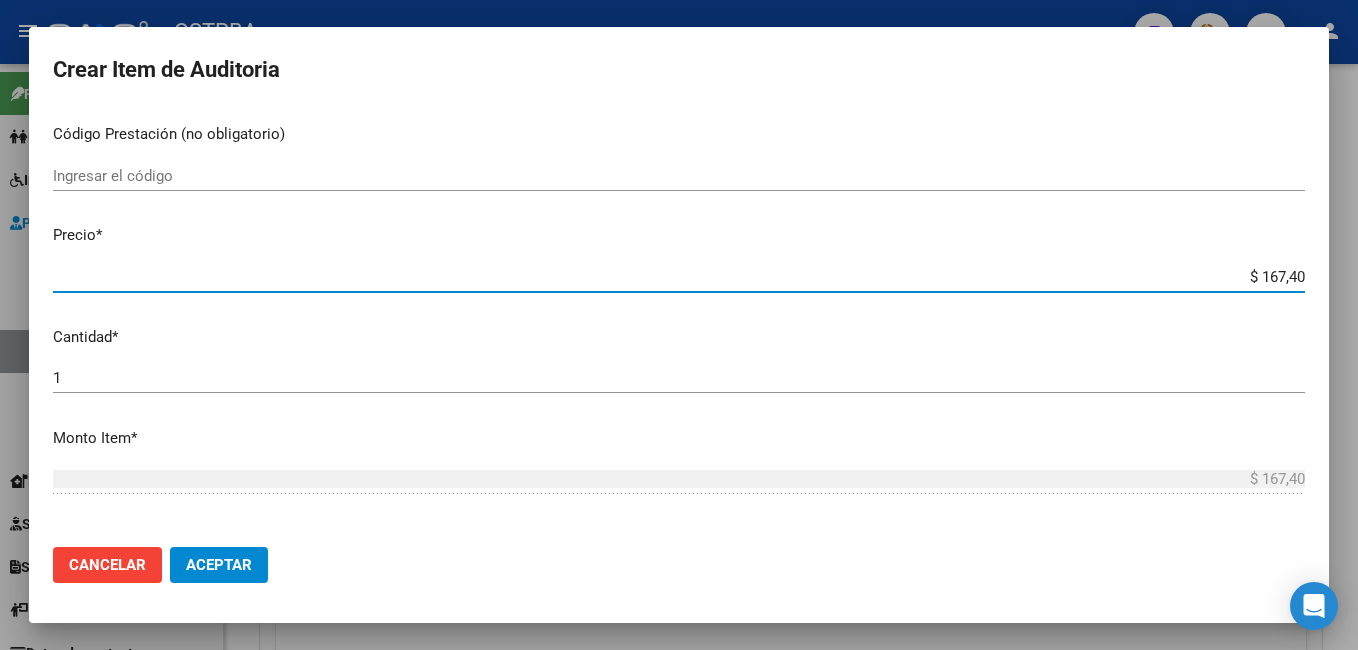 type on "$ [PRICE]" 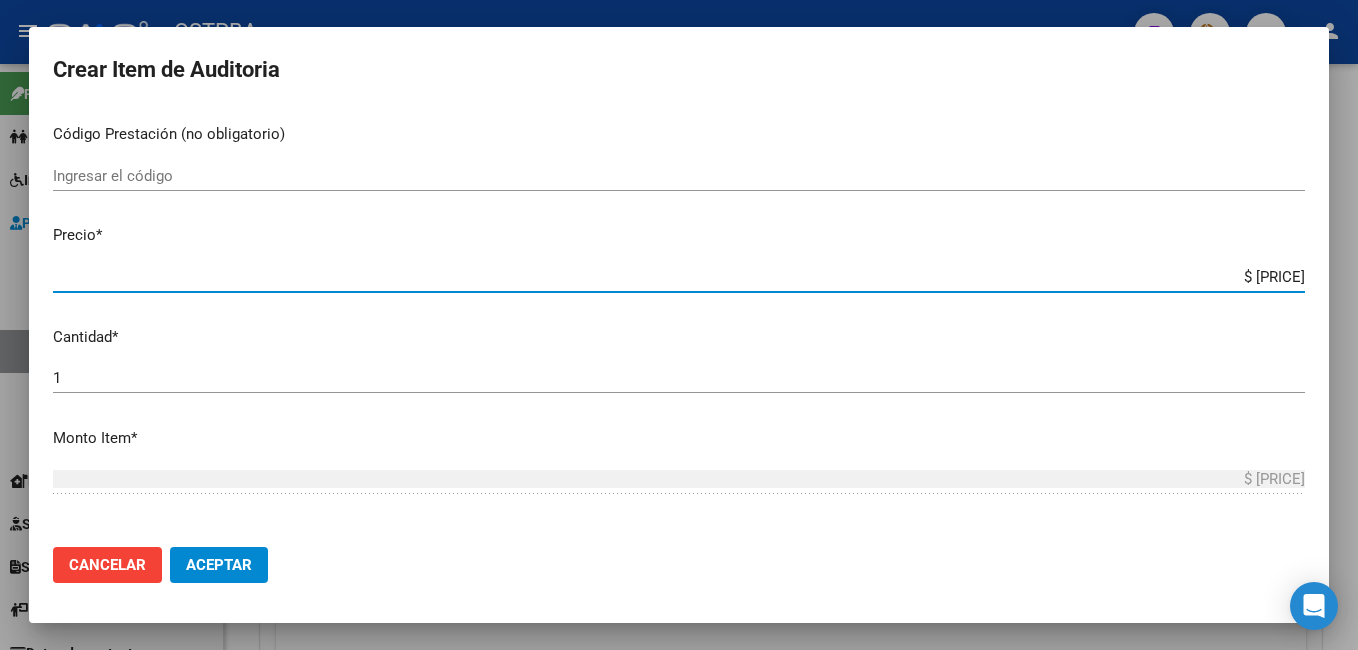 type on "$ [PRICE]" 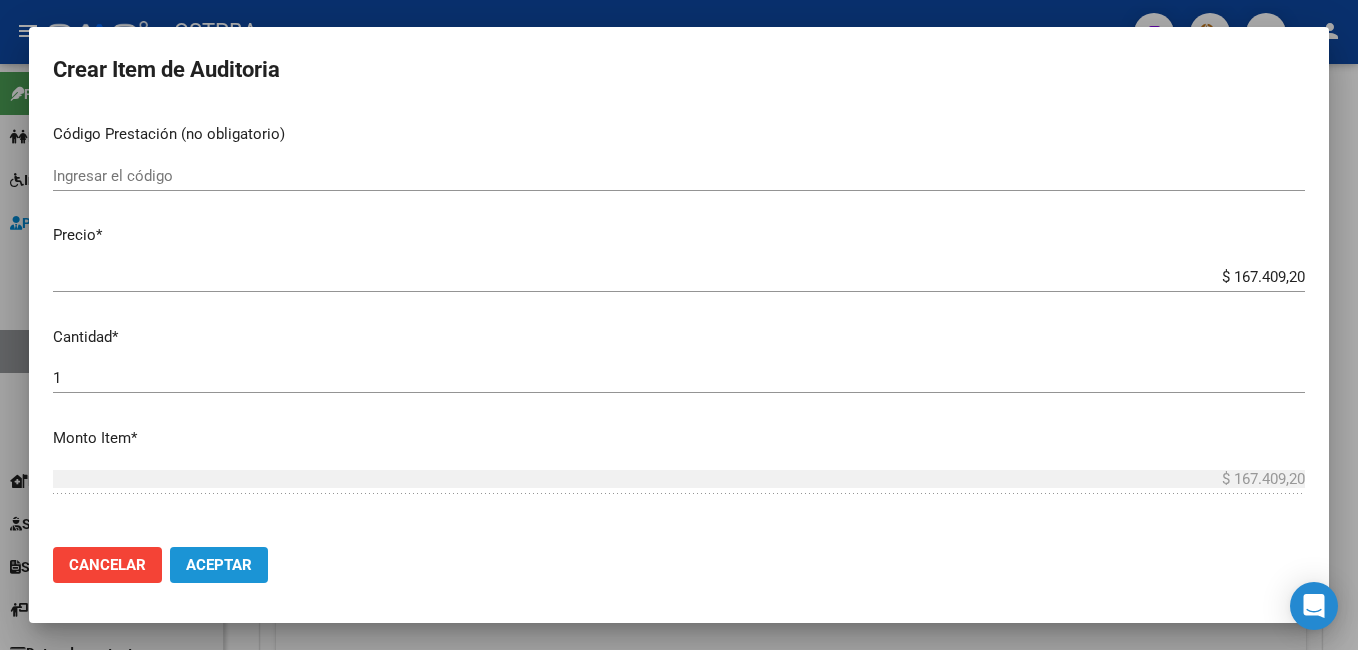 click on "Aceptar" 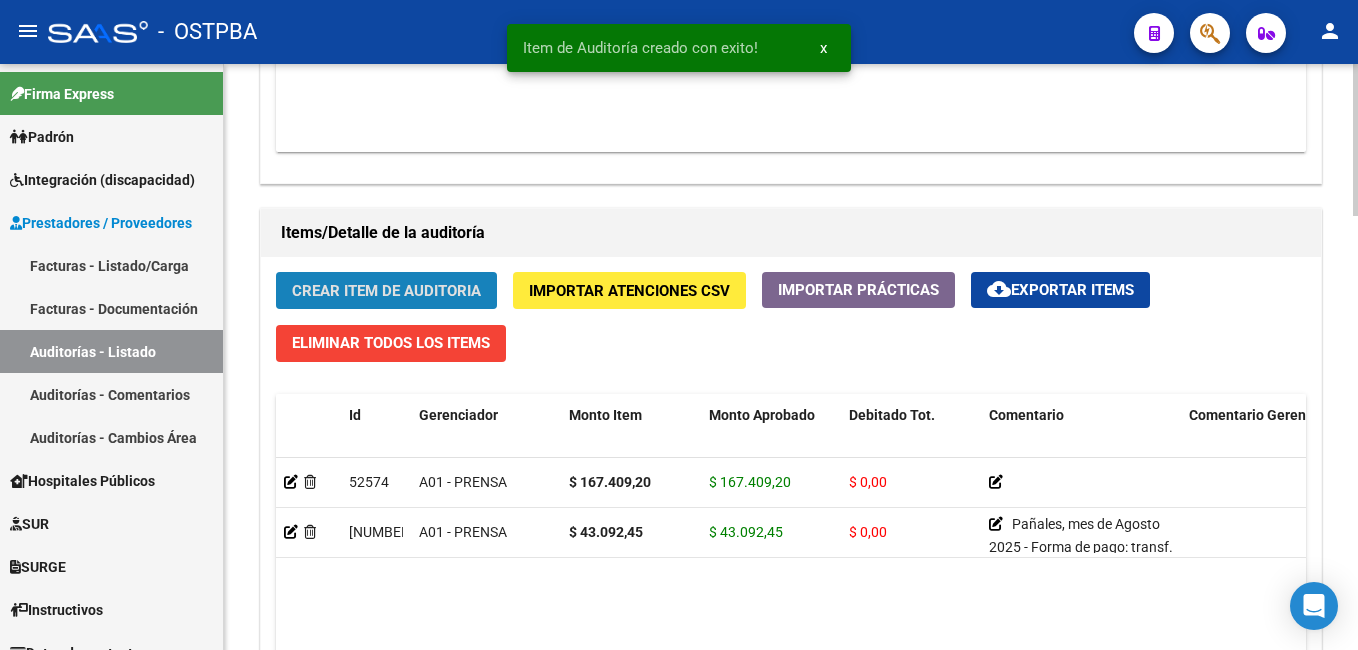 click on "Crear Item de Auditoria" 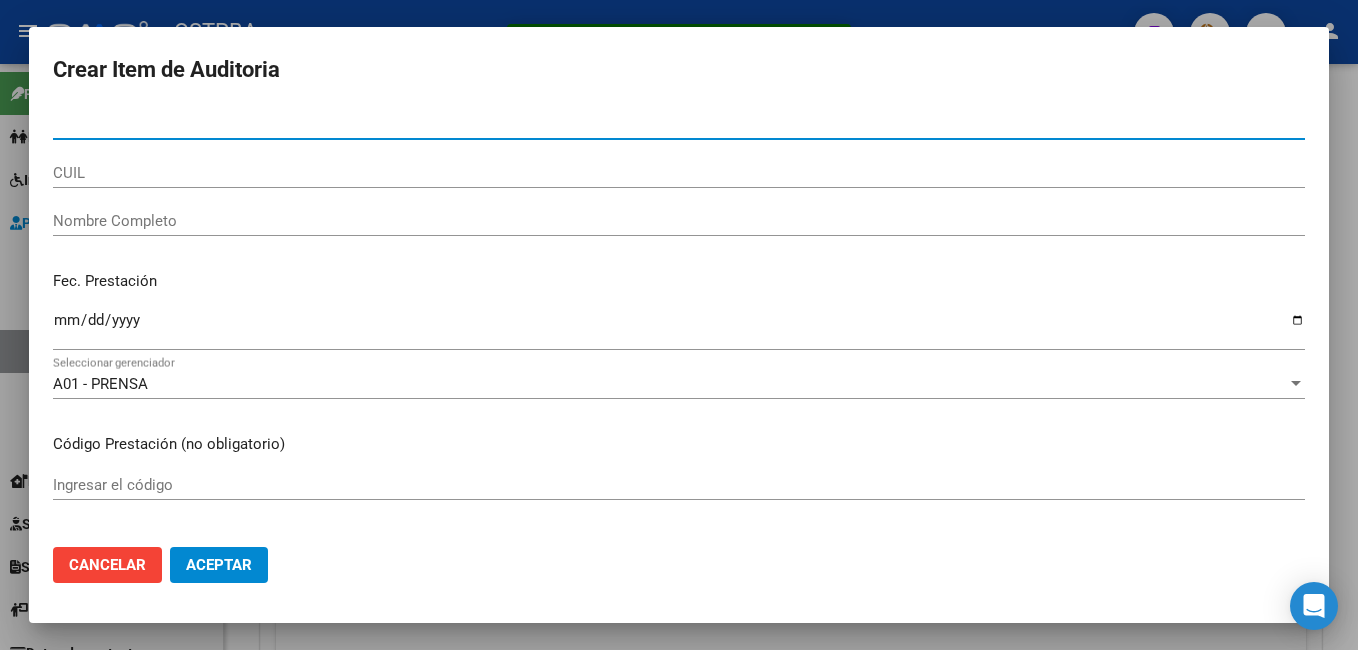click on "CUIL" at bounding box center [679, 173] 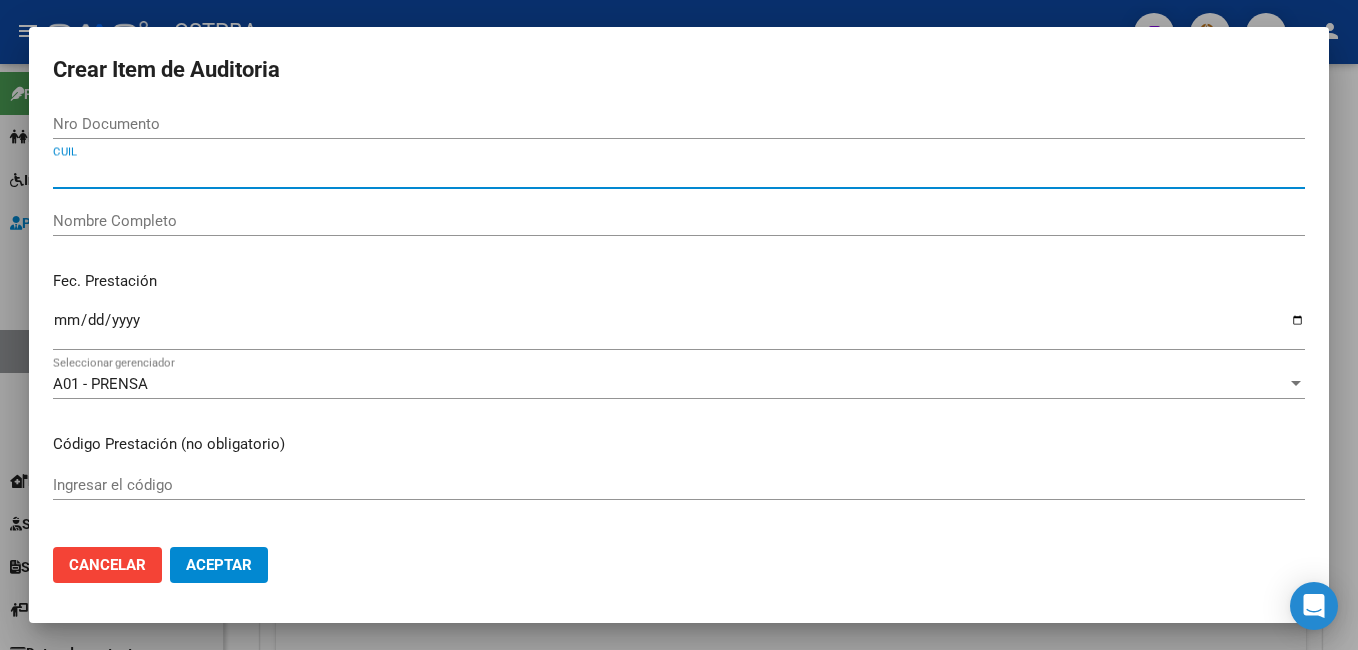 type on "2704644881" 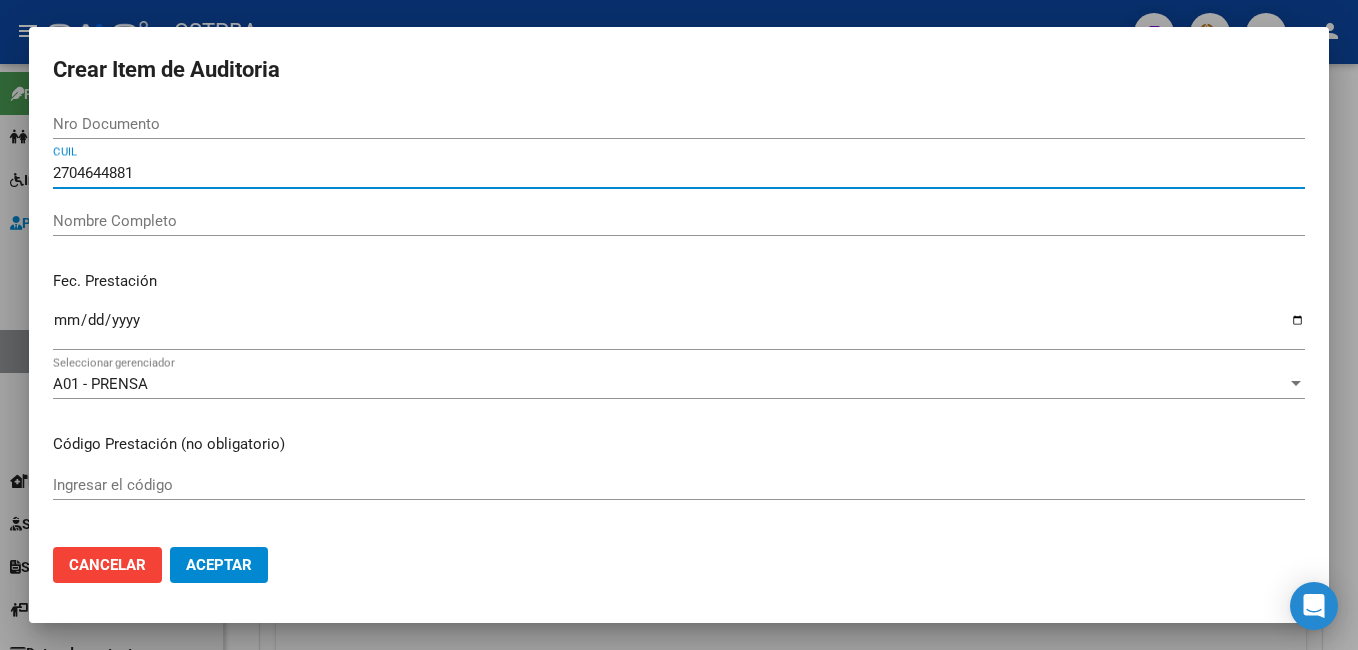type 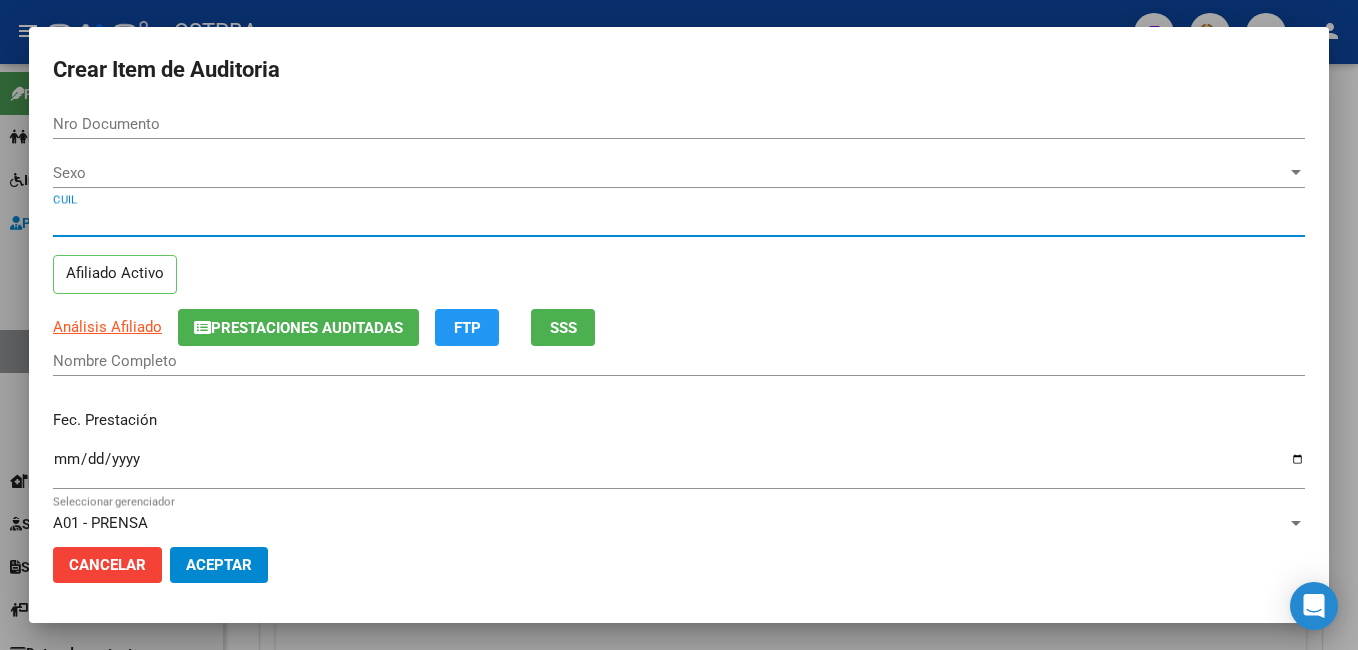 type on "[NUMBER]" 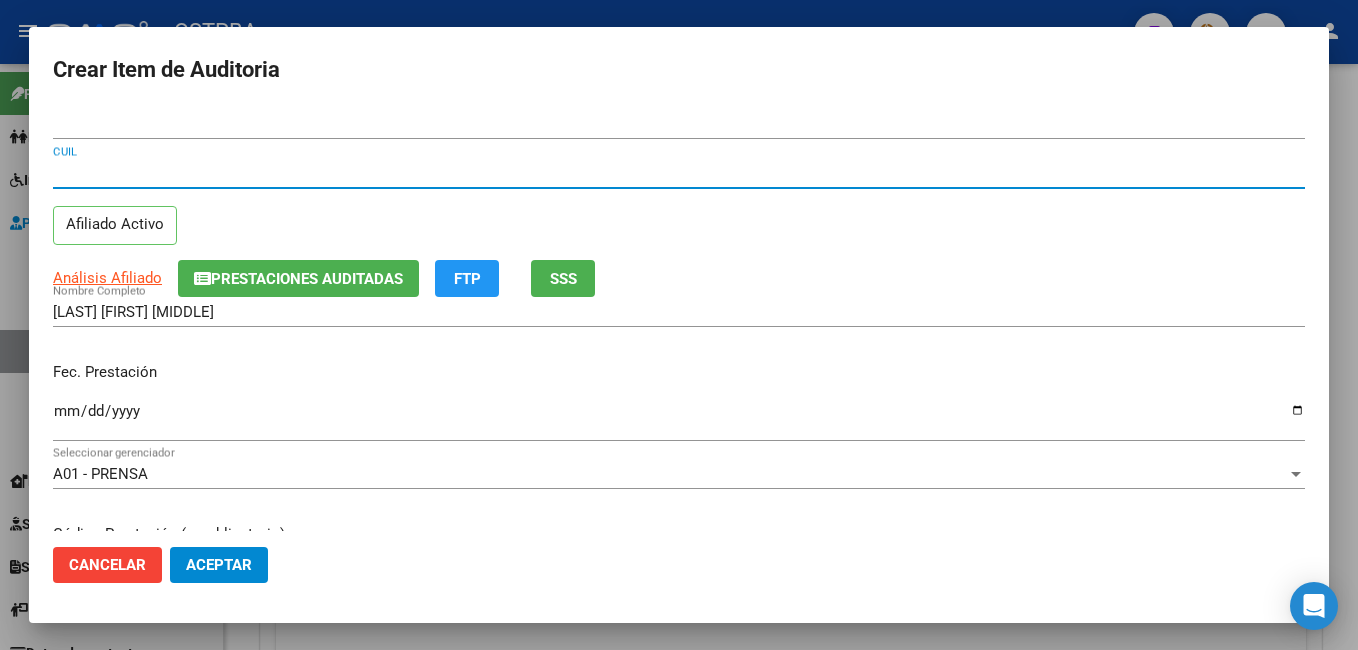 type on "[NUMBER]" 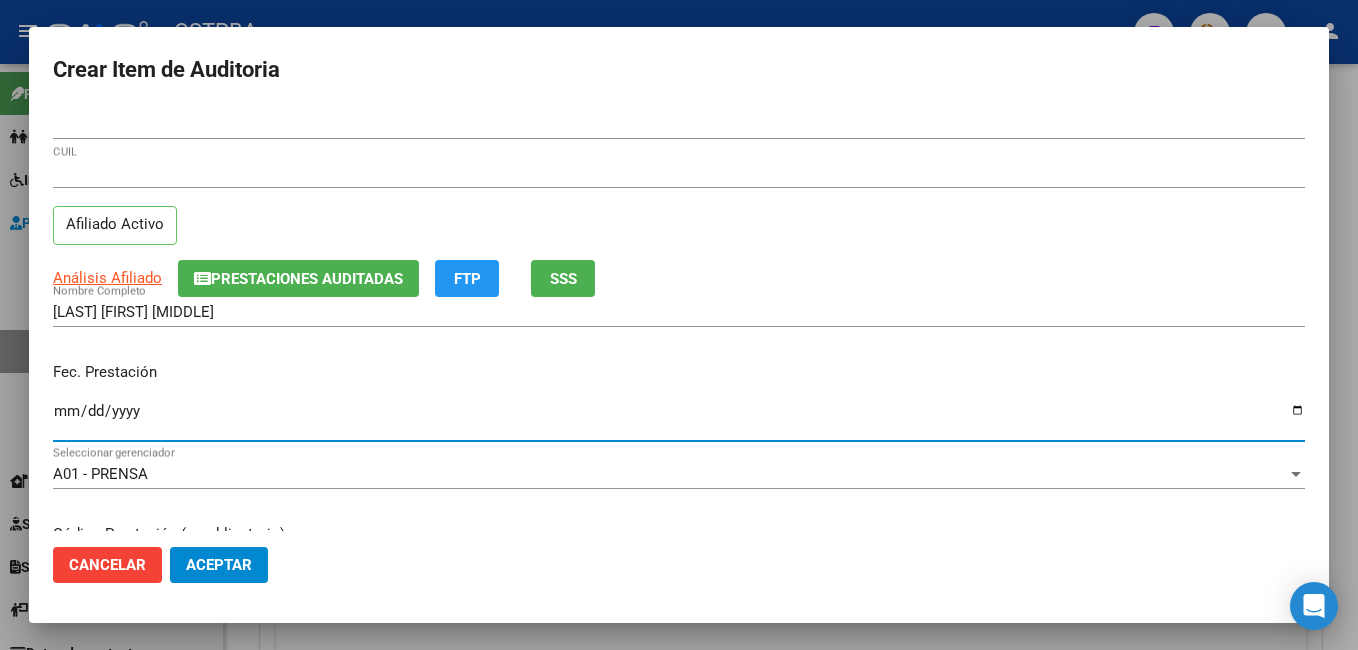click on "Ingresar la fecha" at bounding box center (679, 419) 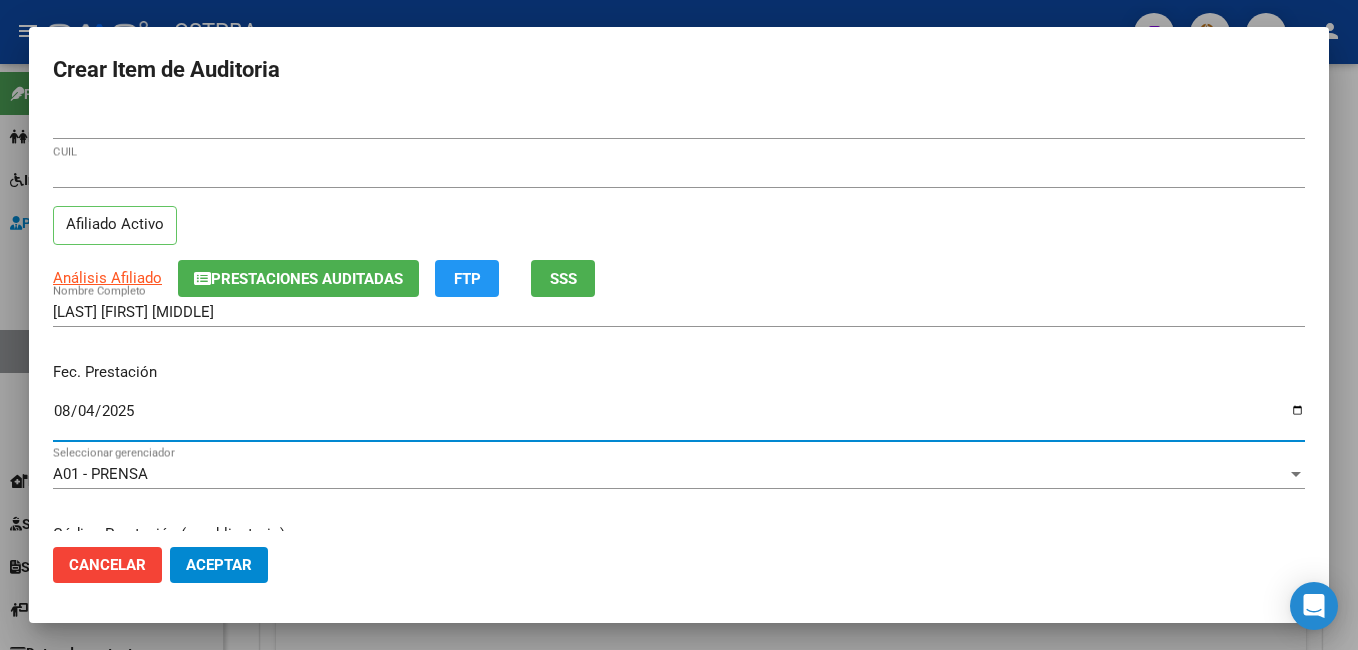 type on "2025-08-04" 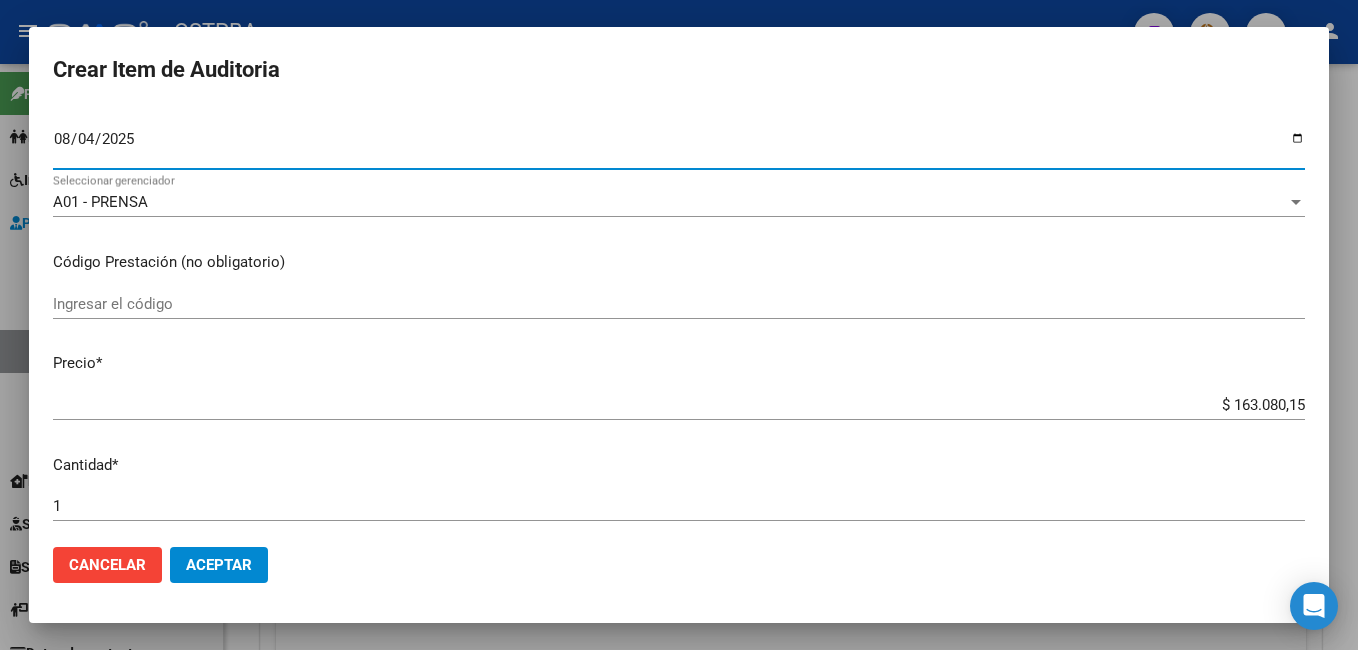 scroll, scrollTop: 300, scrollLeft: 0, axis: vertical 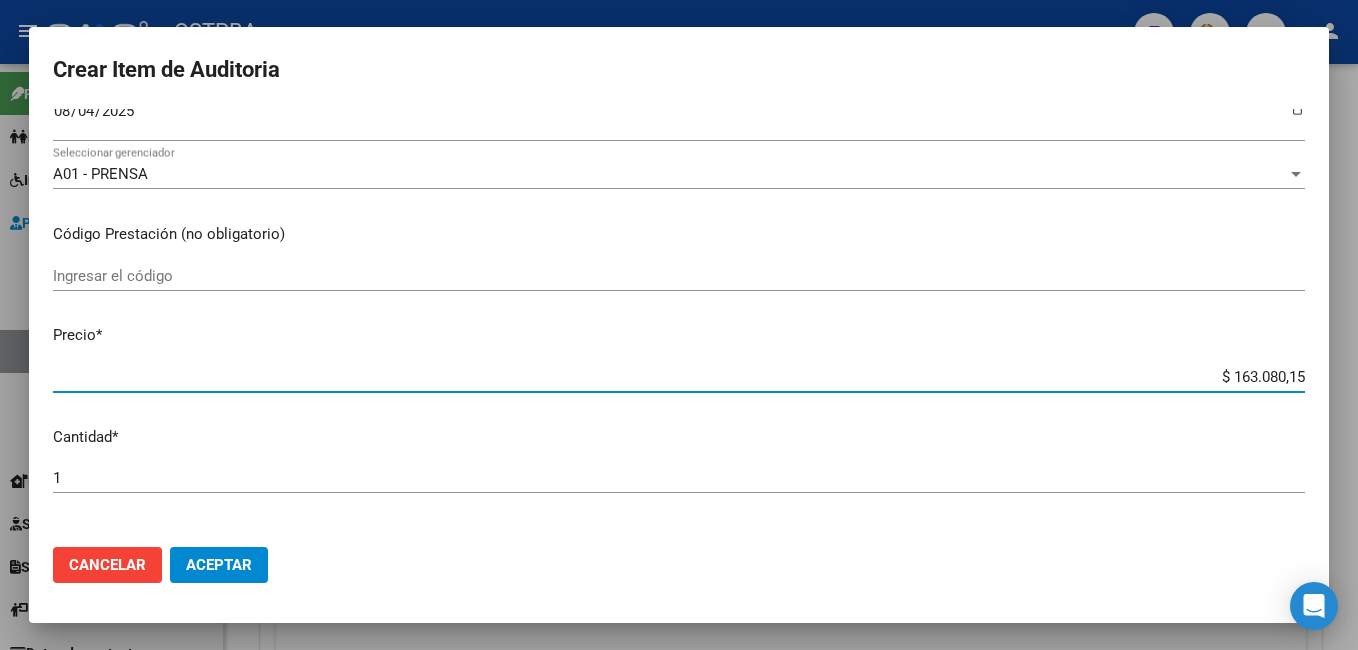 drag, startPoint x: 1288, startPoint y: 375, endPoint x: 1180, endPoint y: 378, distance: 108.04166 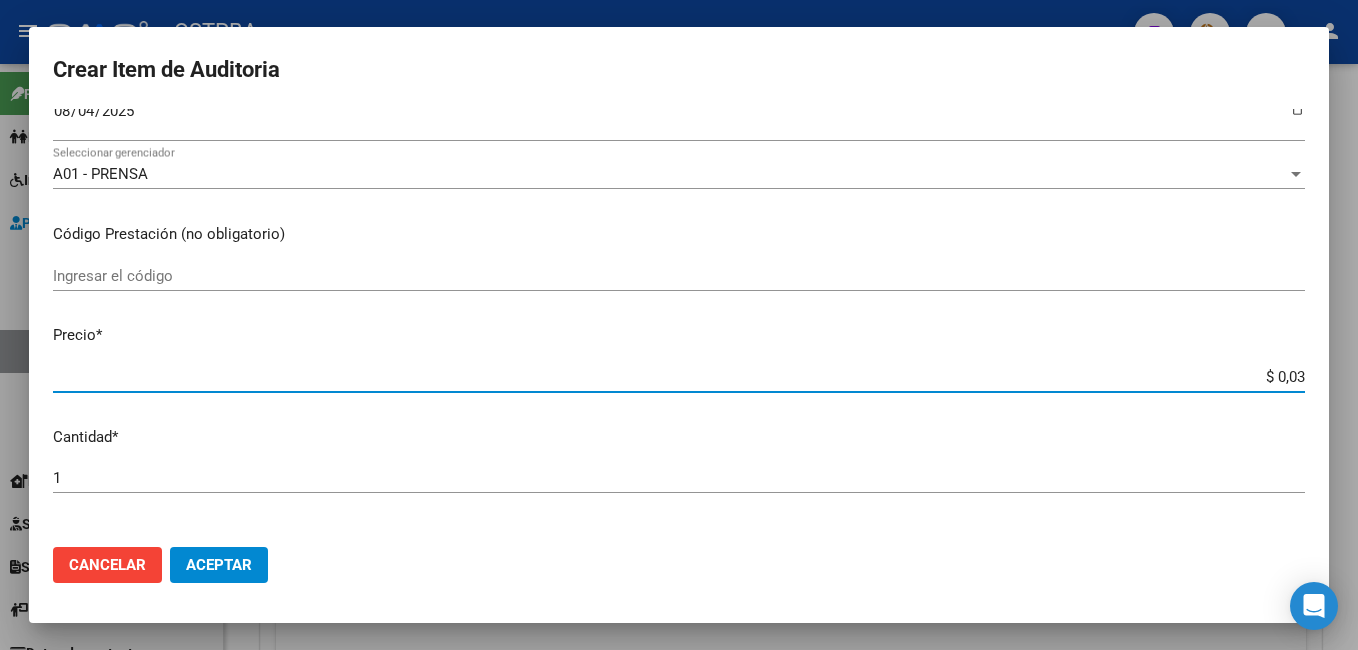 type on "$ 0,32" 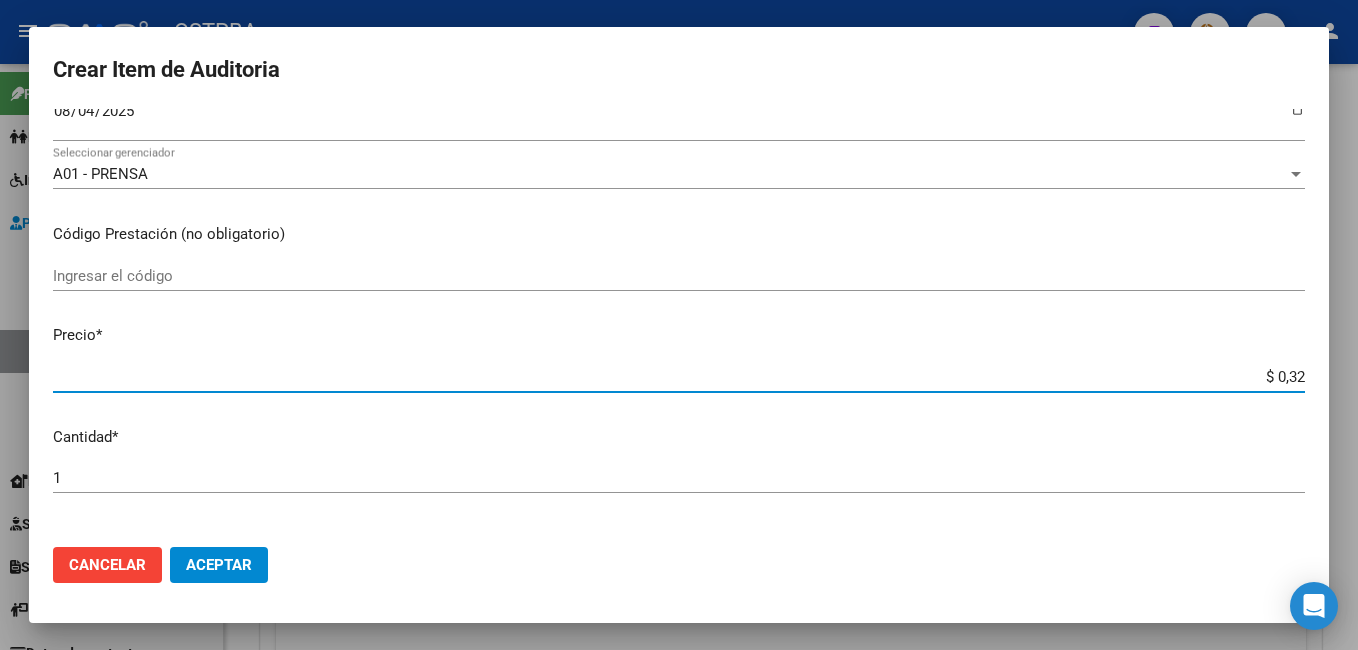type on "$ 3,28" 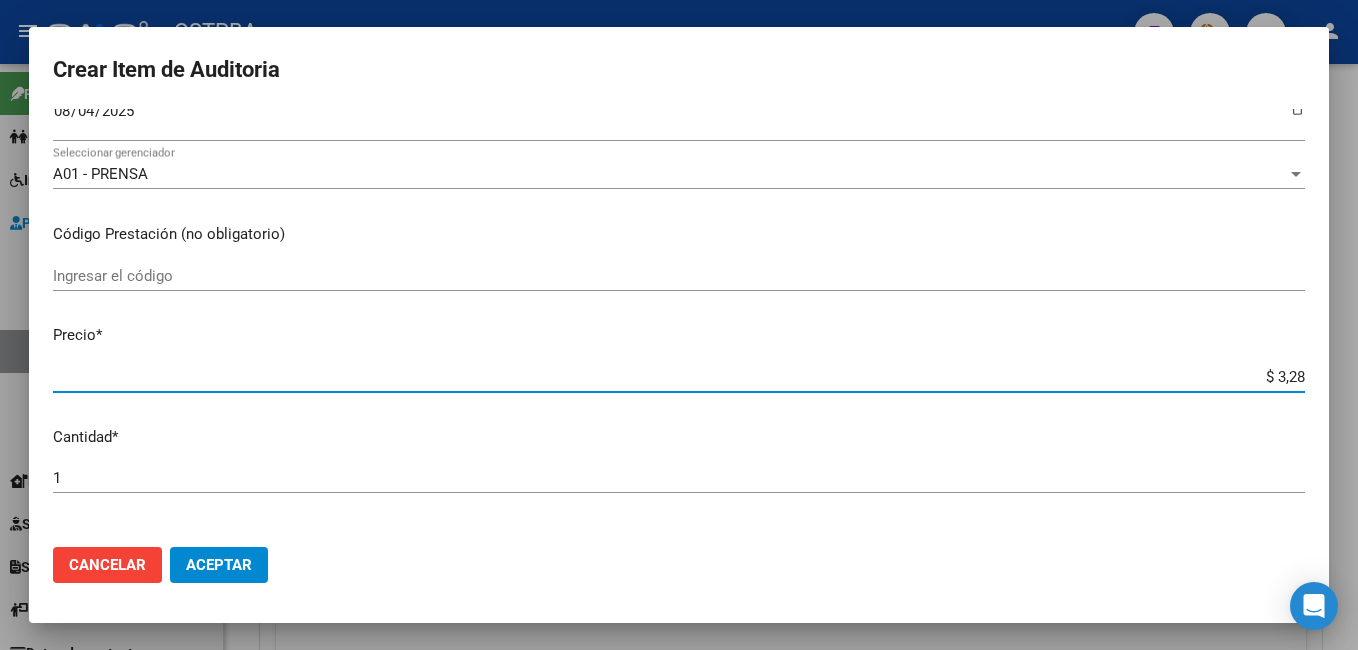 type on "$ [AMOUNT]" 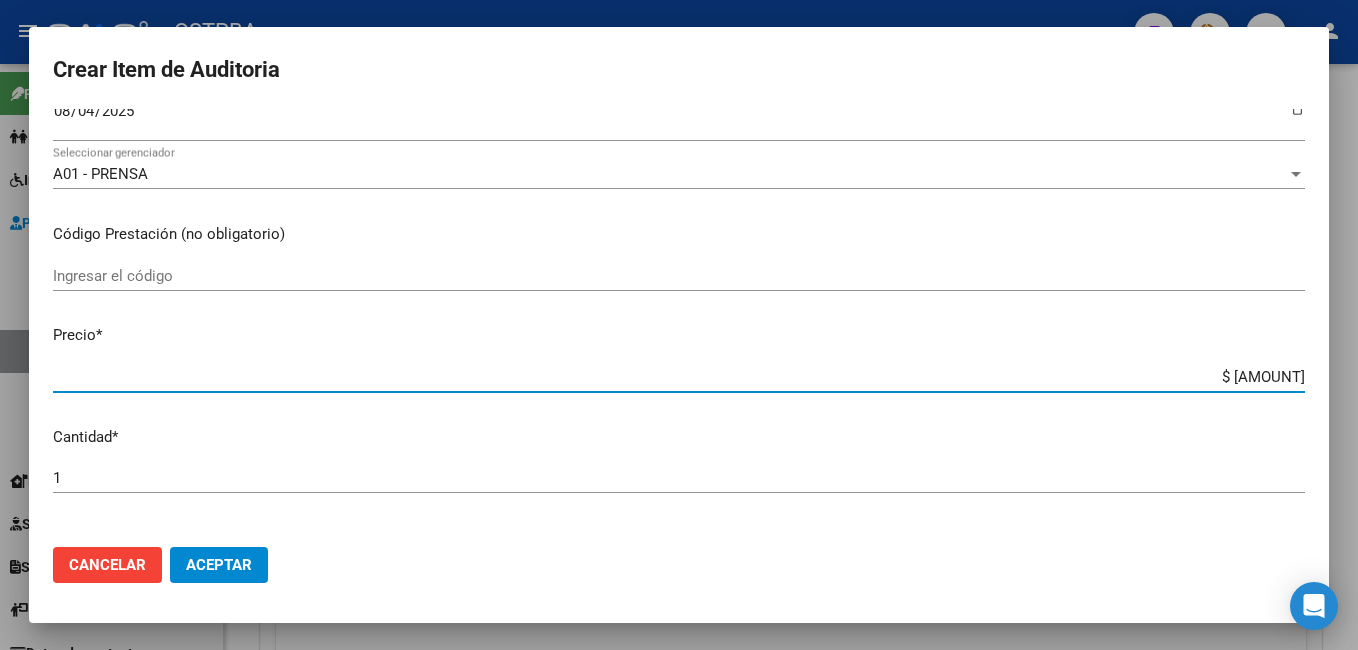 type on "$ 328,91" 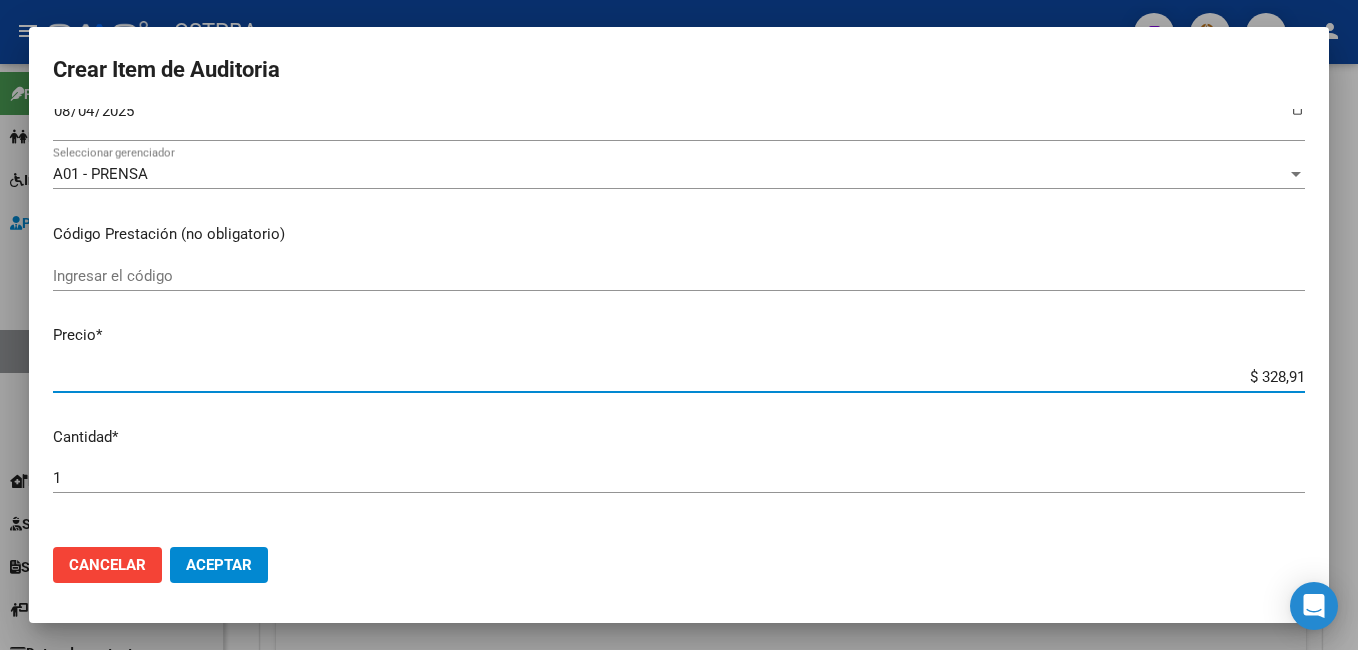 type on "$ 3.289,16" 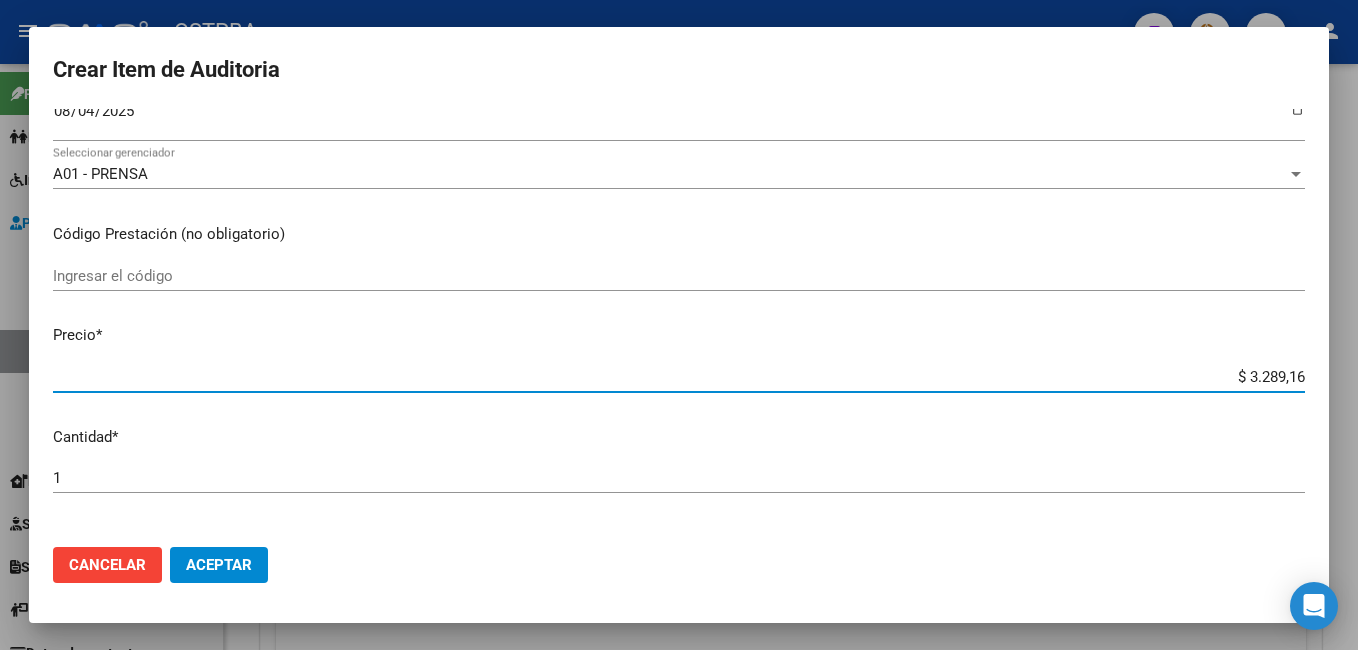 type on "$ [AMOUNT]" 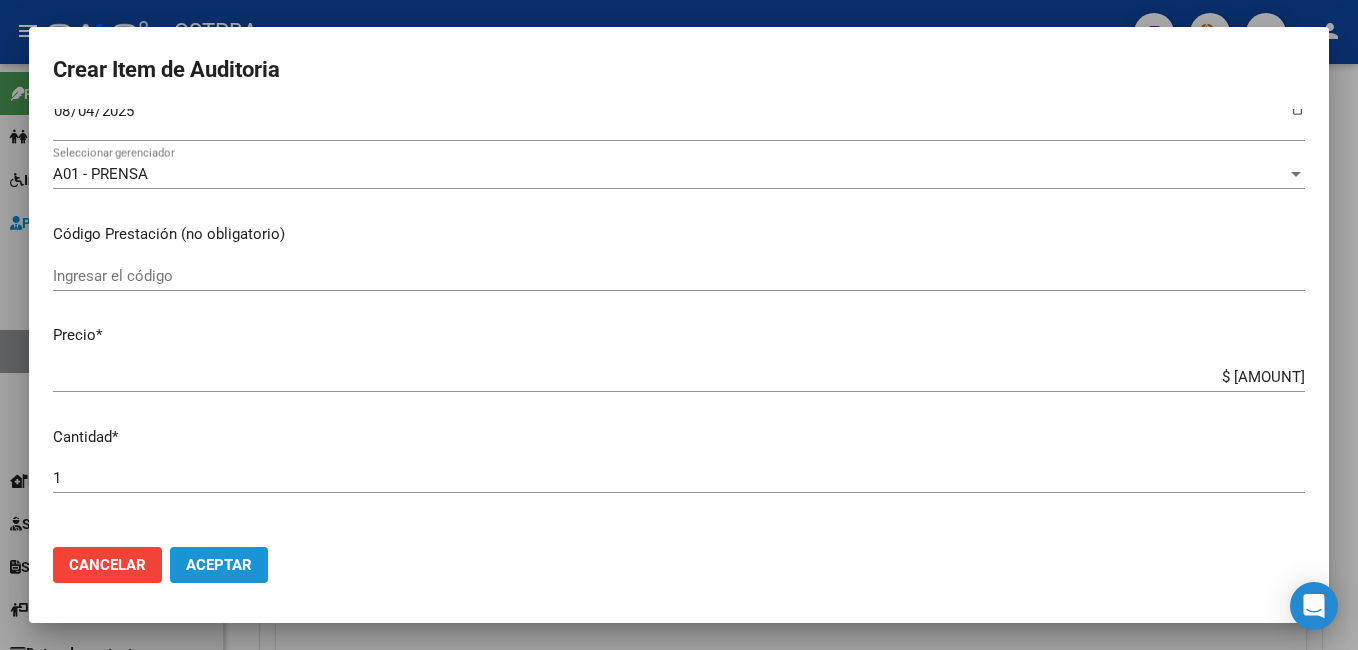 click on "Aceptar" 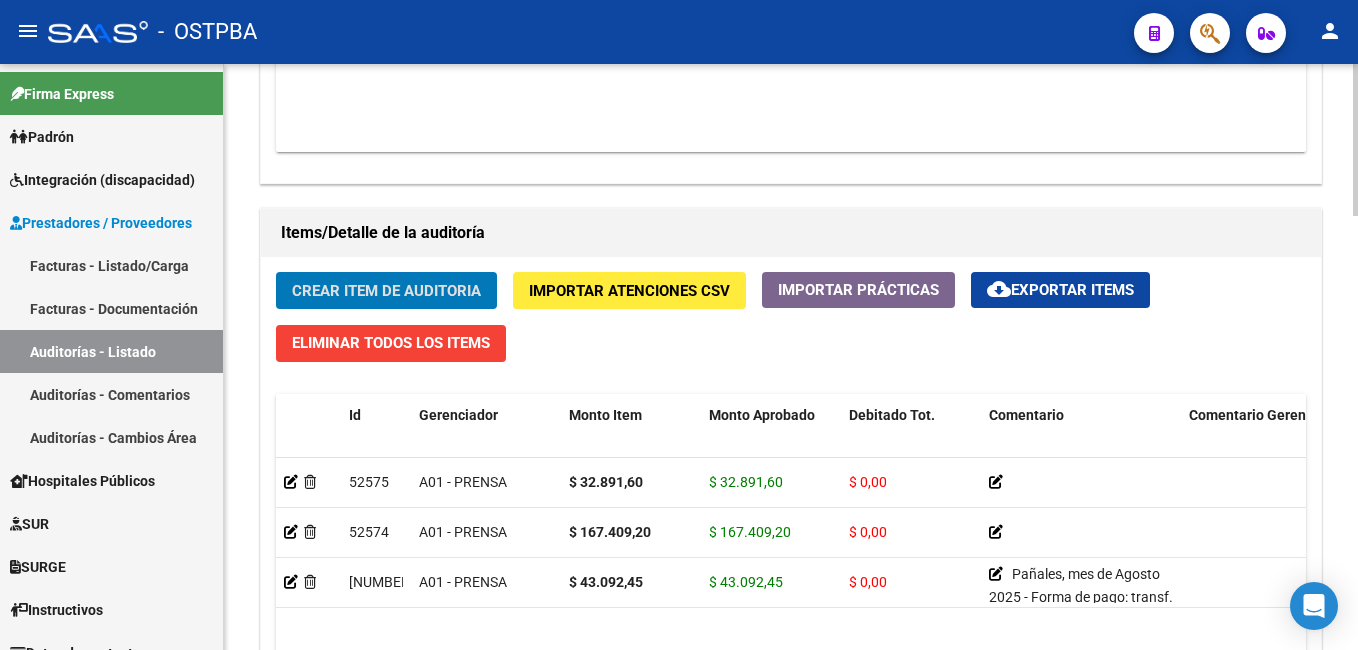 click on "Crear Item de Auditoria" 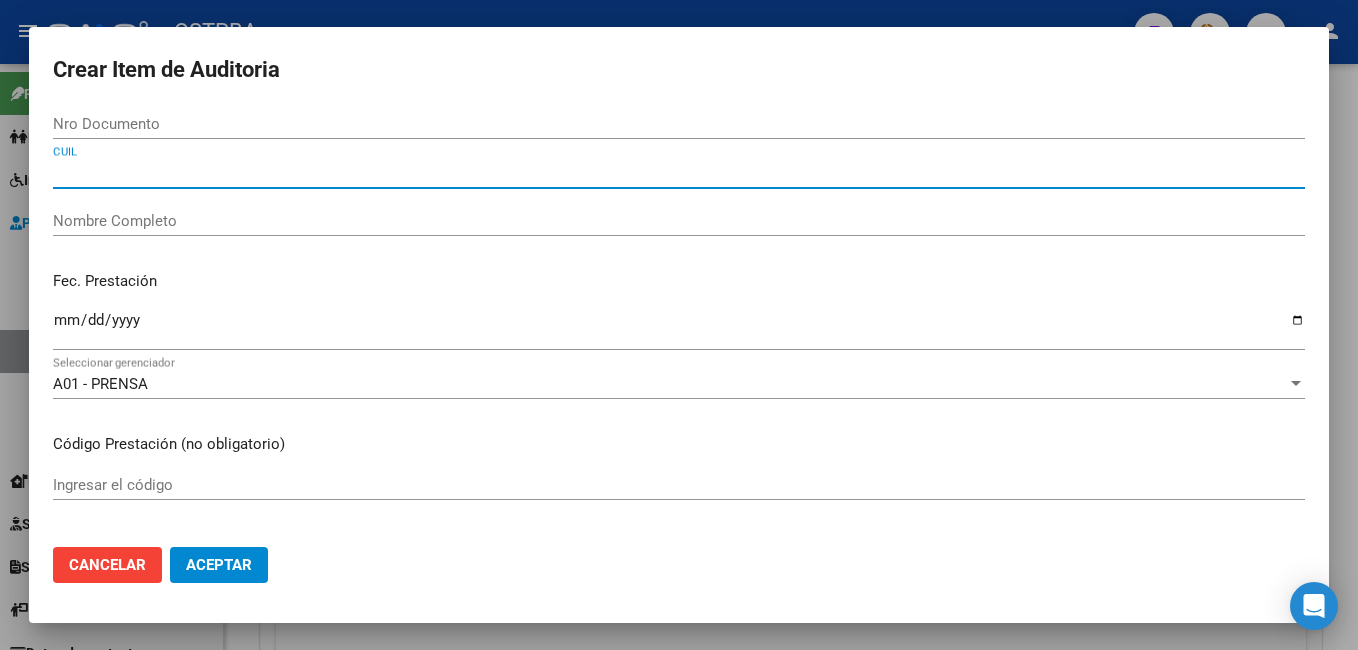 click on "CUIL" at bounding box center [679, 173] 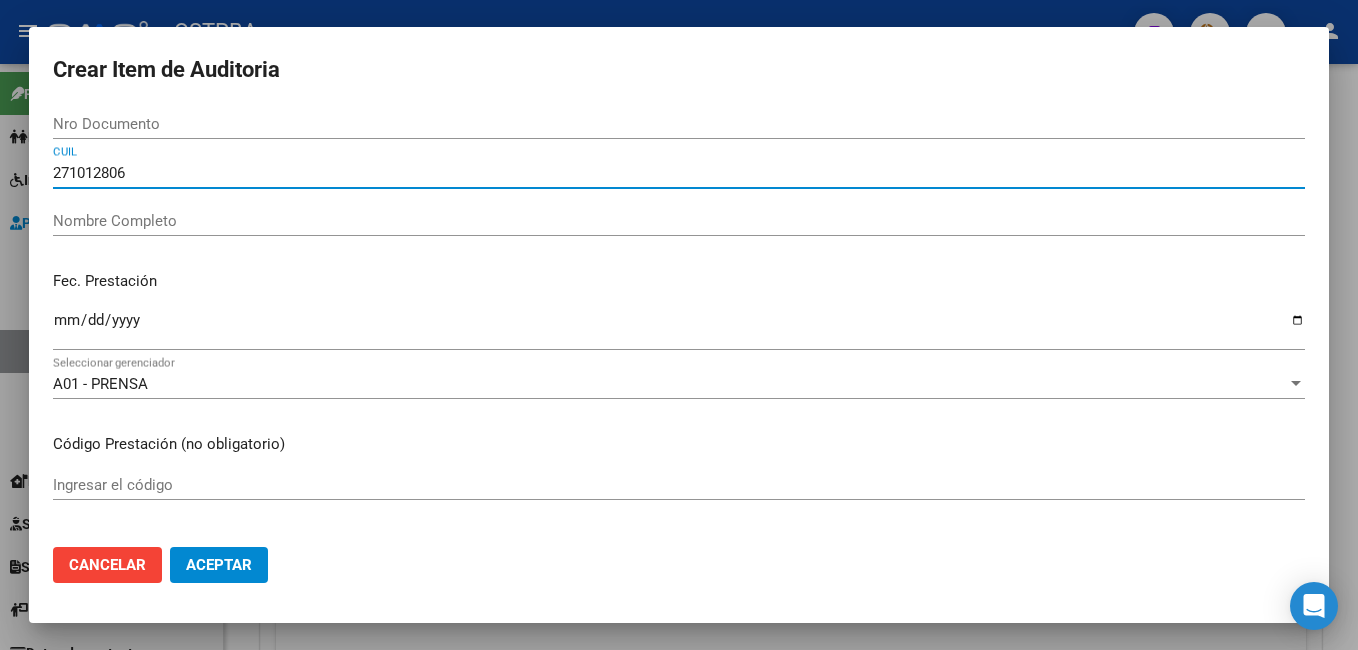 type on "[NUMBER]" 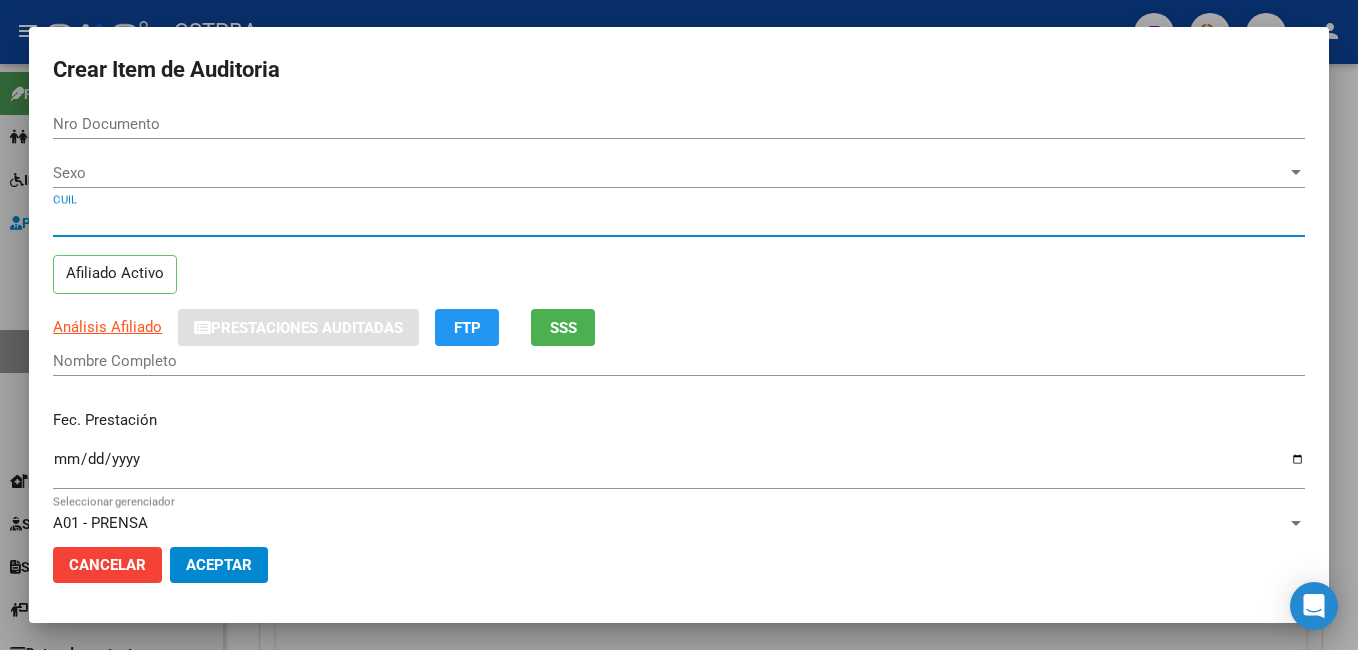 type on "[CUIL]" 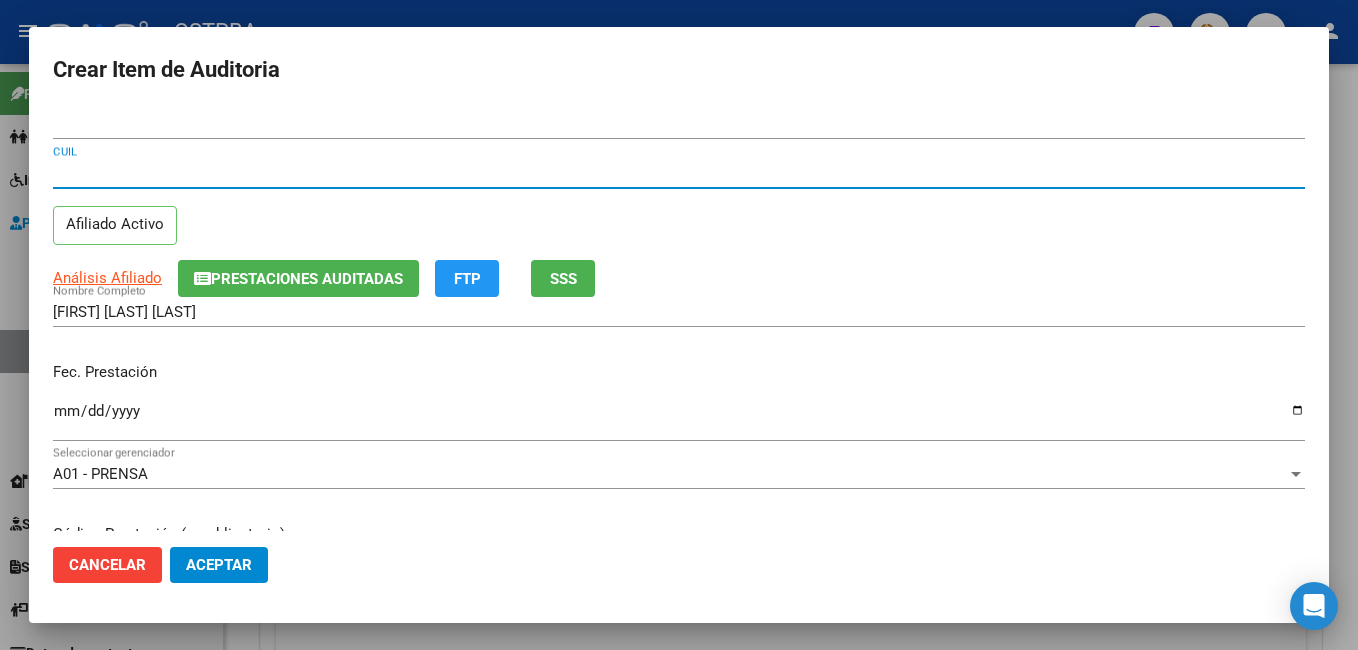 type on "[CUIL]" 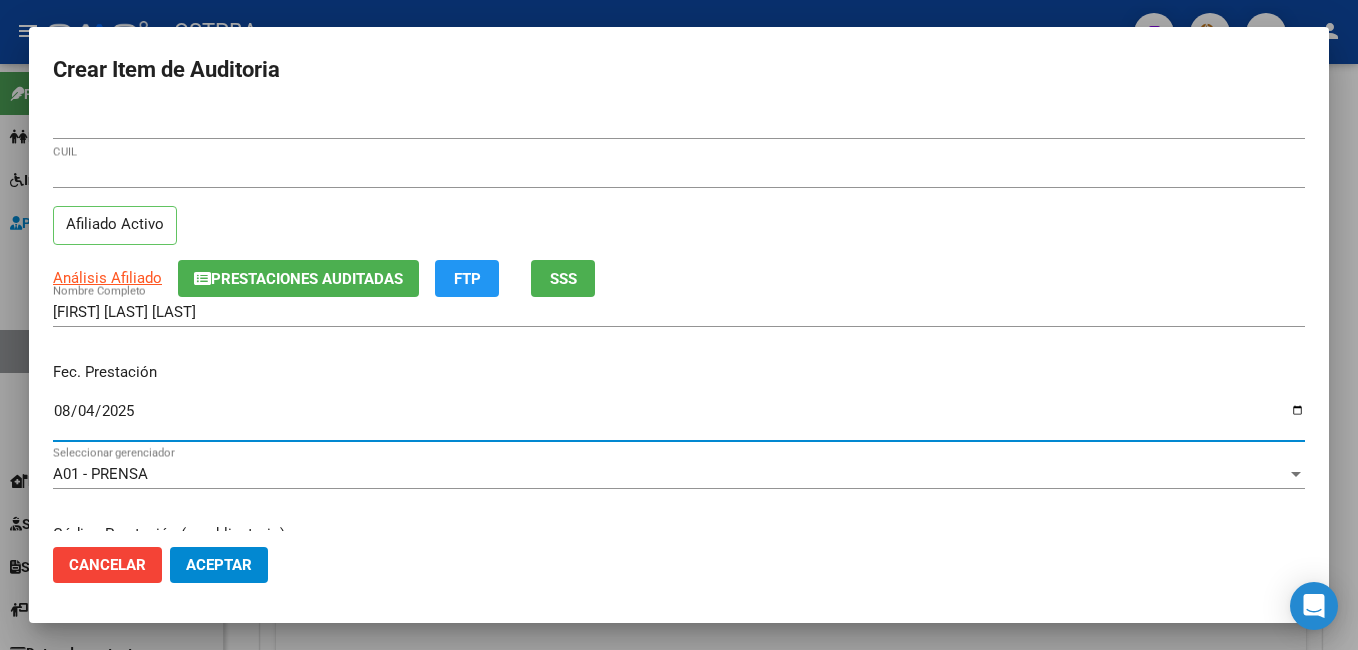 type on "2025-08-04" 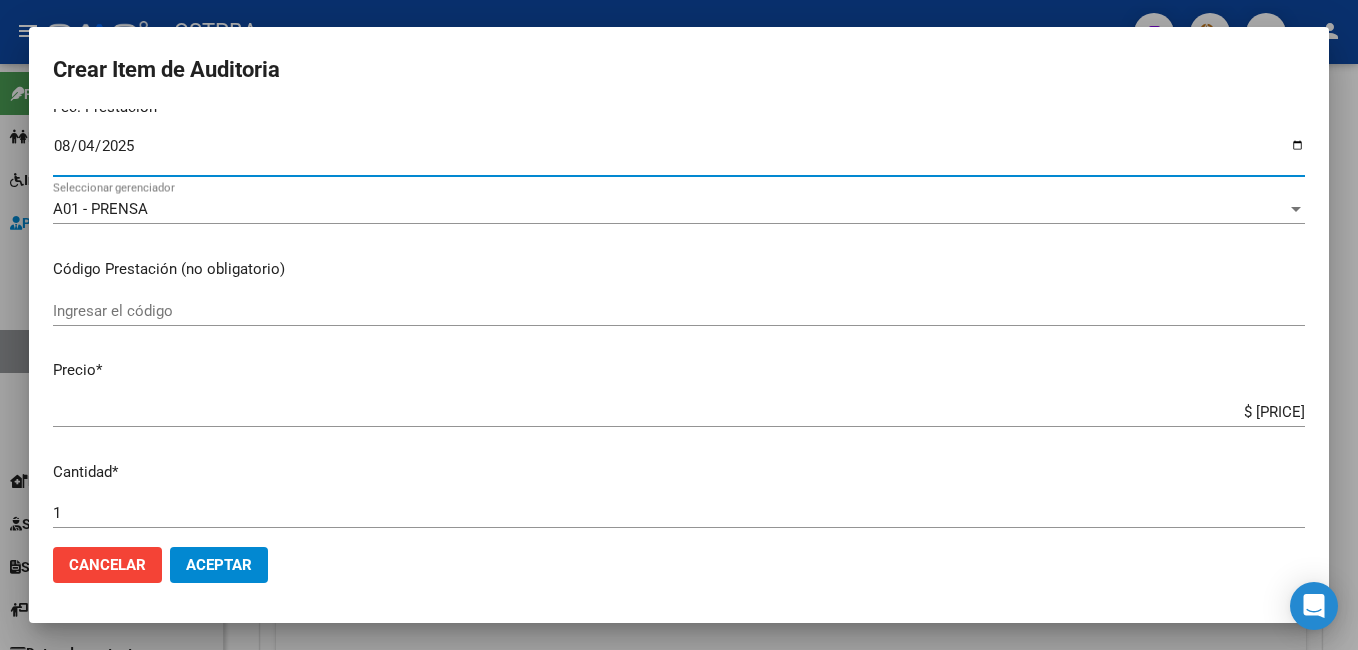 scroll, scrollTop: 300, scrollLeft: 0, axis: vertical 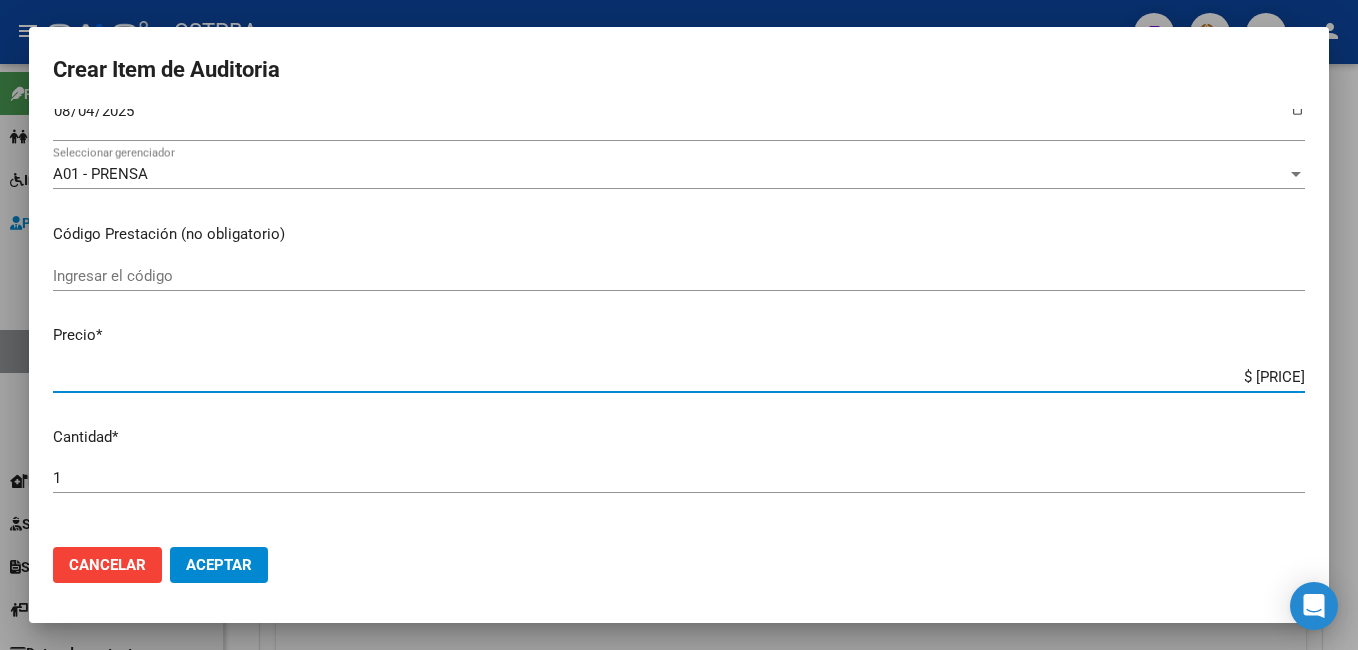 drag, startPoint x: 1289, startPoint y: 375, endPoint x: 1152, endPoint y: 376, distance: 137.00365 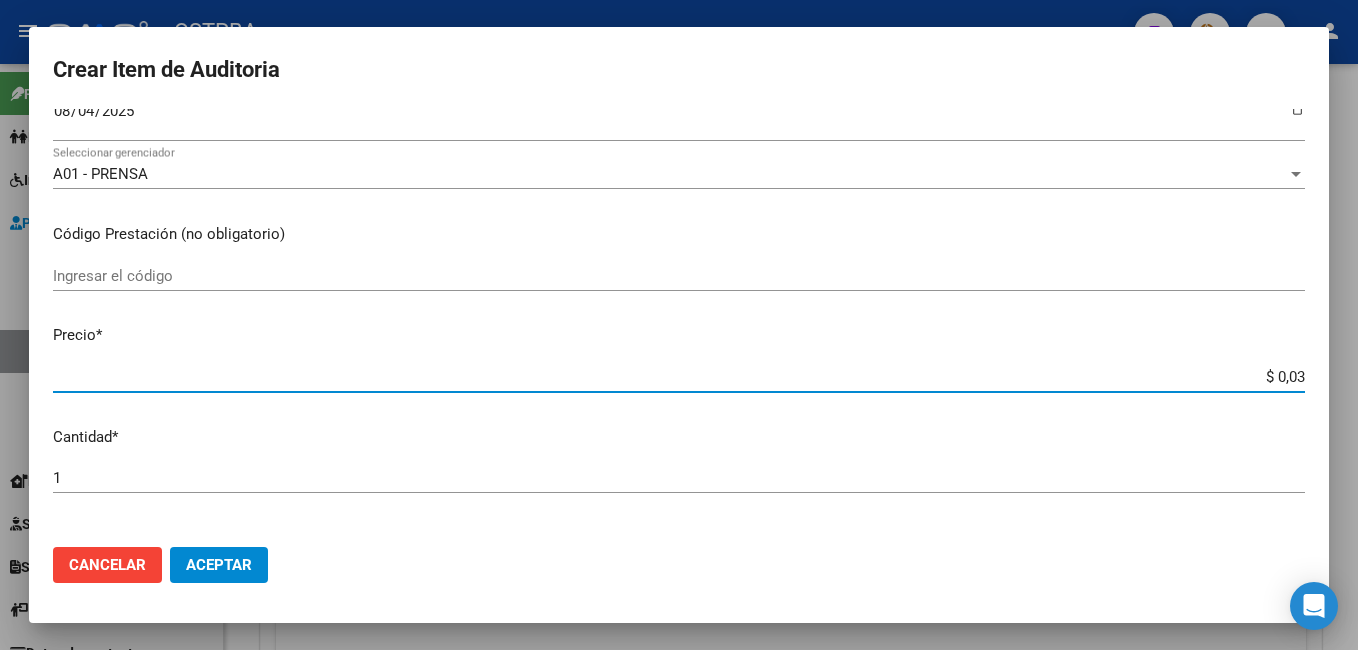 type on "$ 0,32" 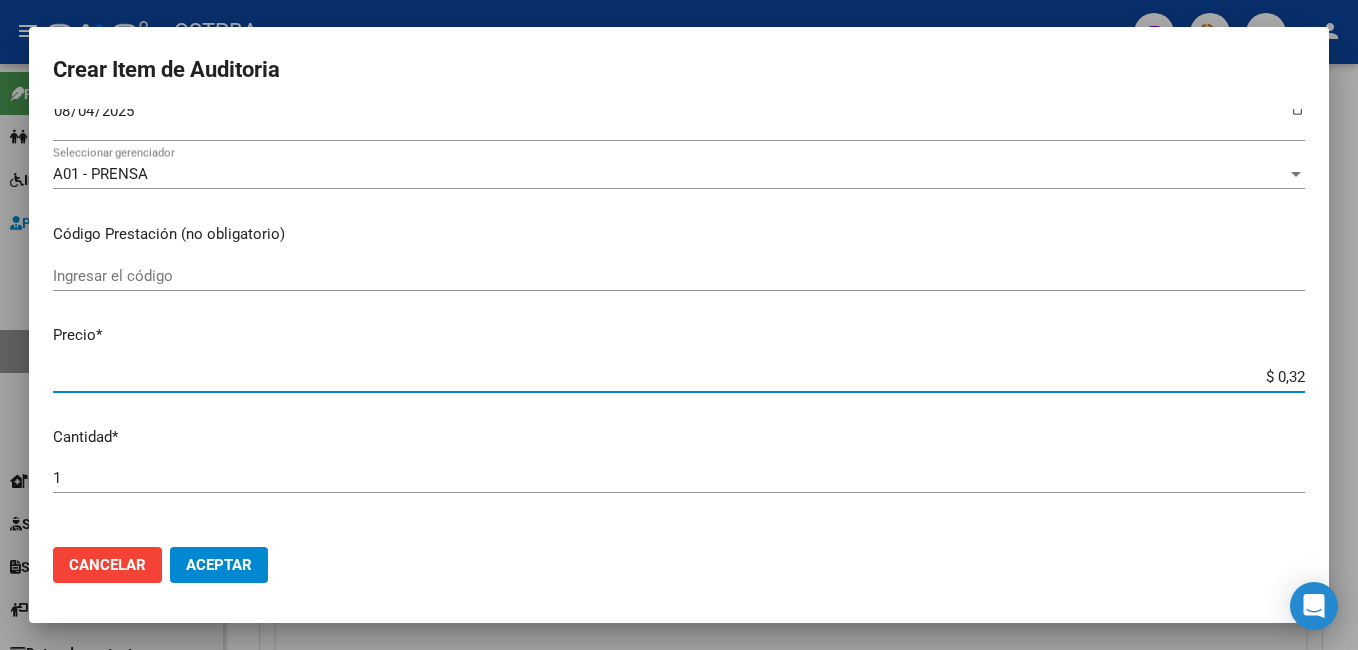 type on "$ 3,28" 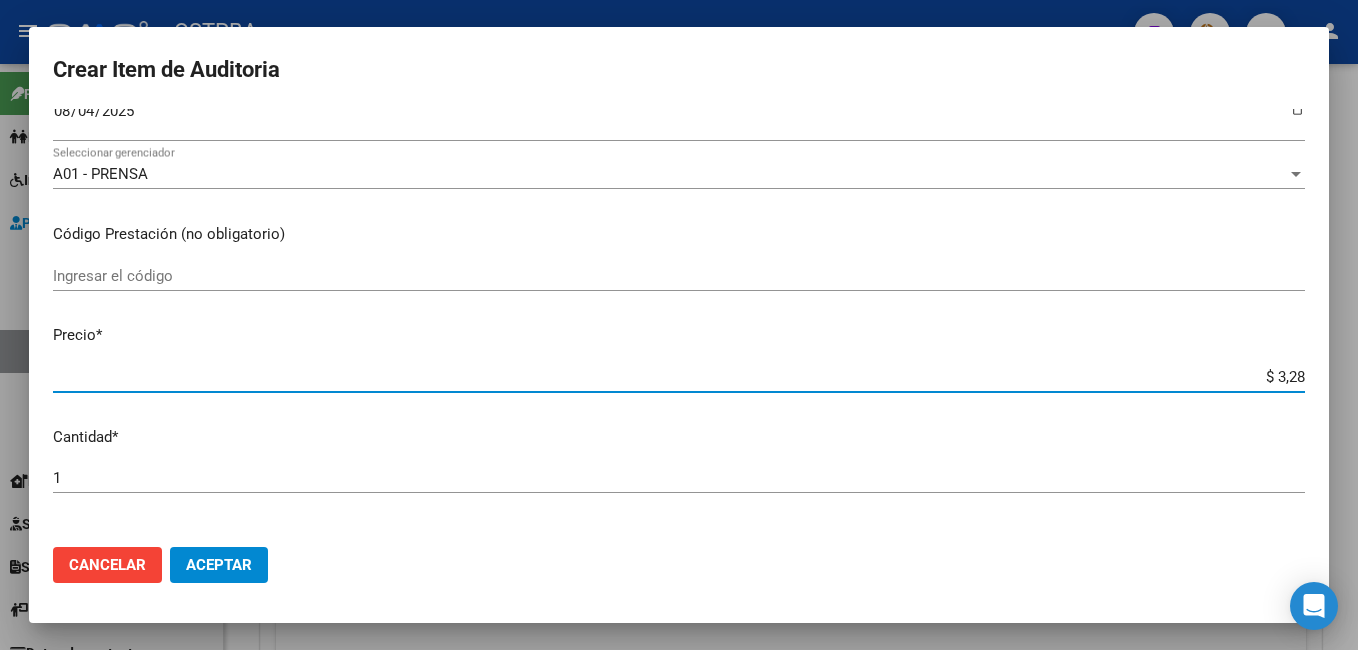 type on "$ [AMOUNT]" 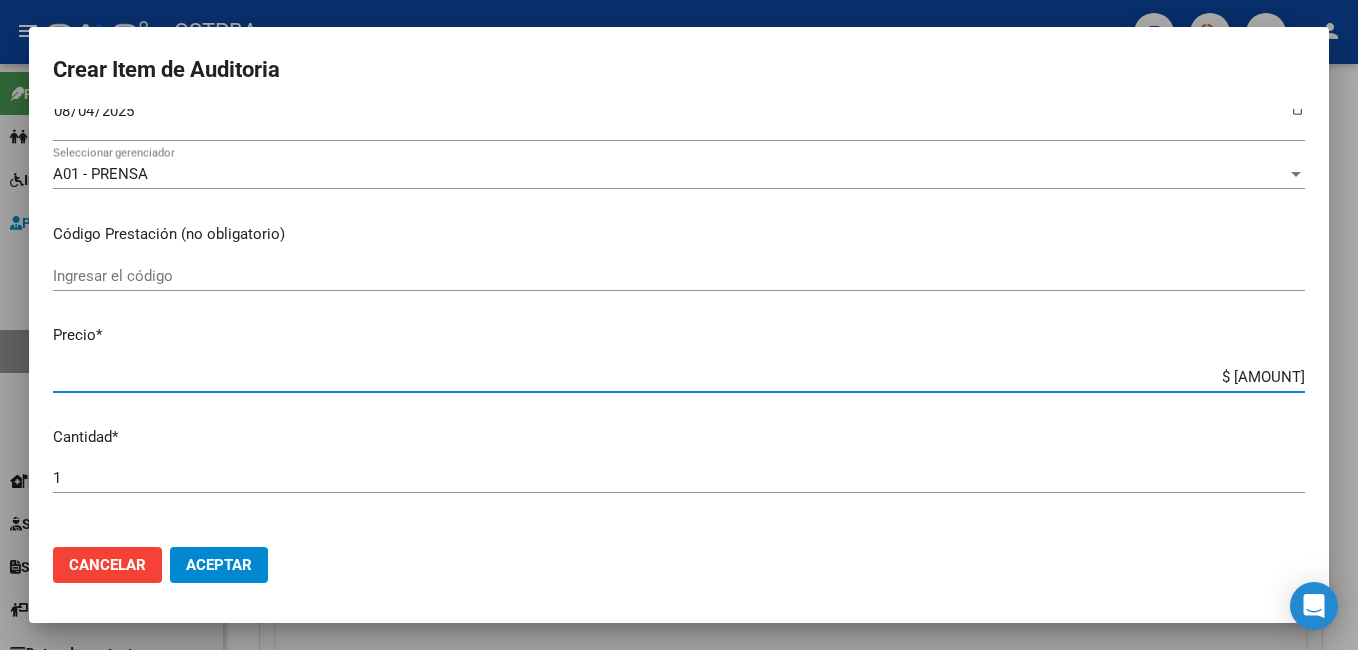 type on "$ 328,91" 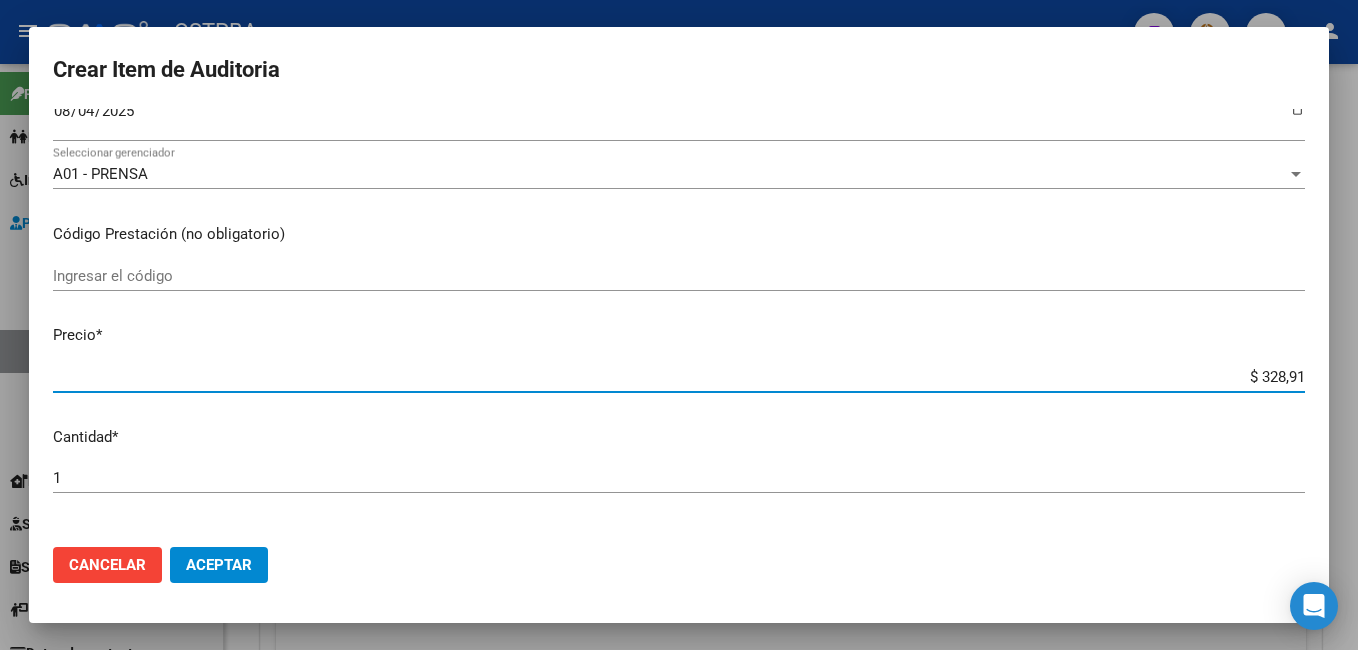 type on "$ 3.289,16" 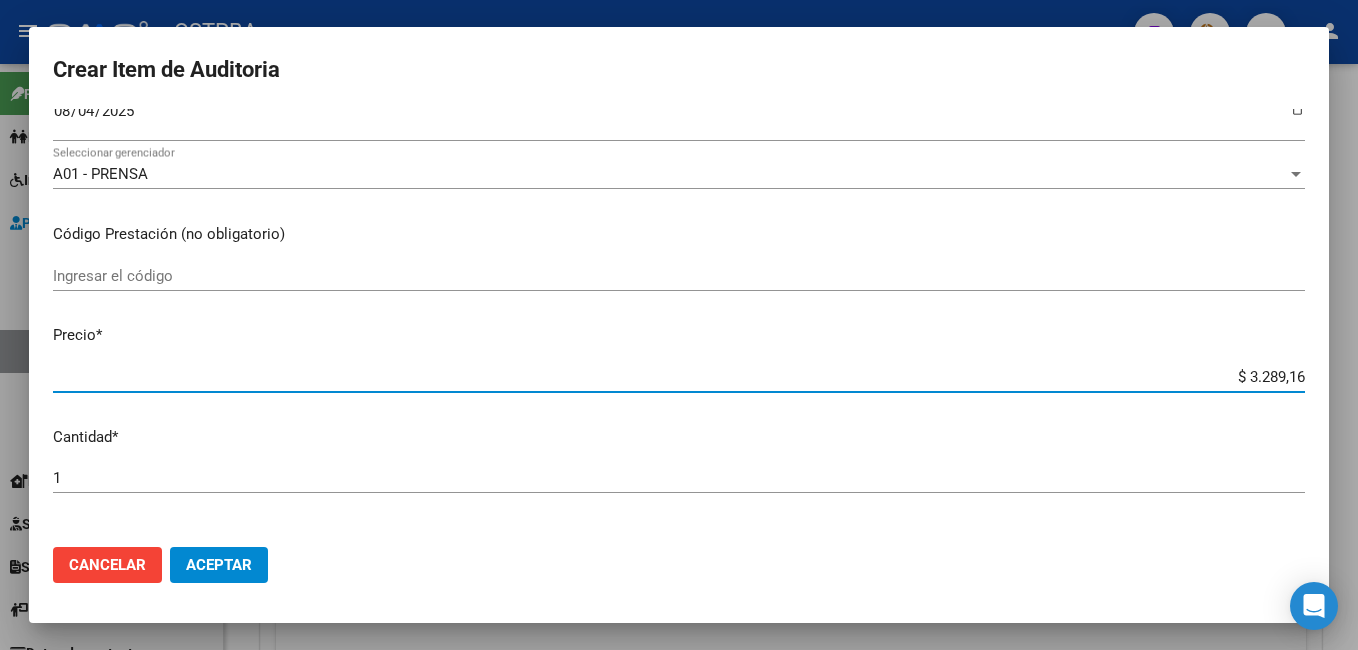 type on "$ [AMOUNT]" 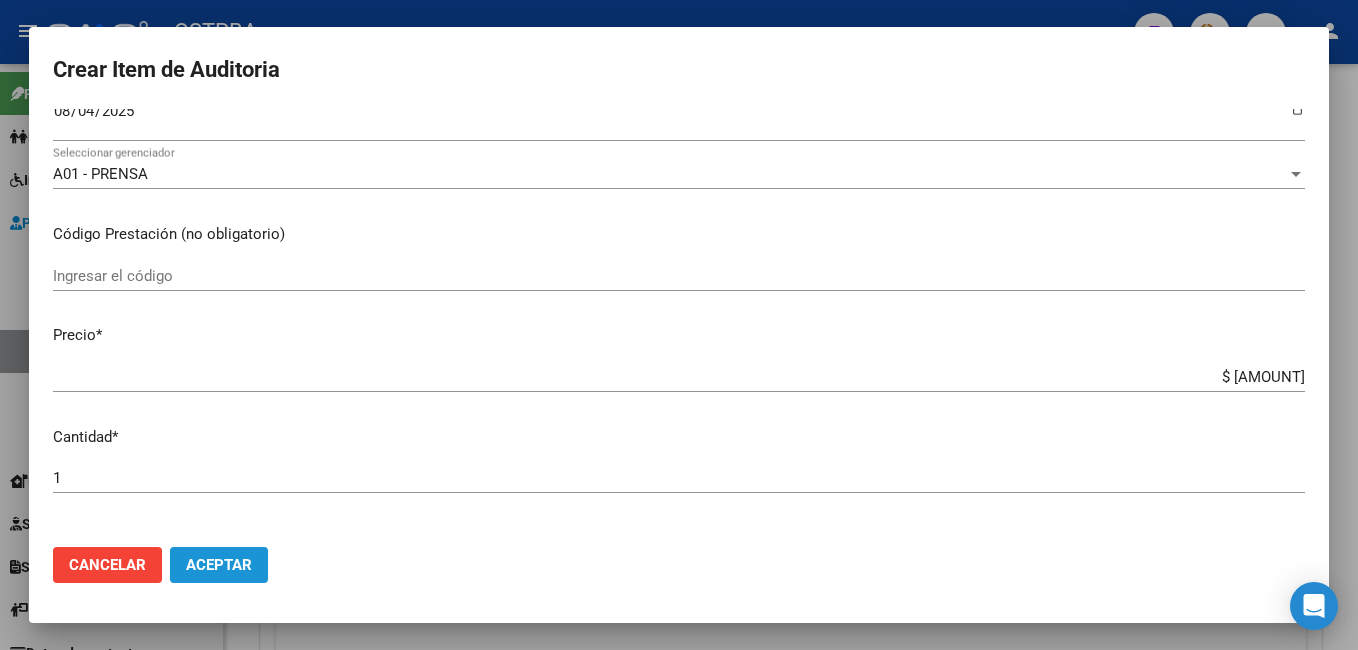 click on "Aceptar" 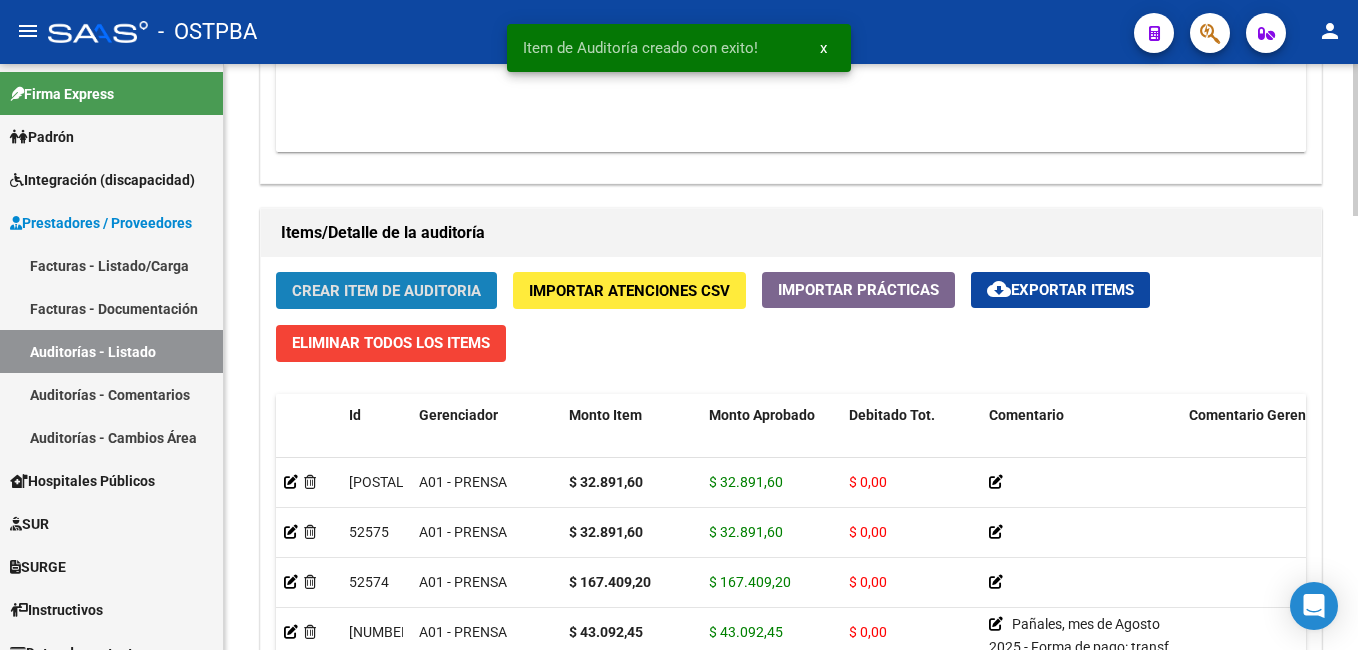 click on "Crear Item de Auditoria" 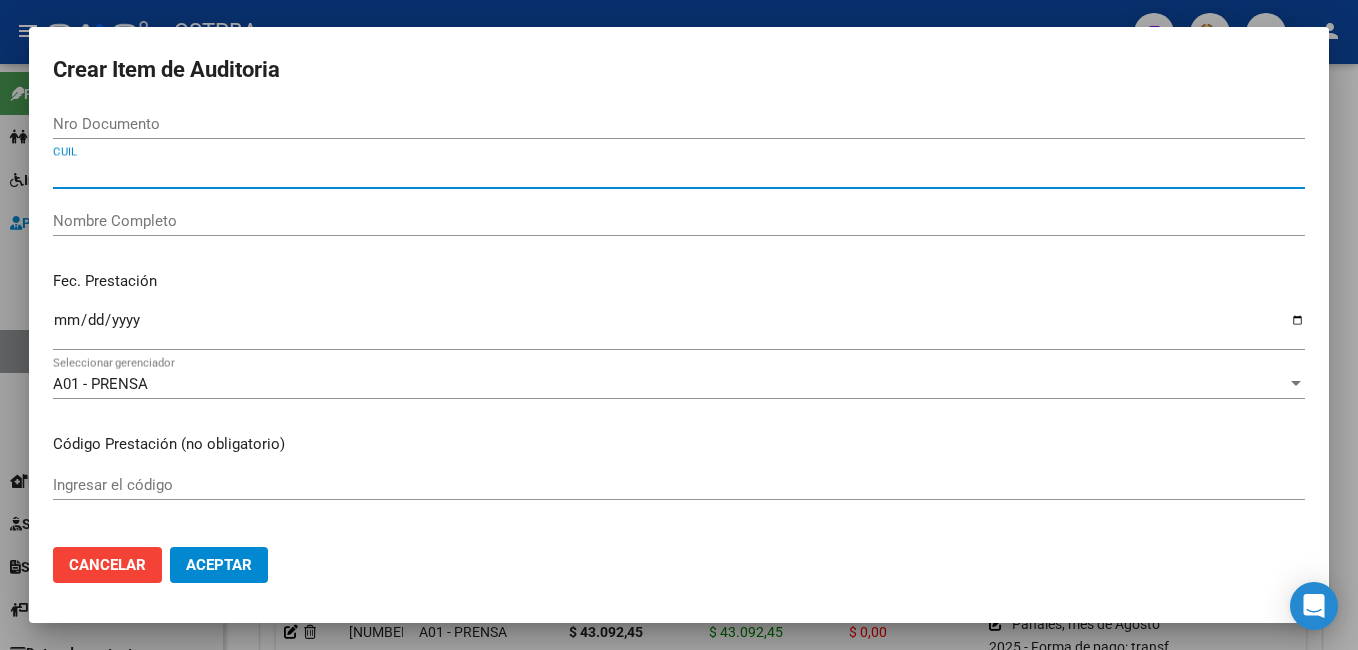 click on "CUIL" at bounding box center [679, 173] 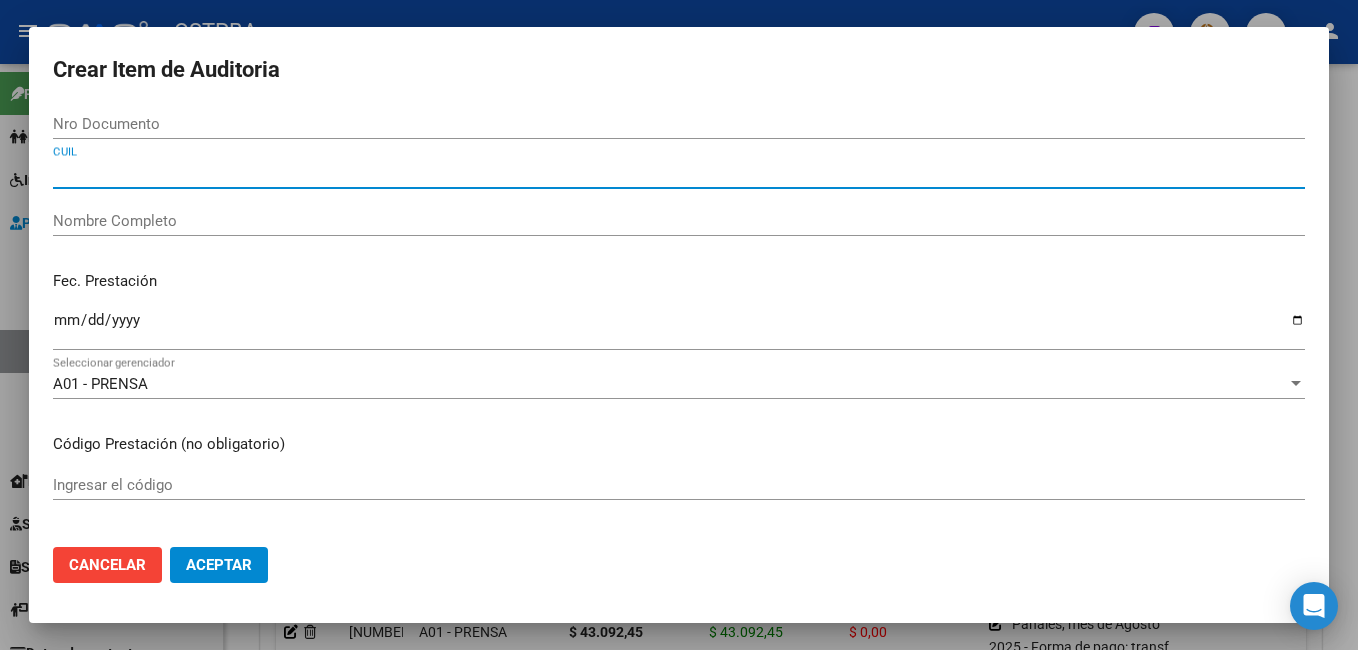 type on "[CUIL]" 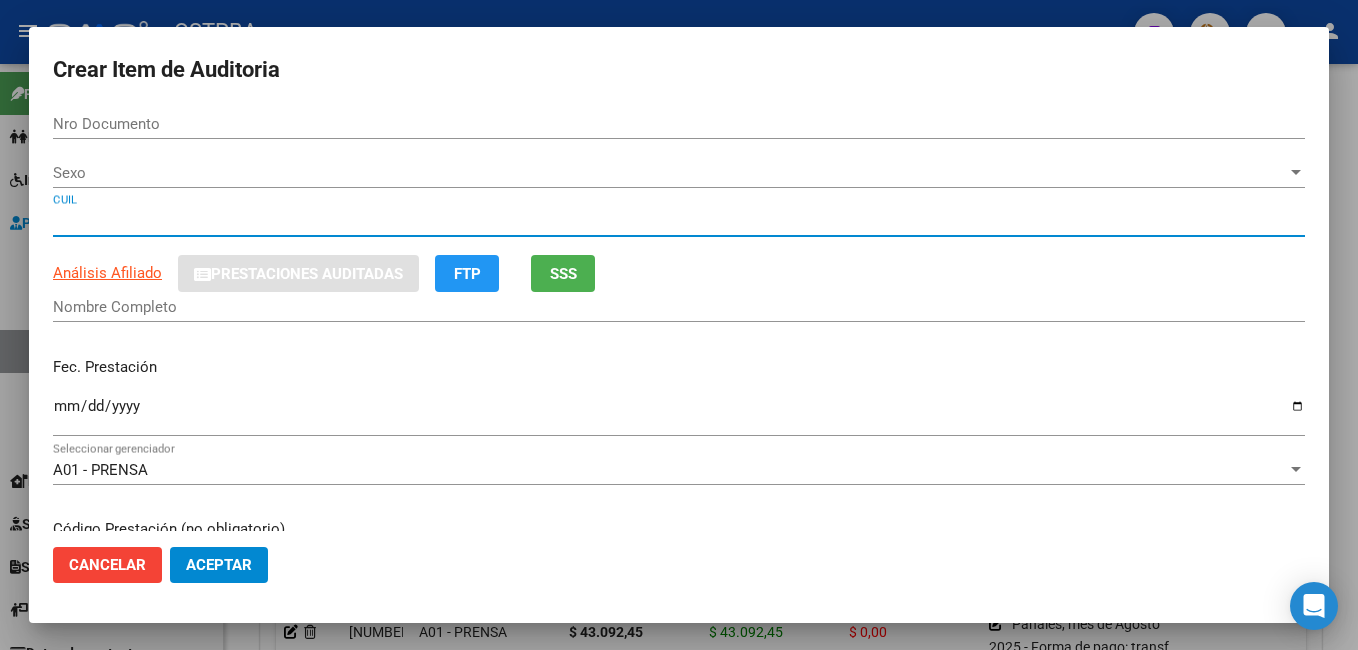type on "[PHONE]" 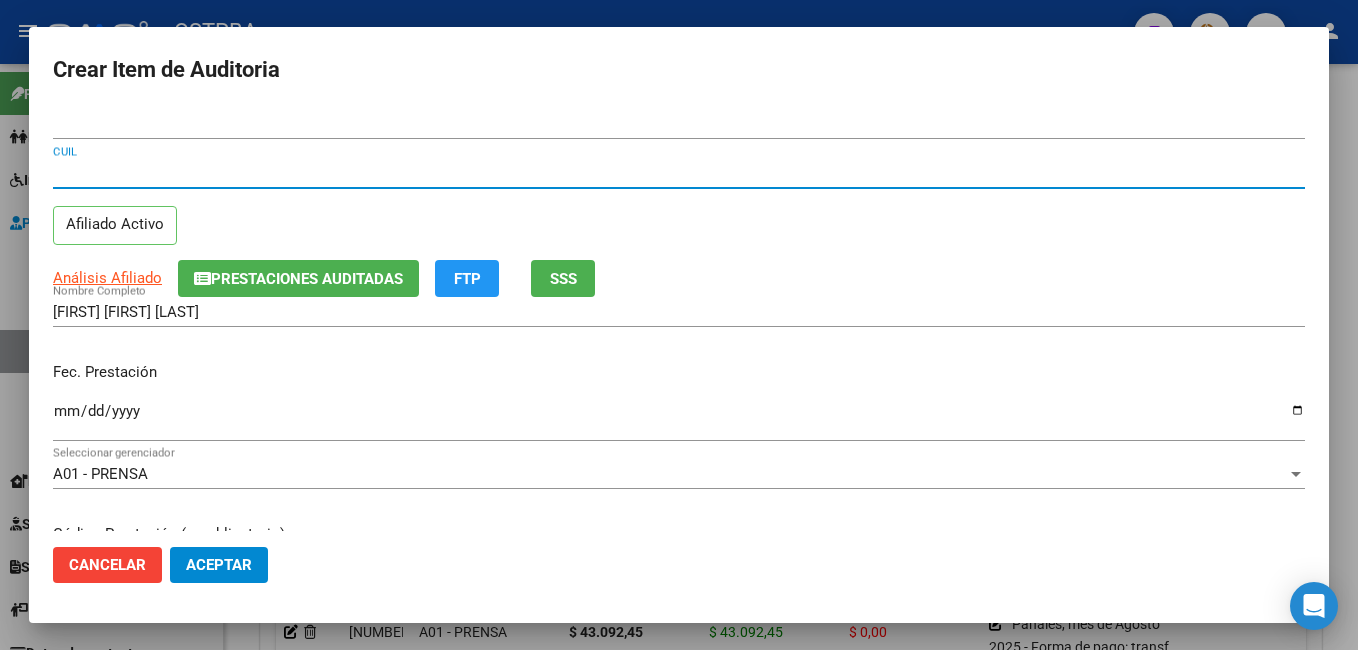 type on "[PHONE]" 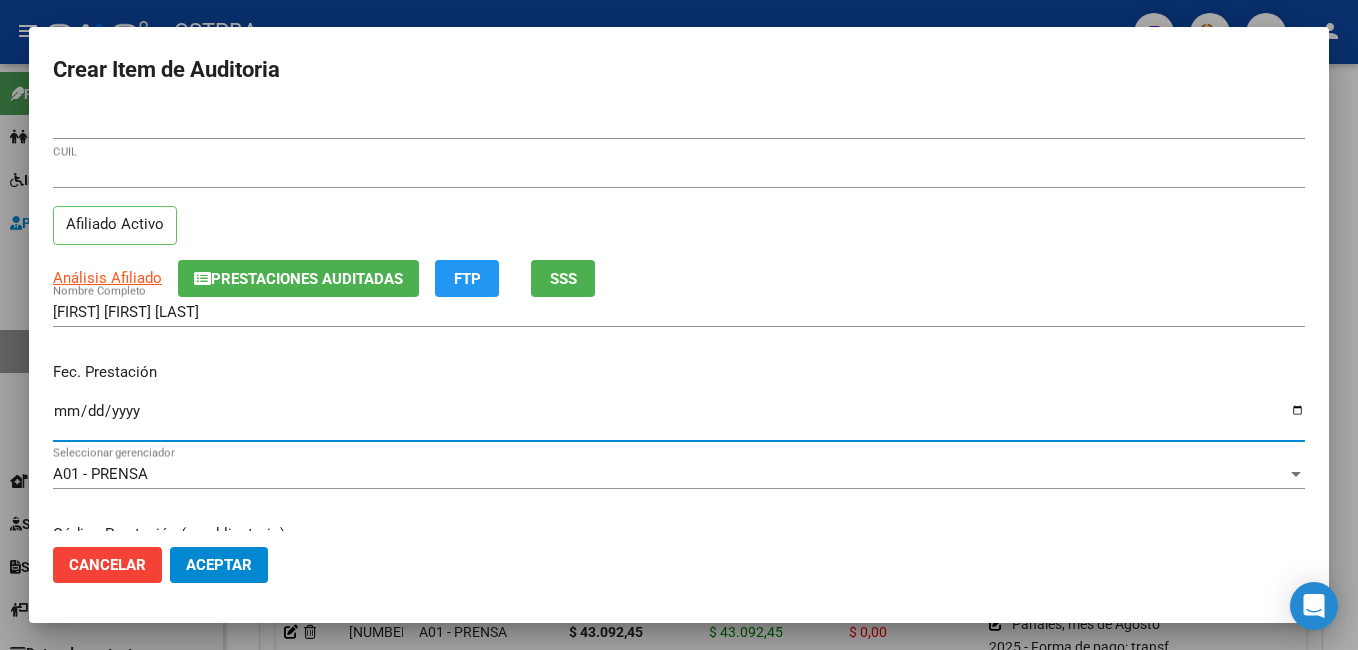 click on "Ingresar la fecha" at bounding box center [679, 419] 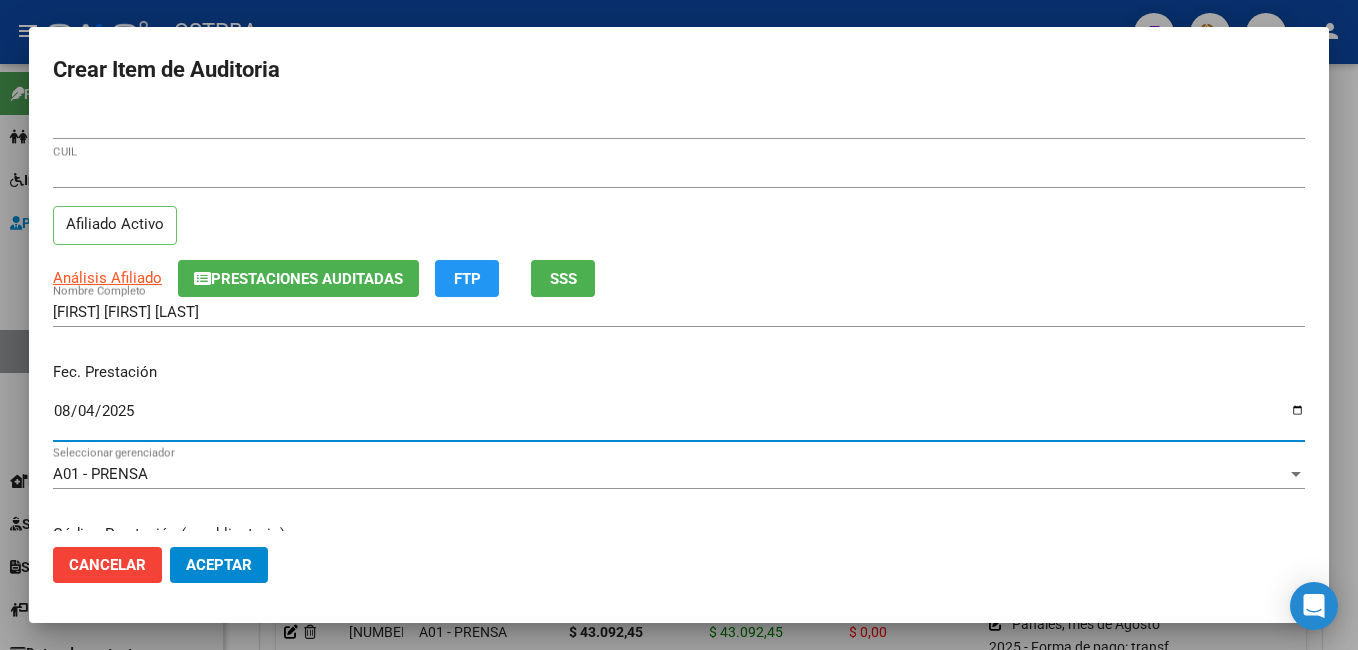 type on "2025-08-04" 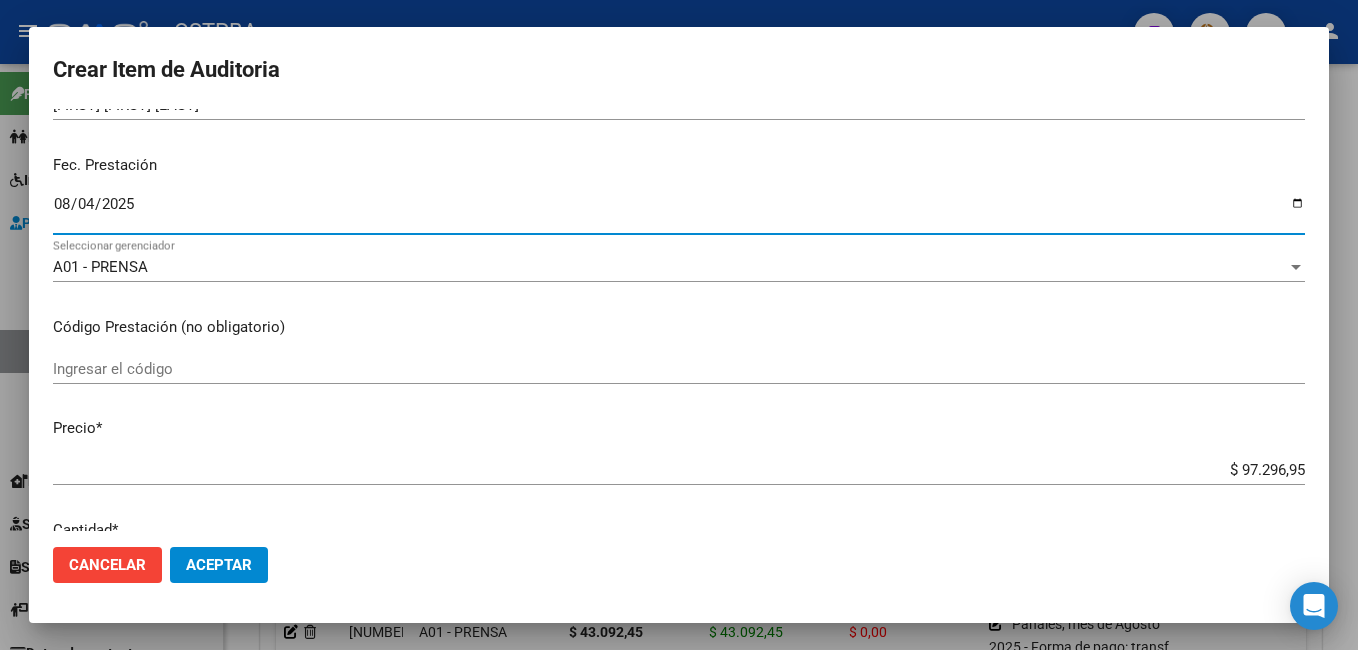 scroll, scrollTop: 300, scrollLeft: 0, axis: vertical 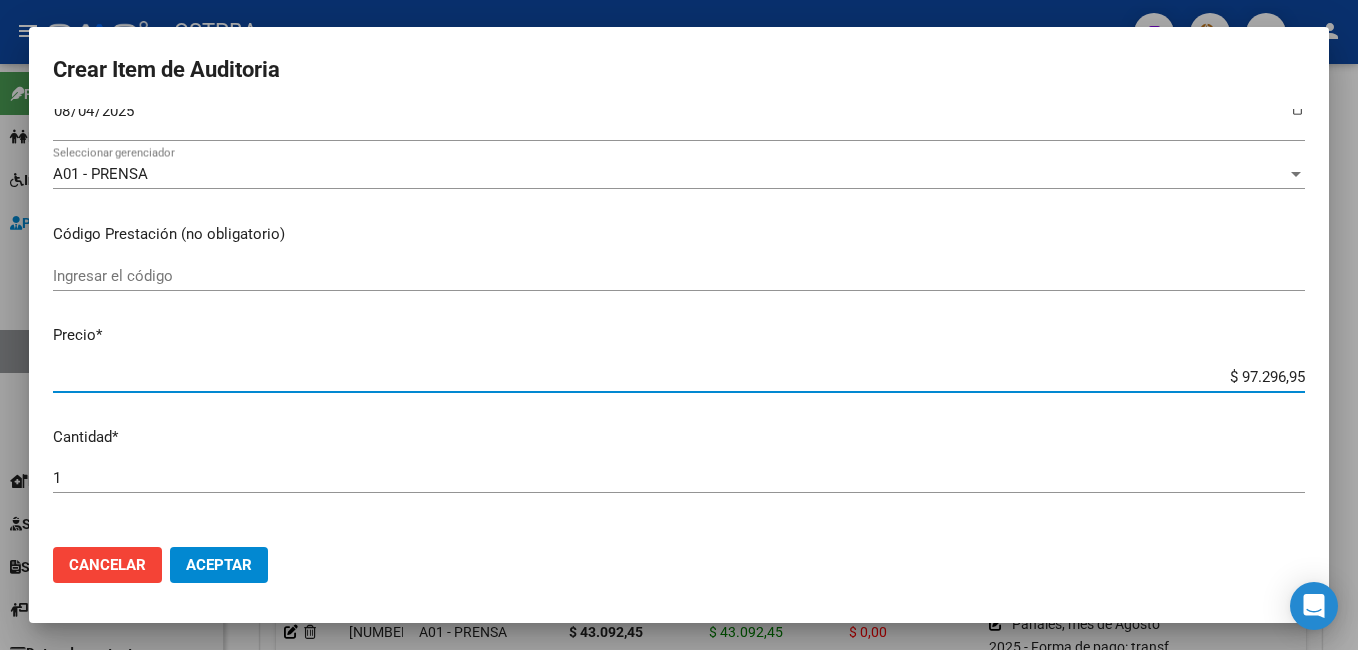 drag, startPoint x: 1289, startPoint y: 378, endPoint x: 1160, endPoint y: 376, distance: 129.0155 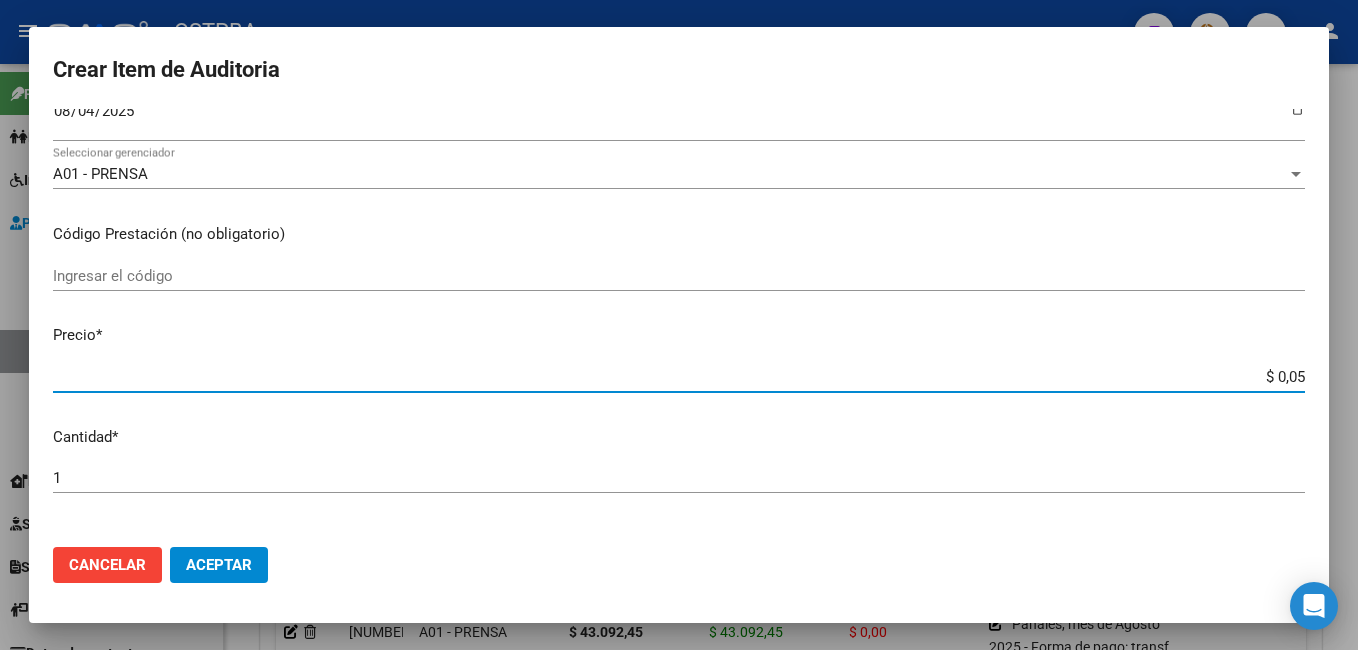 type on "$ 0,56" 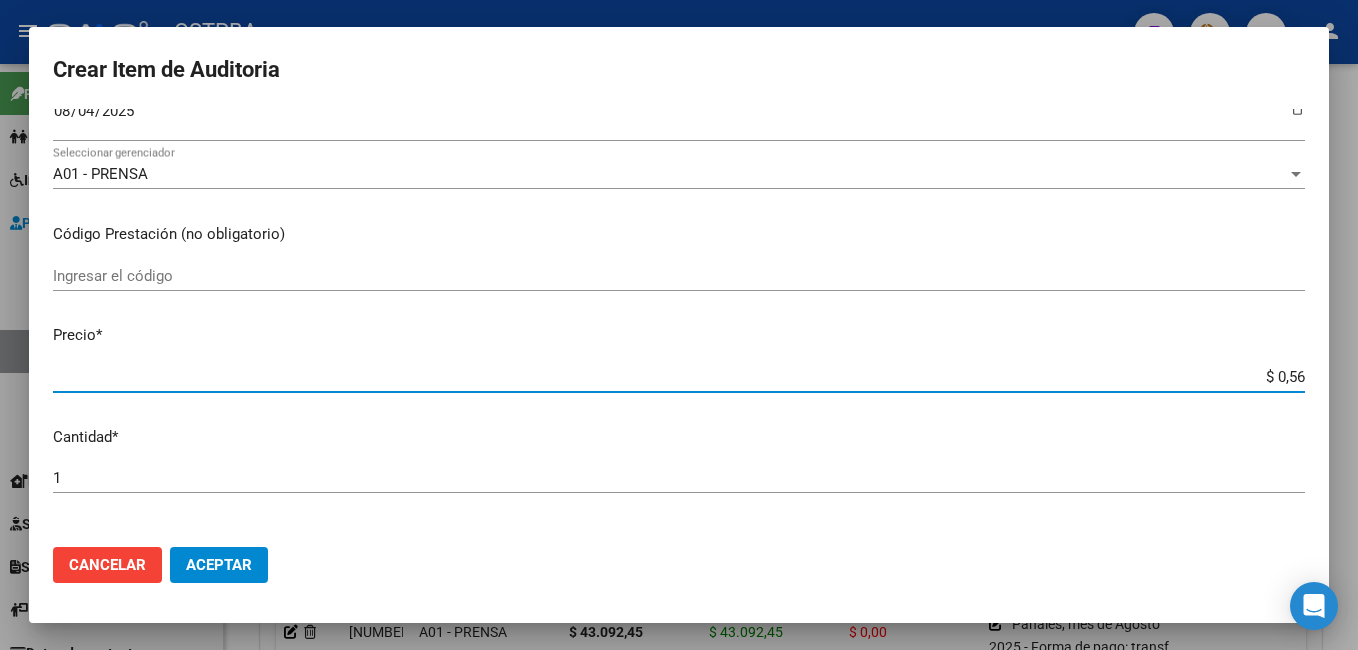 type on "$ 5,66" 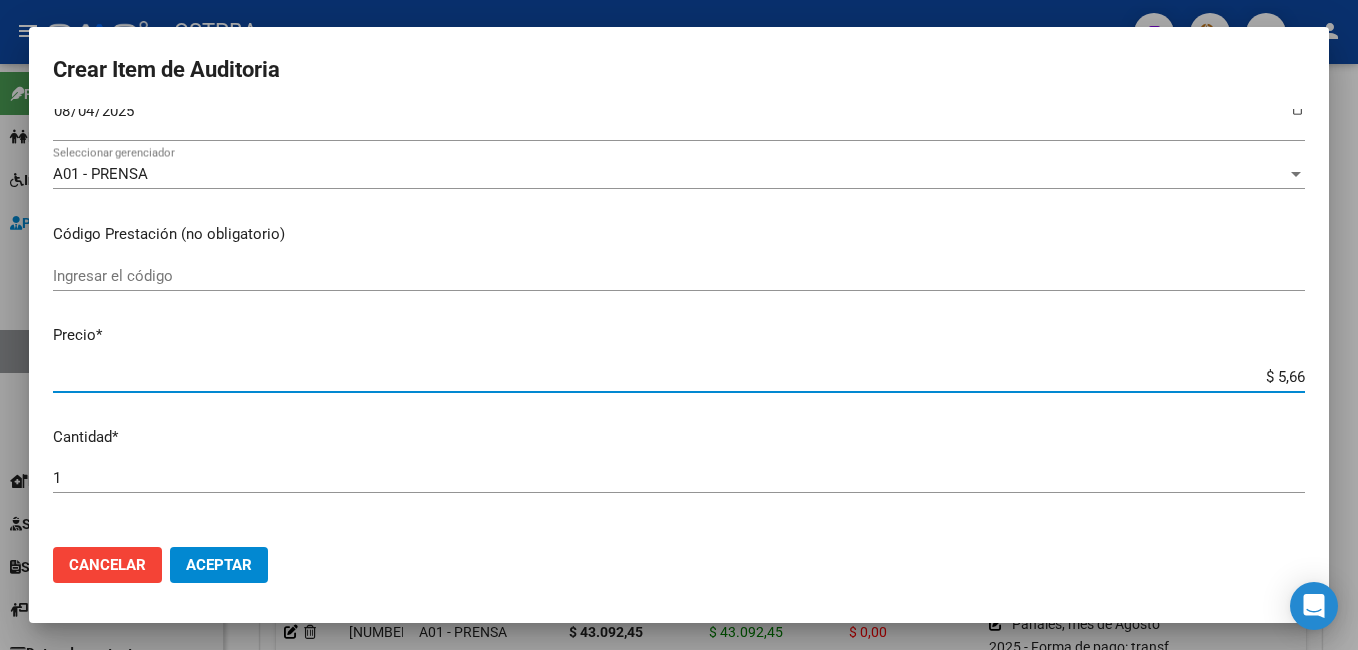 type on "$ 56,68" 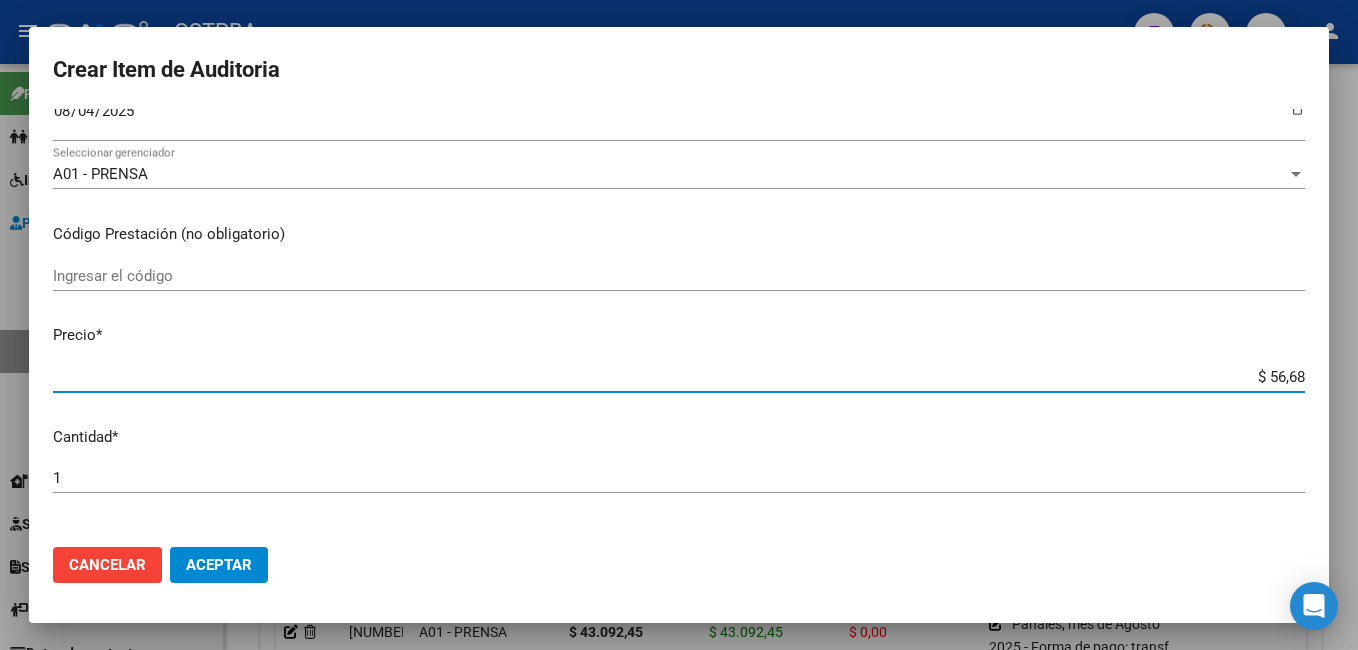type on "$ [PRICE]" 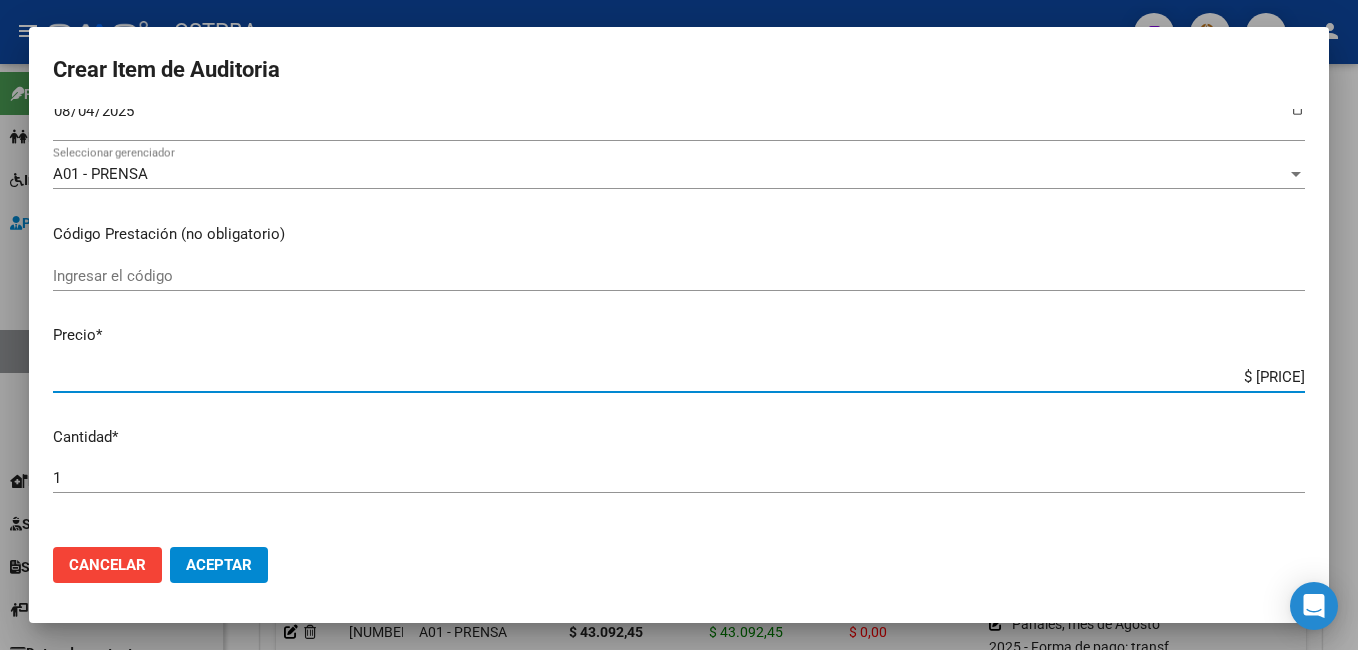 type on "$ [PRICE]" 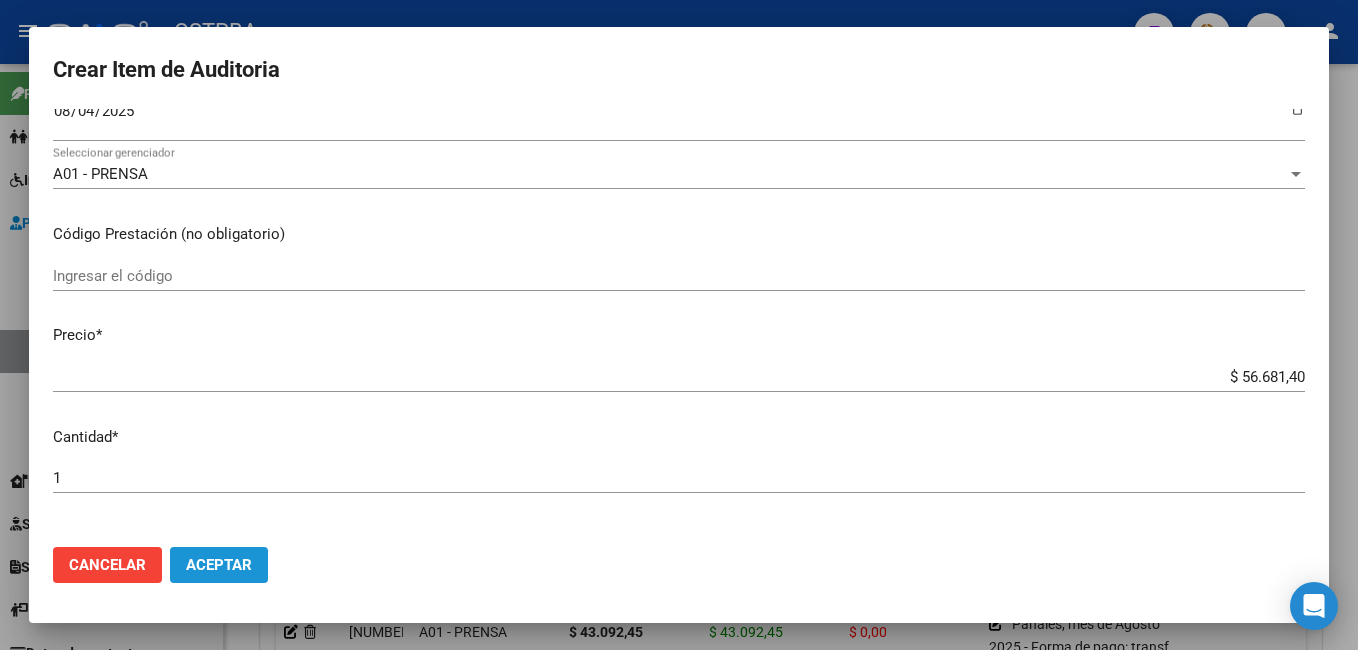 click on "Aceptar" 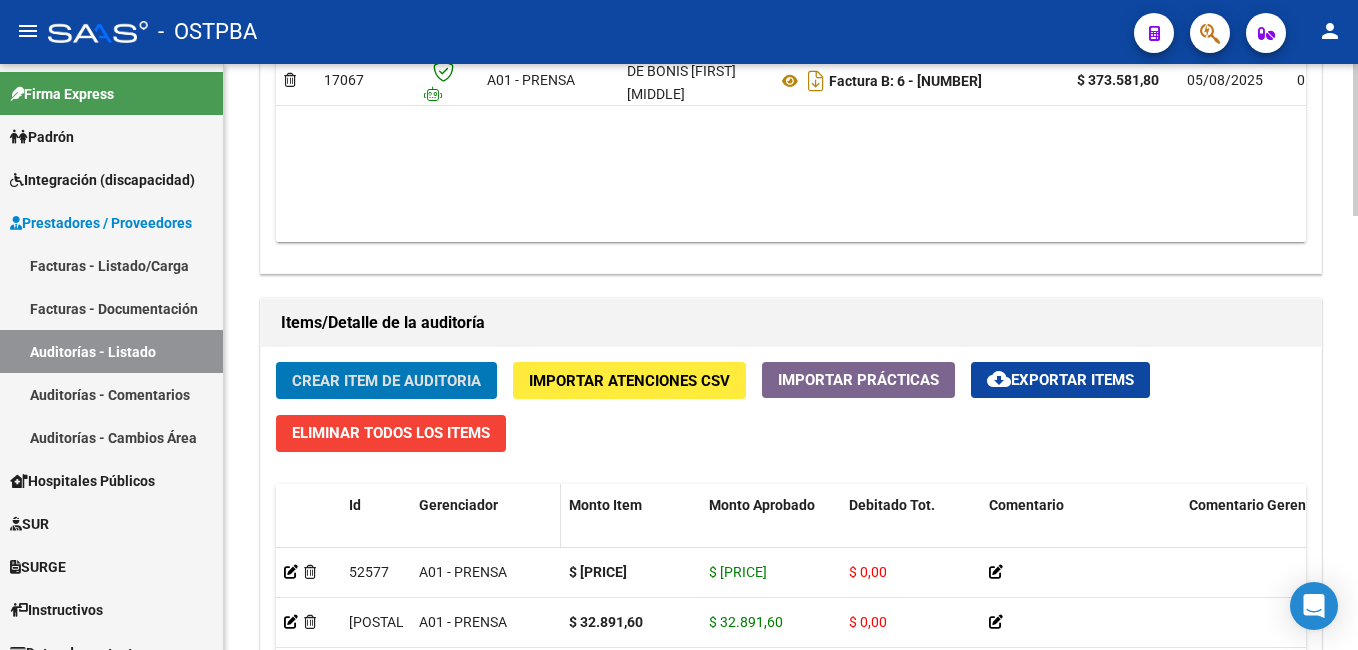 scroll, scrollTop: 1301, scrollLeft: 0, axis: vertical 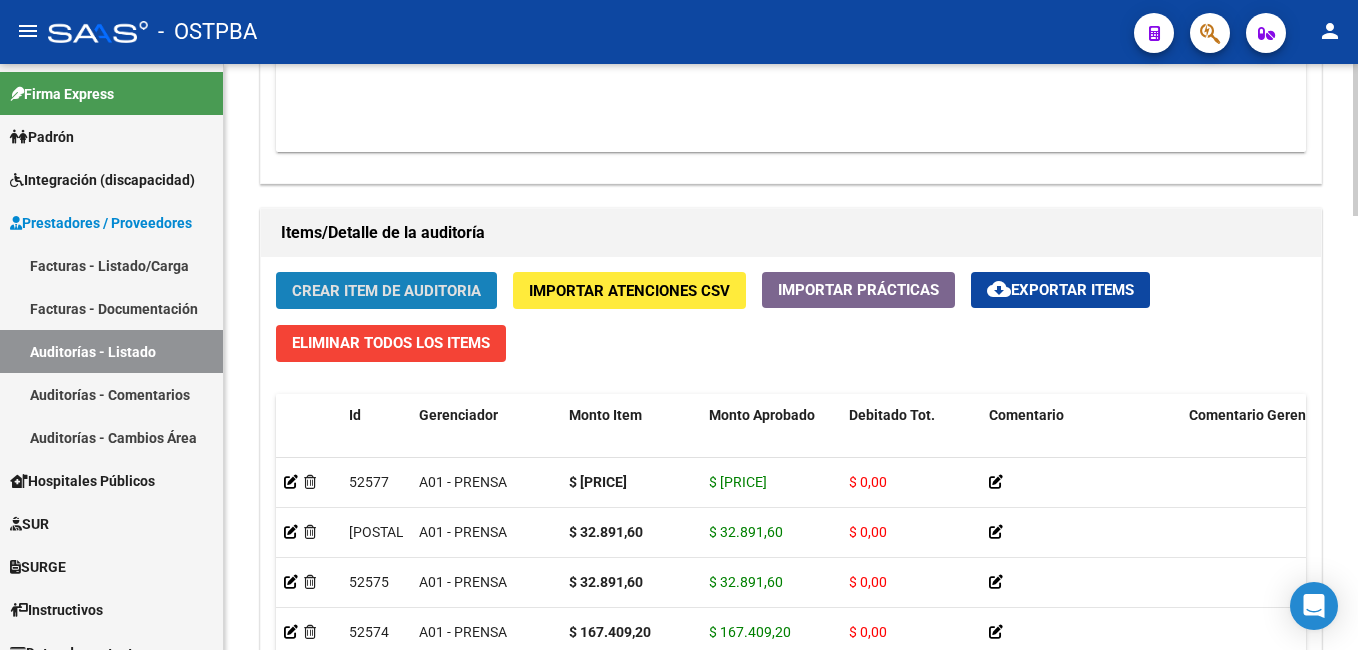 click on "Crear Item de Auditoria" 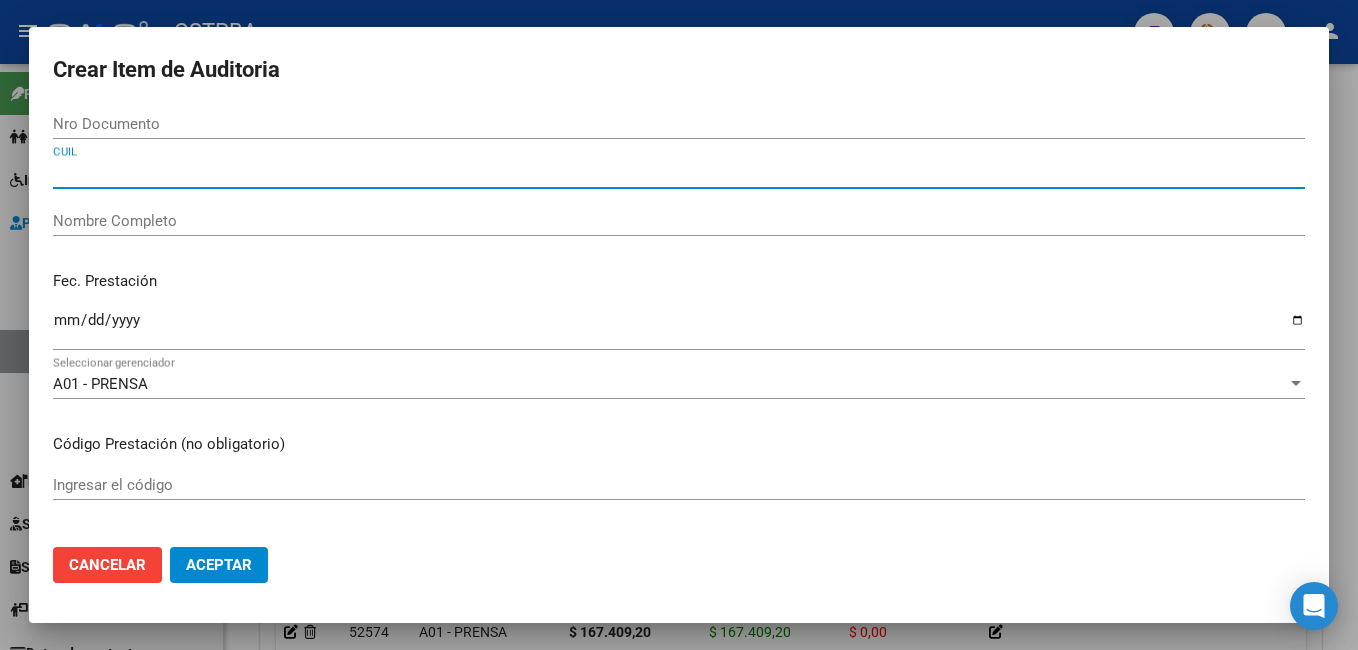 click on "CUIL" at bounding box center [679, 173] 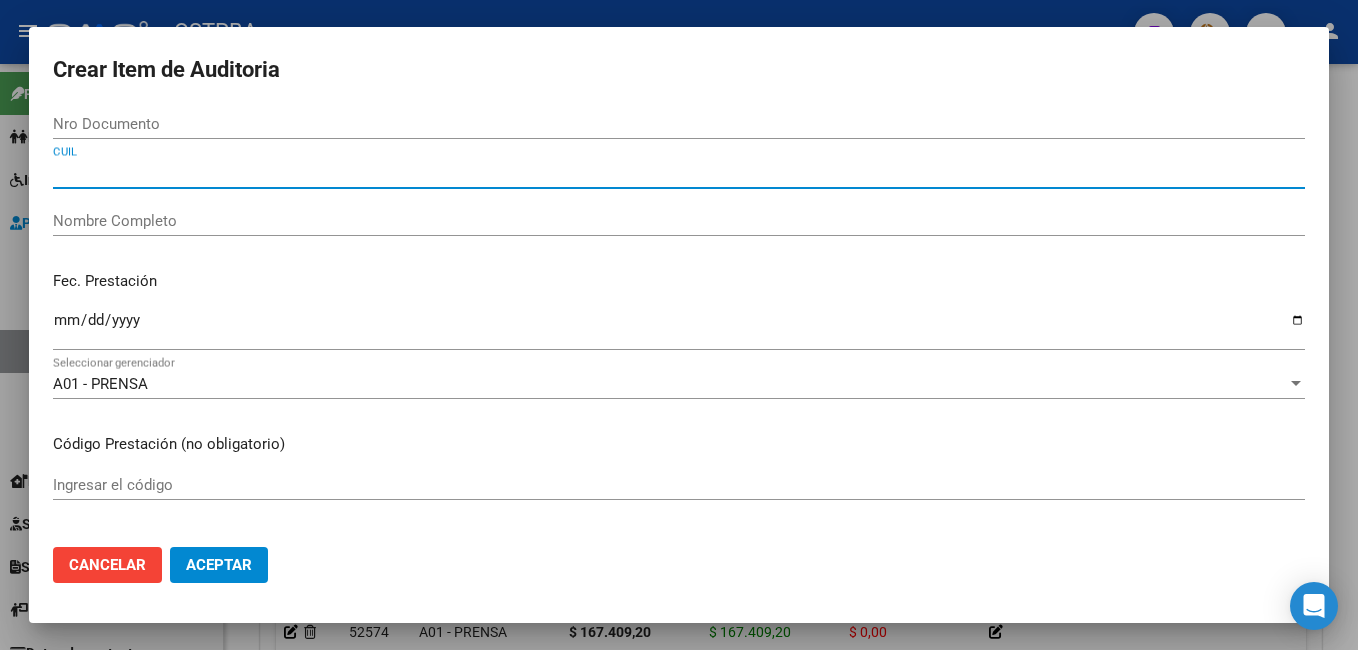 type on "[CUIL]" 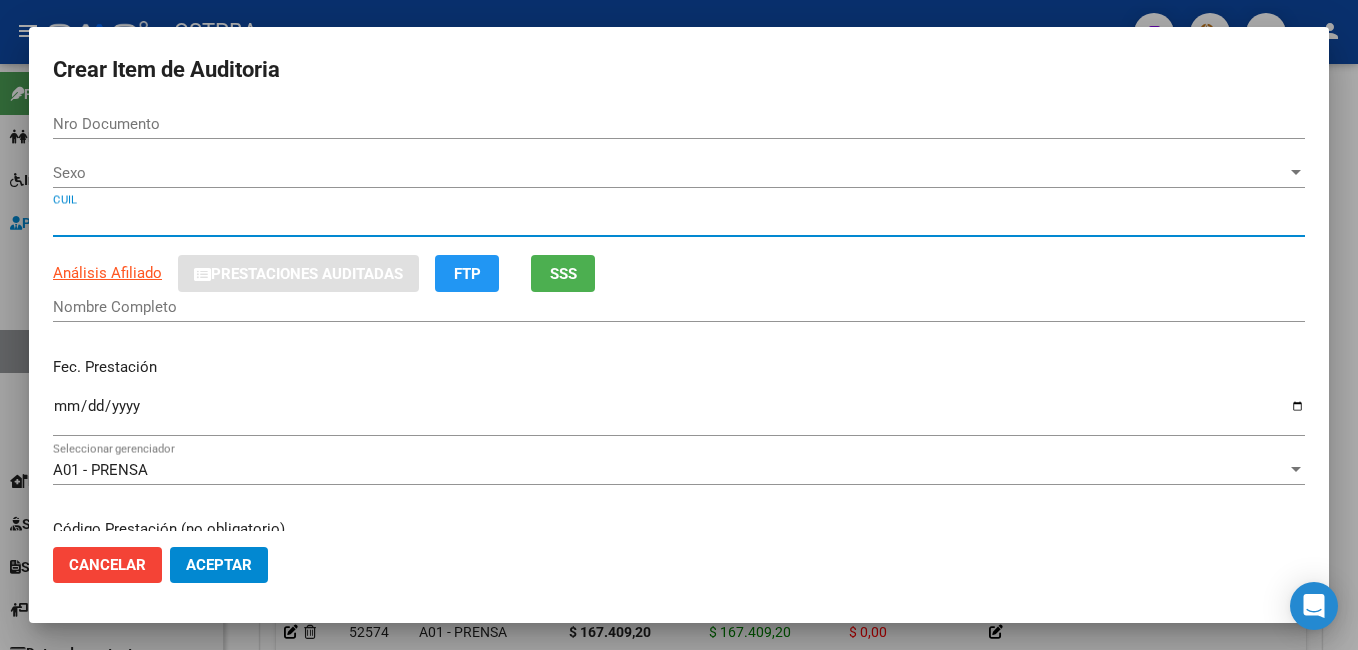 type on "[NUMBER]" 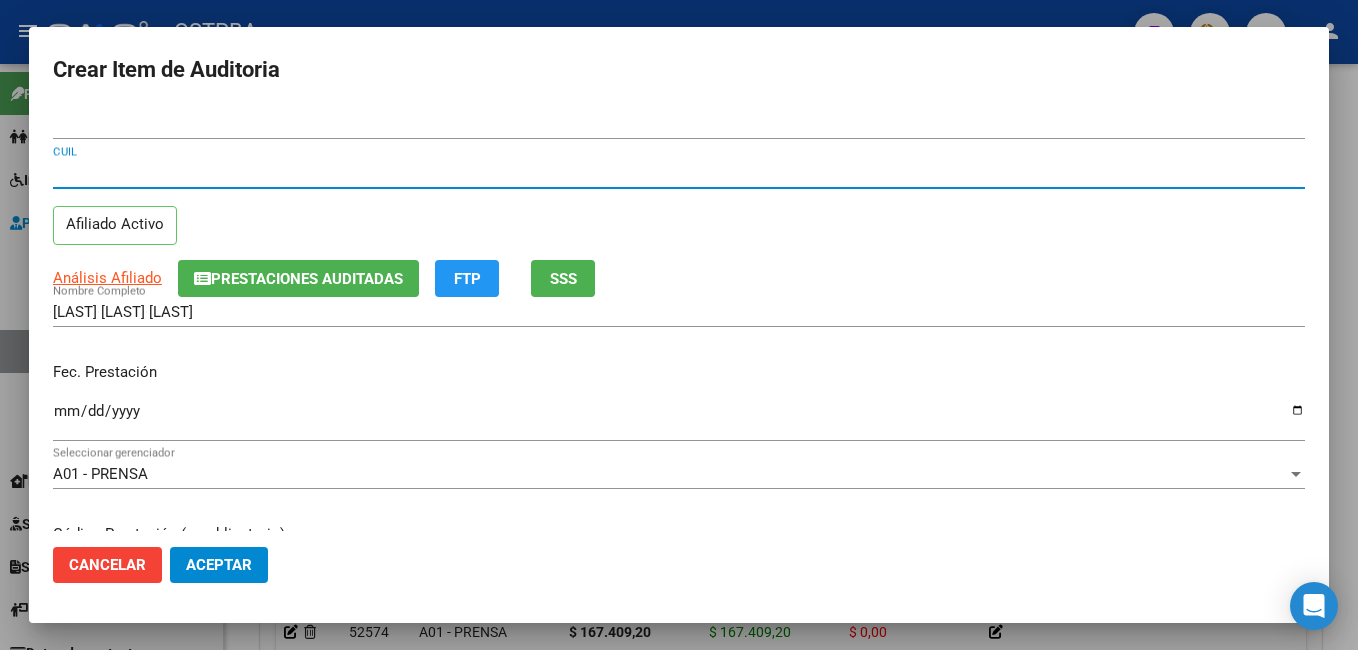 type on "[CUIL]" 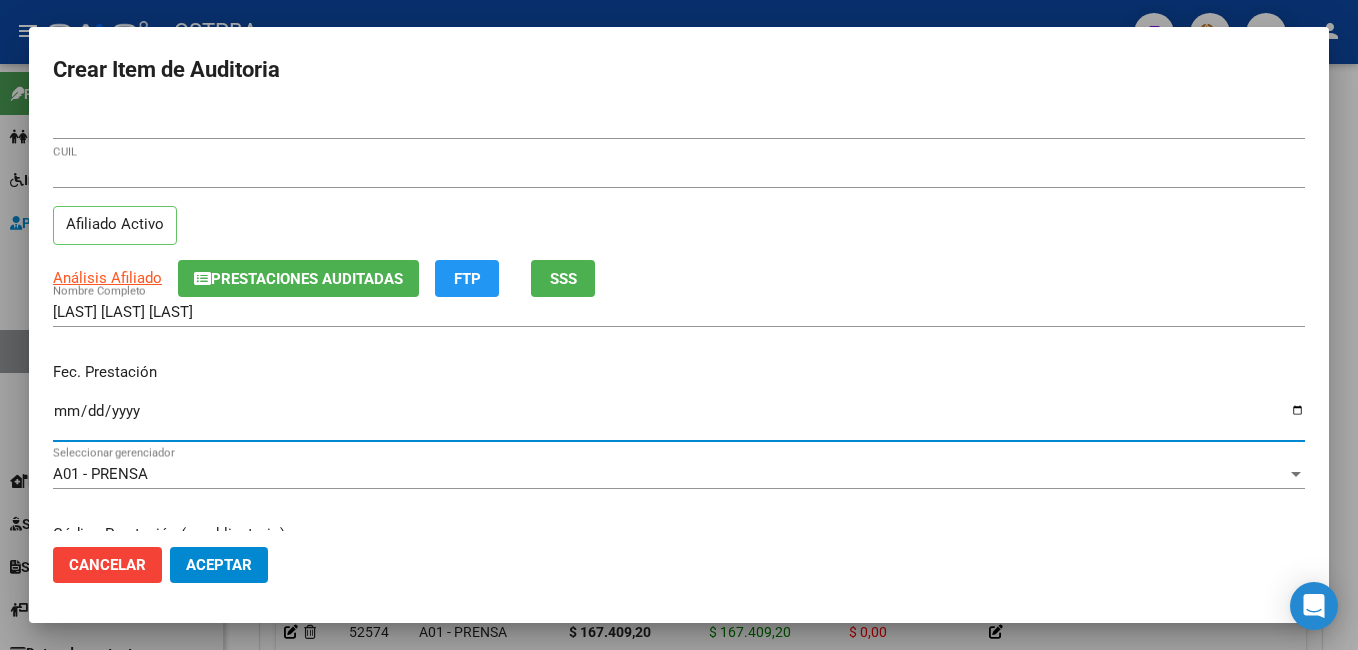 click on "Ingresar la fecha" at bounding box center [679, 419] 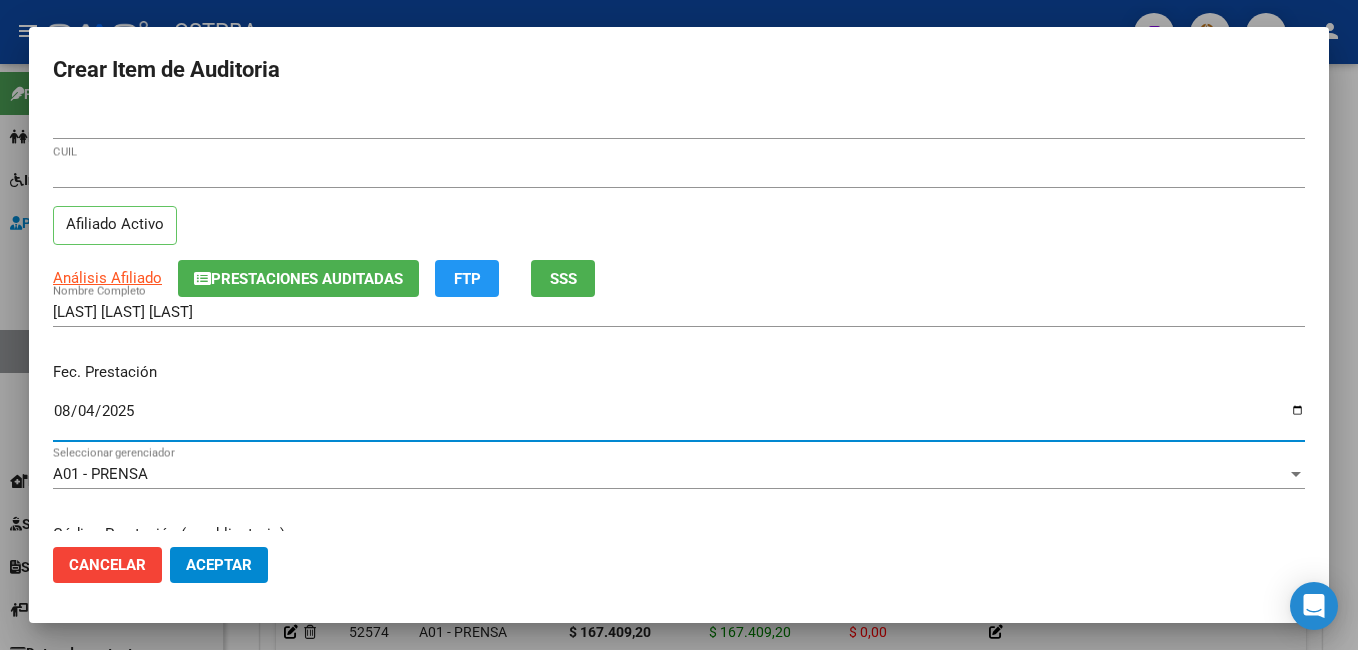 type on "2025-08-04" 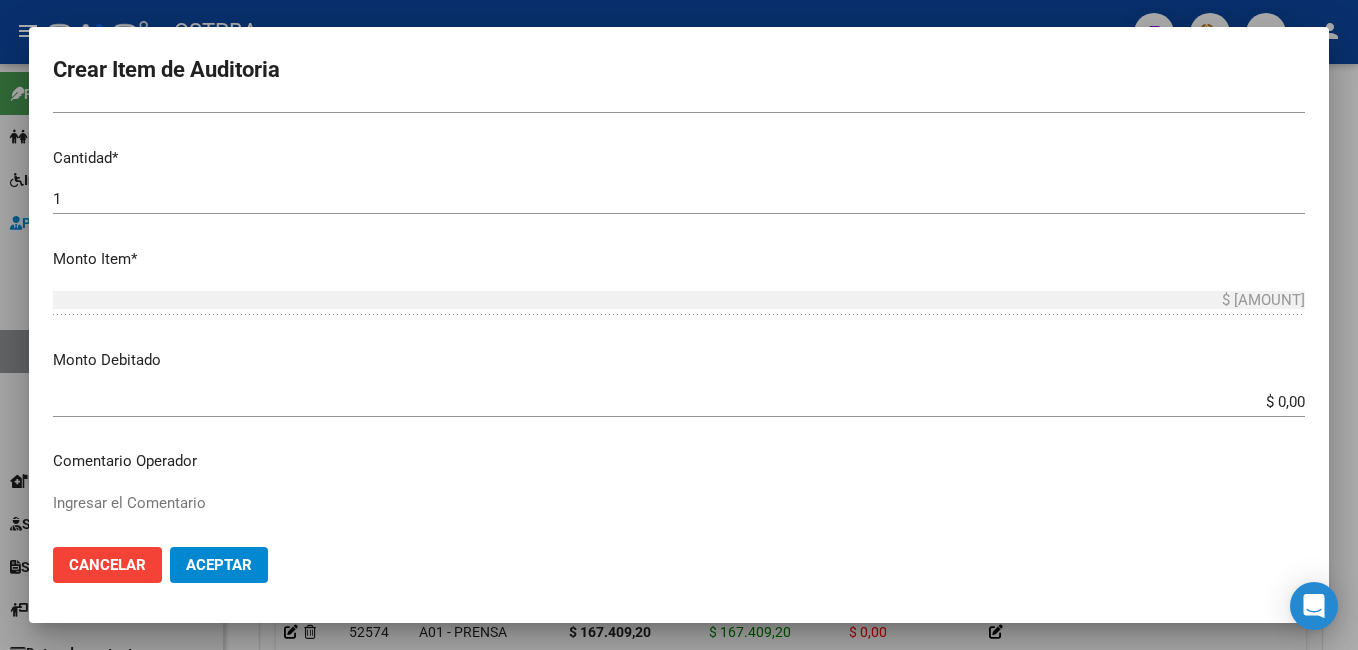 scroll, scrollTop: 600, scrollLeft: 0, axis: vertical 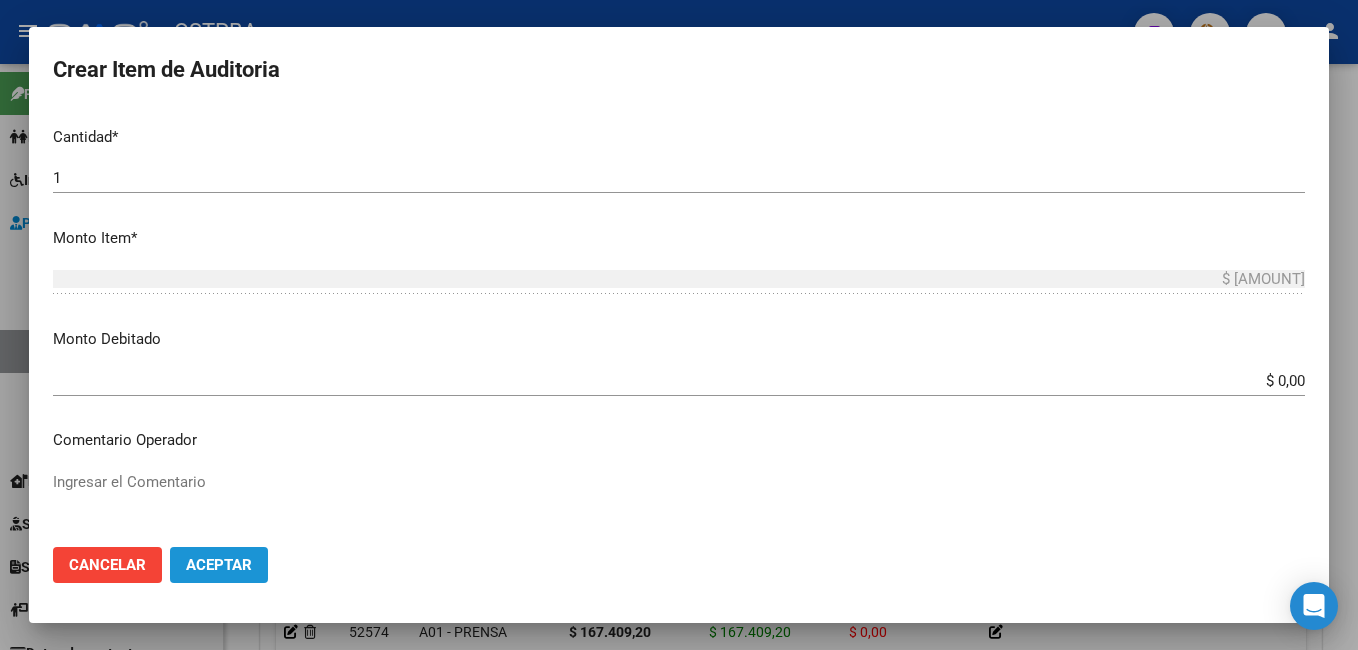 click on "Aceptar" 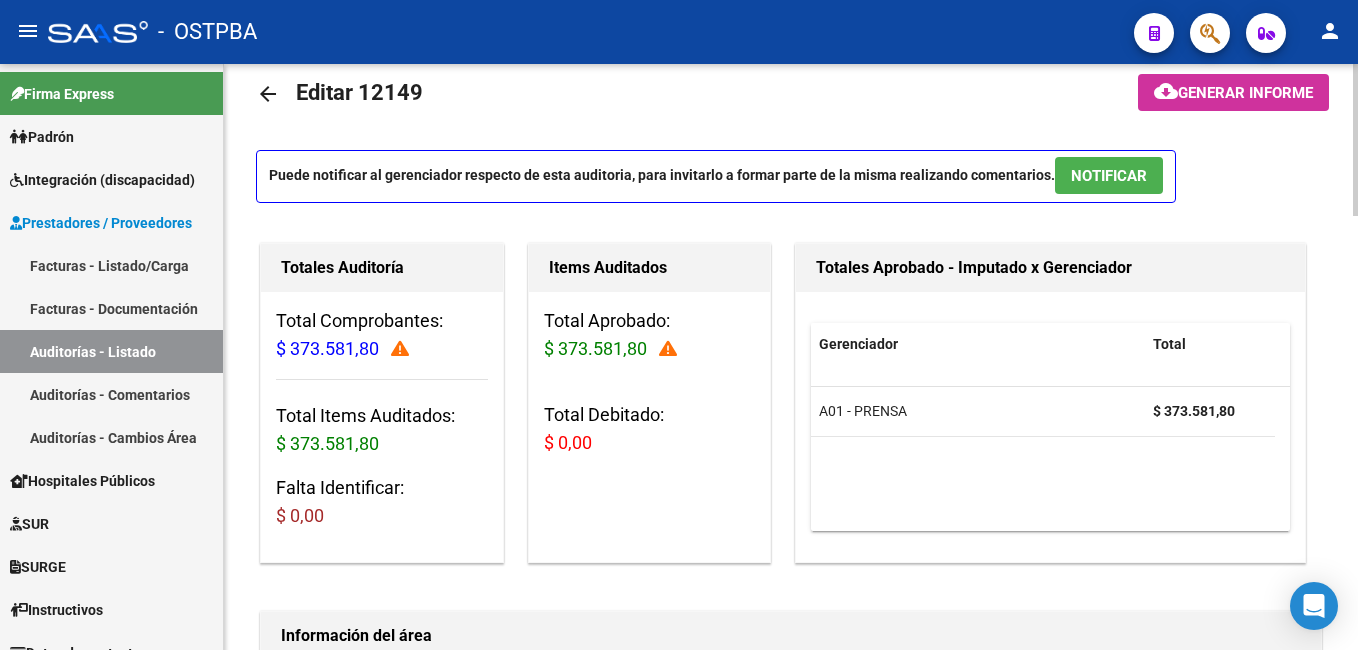 scroll, scrollTop: 0, scrollLeft: 0, axis: both 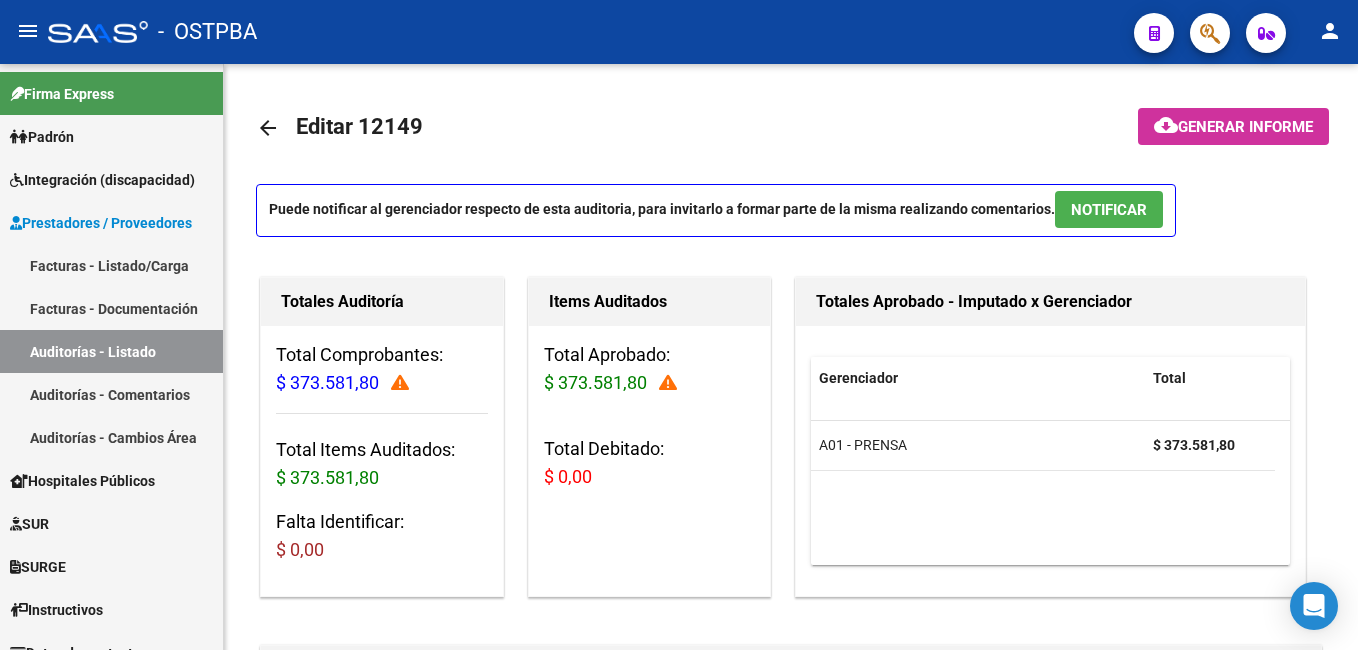 click on "-   OSTPBA" 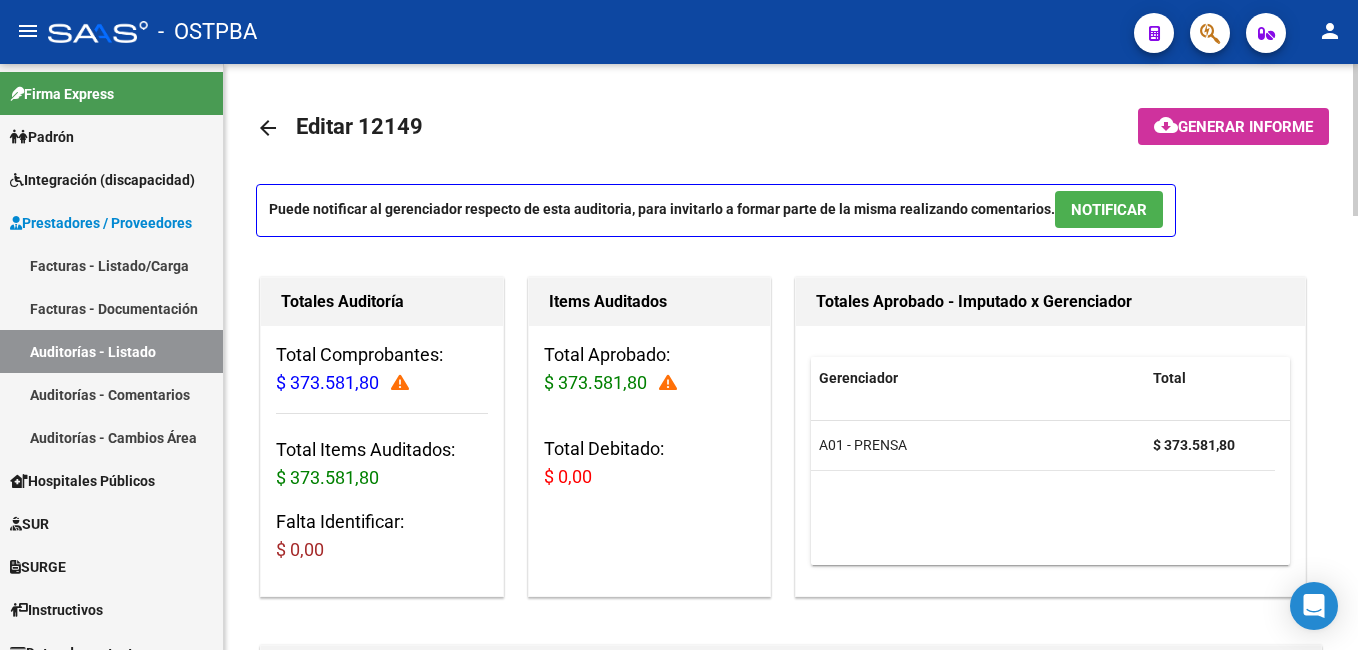 drag, startPoint x: 120, startPoint y: 260, endPoint x: 240, endPoint y: 233, distance: 123 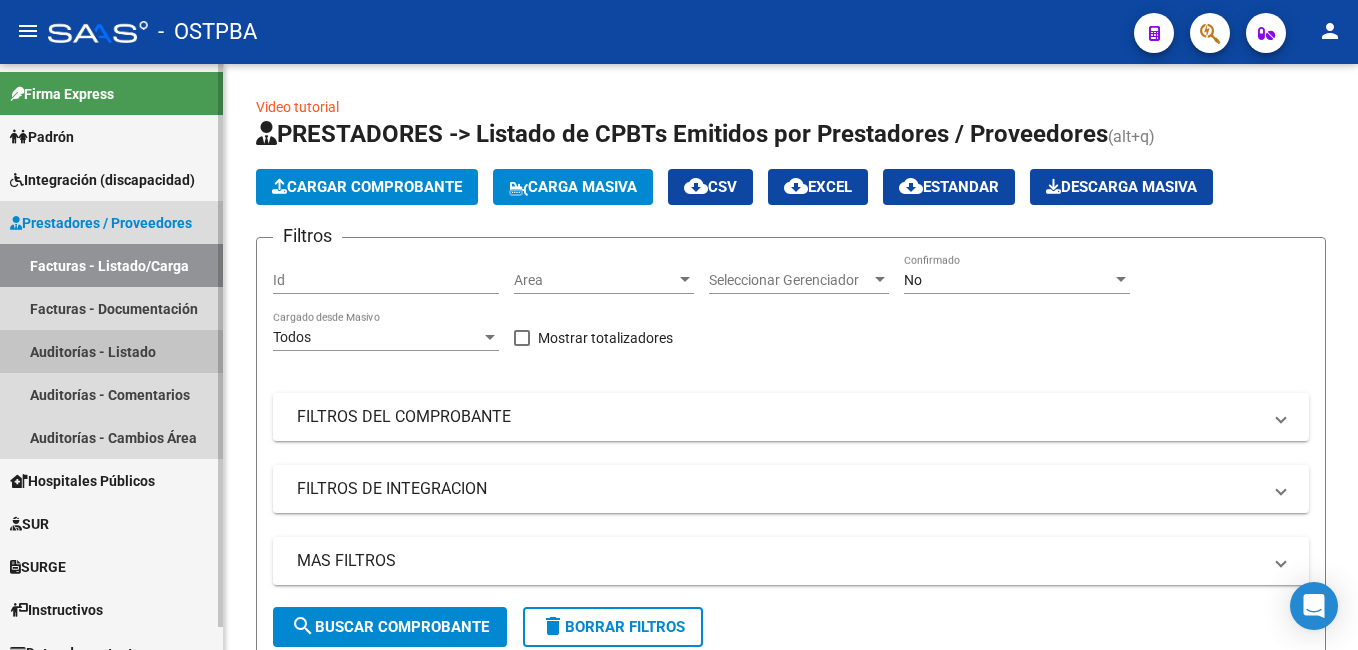 click on "Auditorías - Listado" at bounding box center [111, 351] 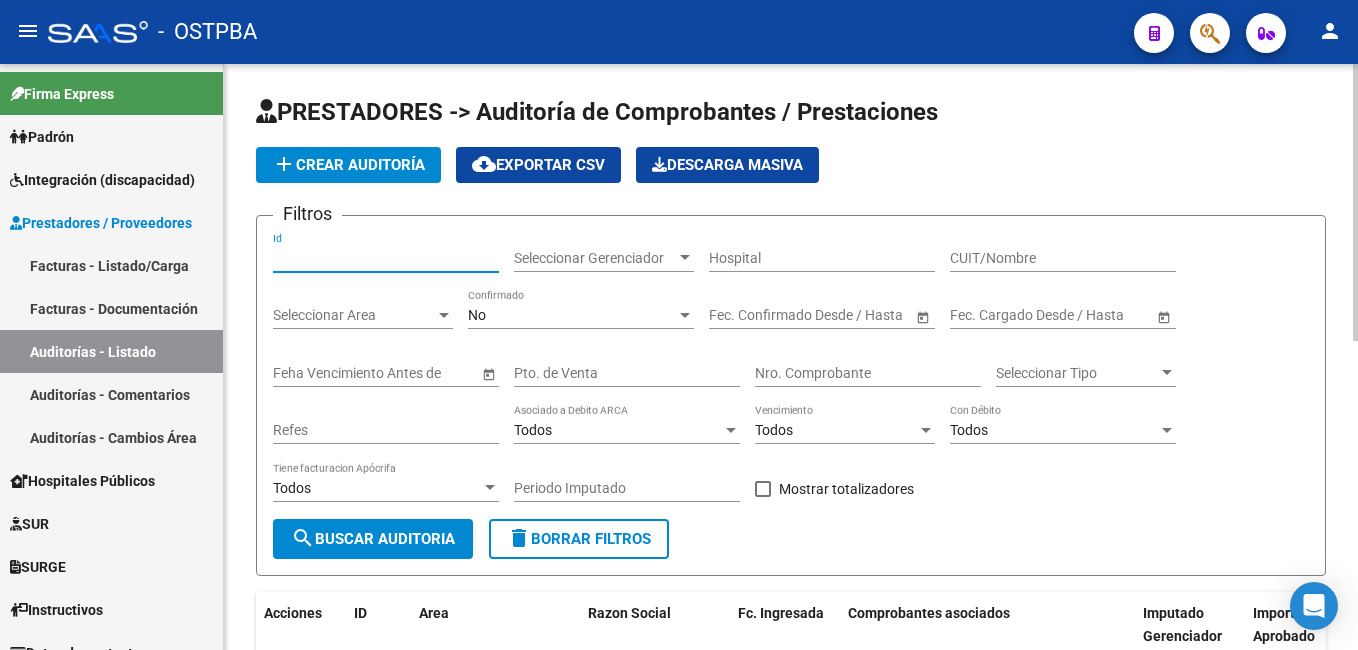 click on "Id" at bounding box center [386, 258] 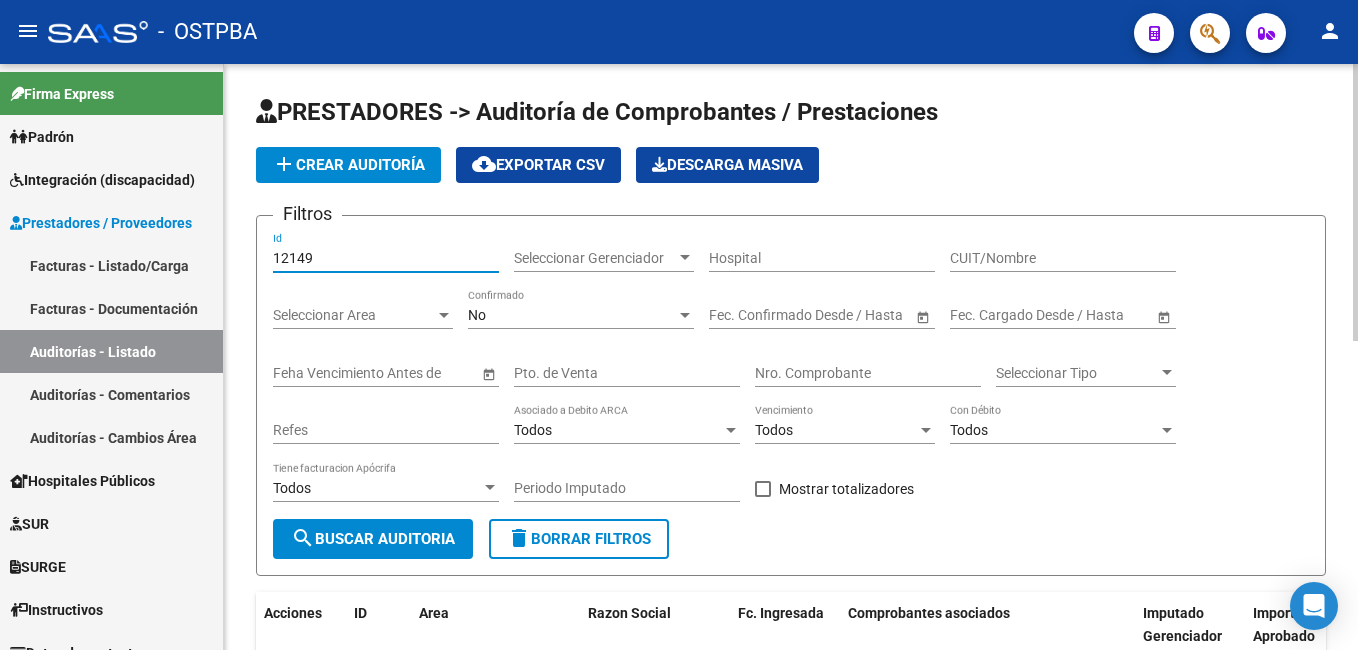 type on "12149" 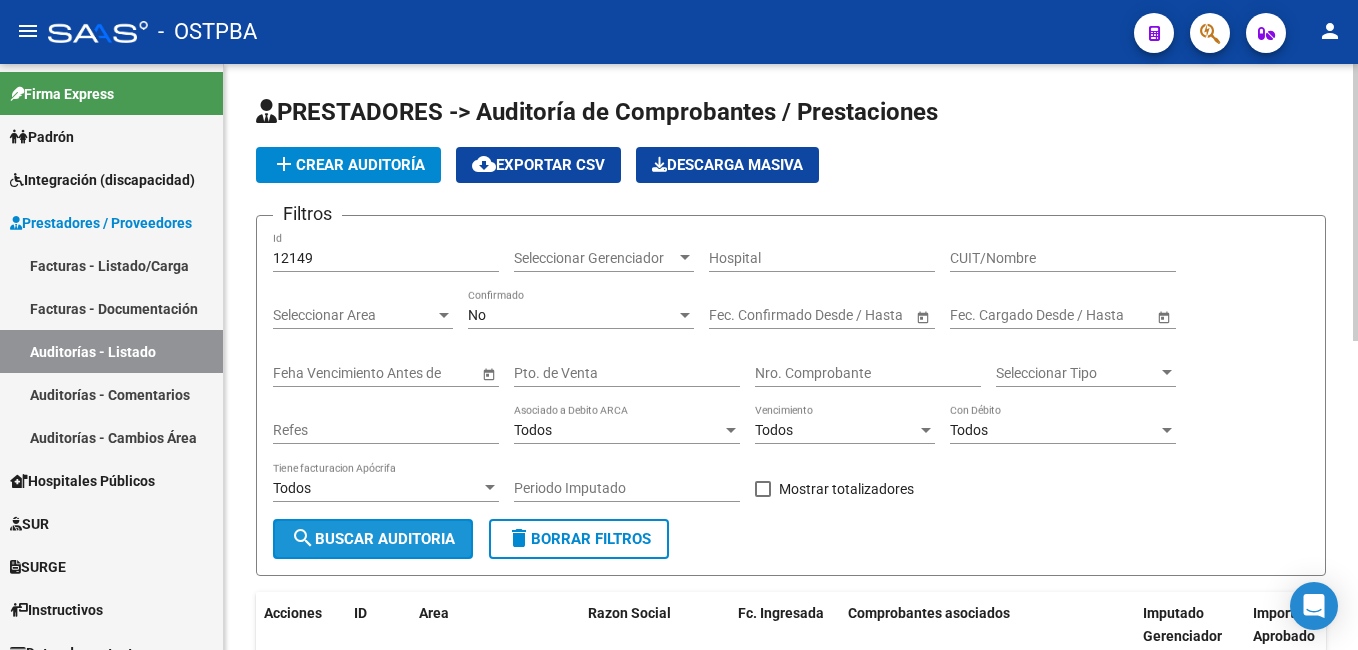 click on "search  Buscar Auditoria" 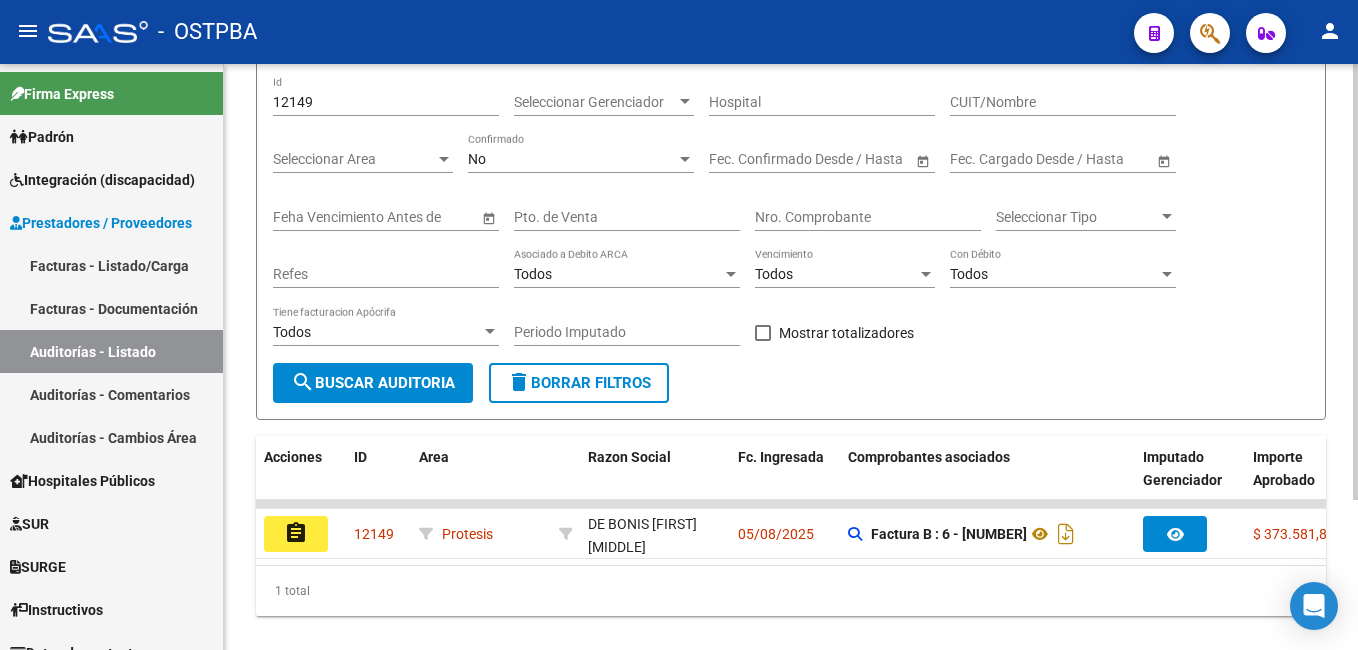 scroll, scrollTop: 200, scrollLeft: 0, axis: vertical 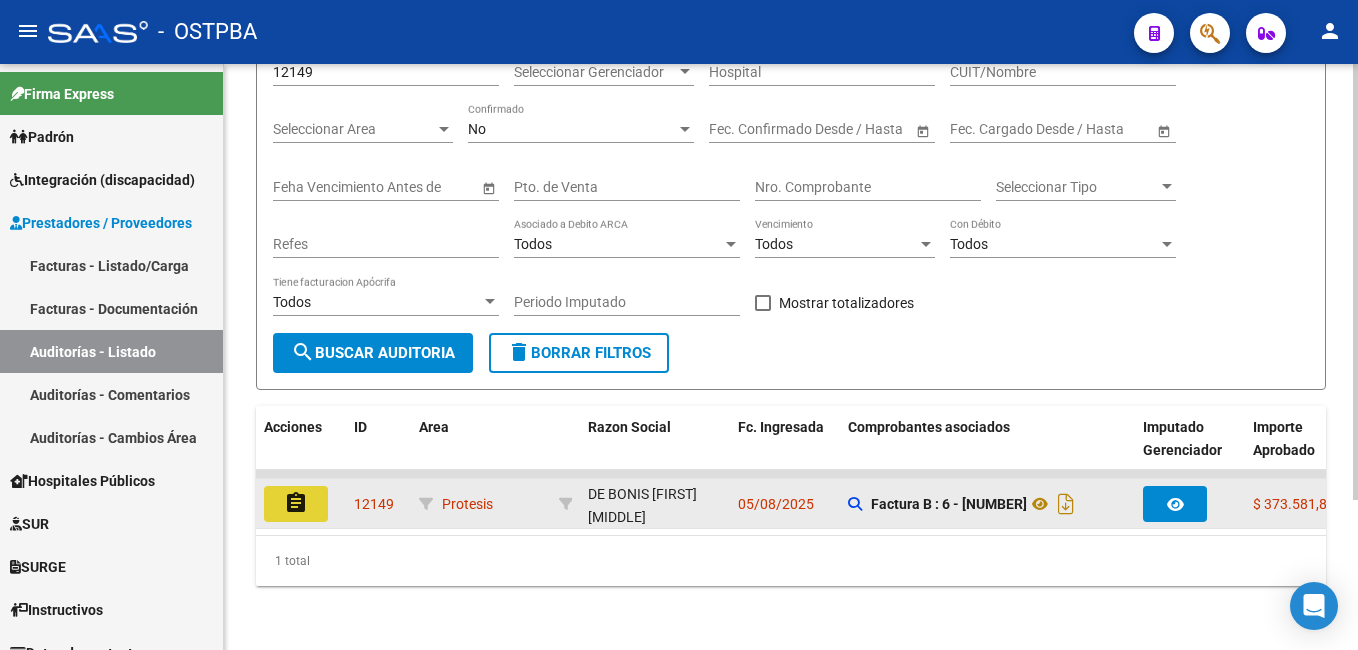 click on "assignment" 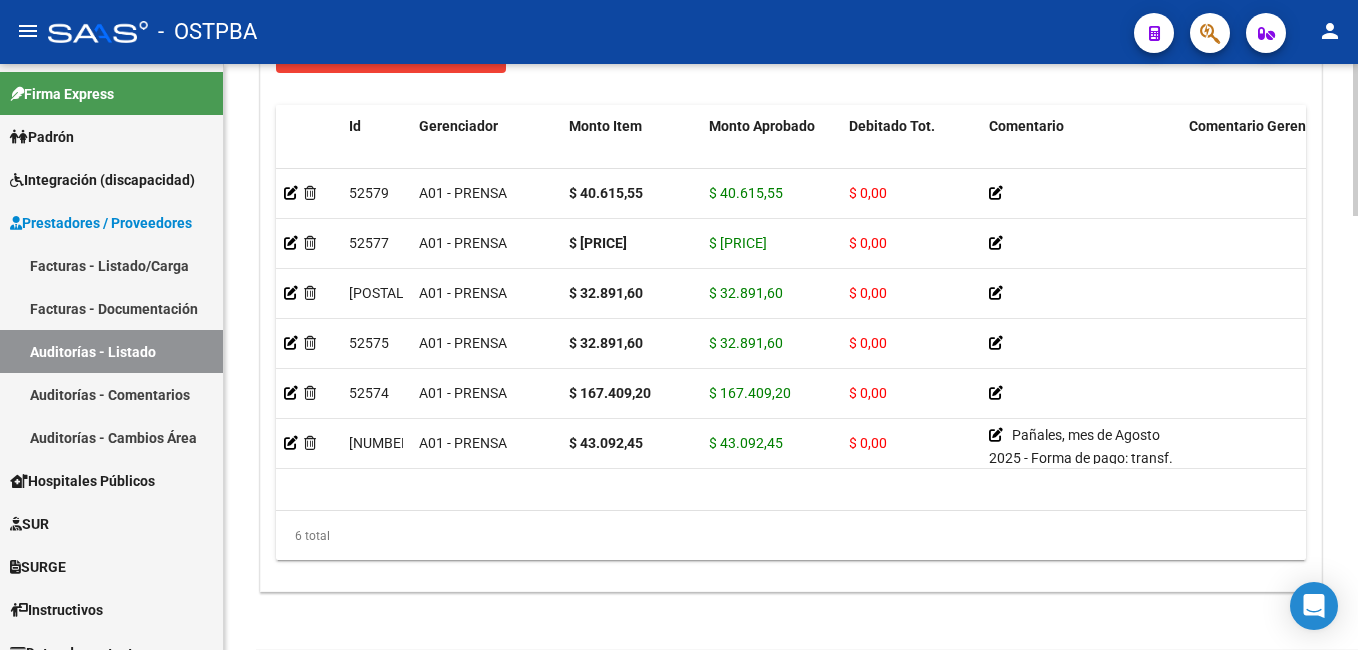 scroll, scrollTop: 1674, scrollLeft: 0, axis: vertical 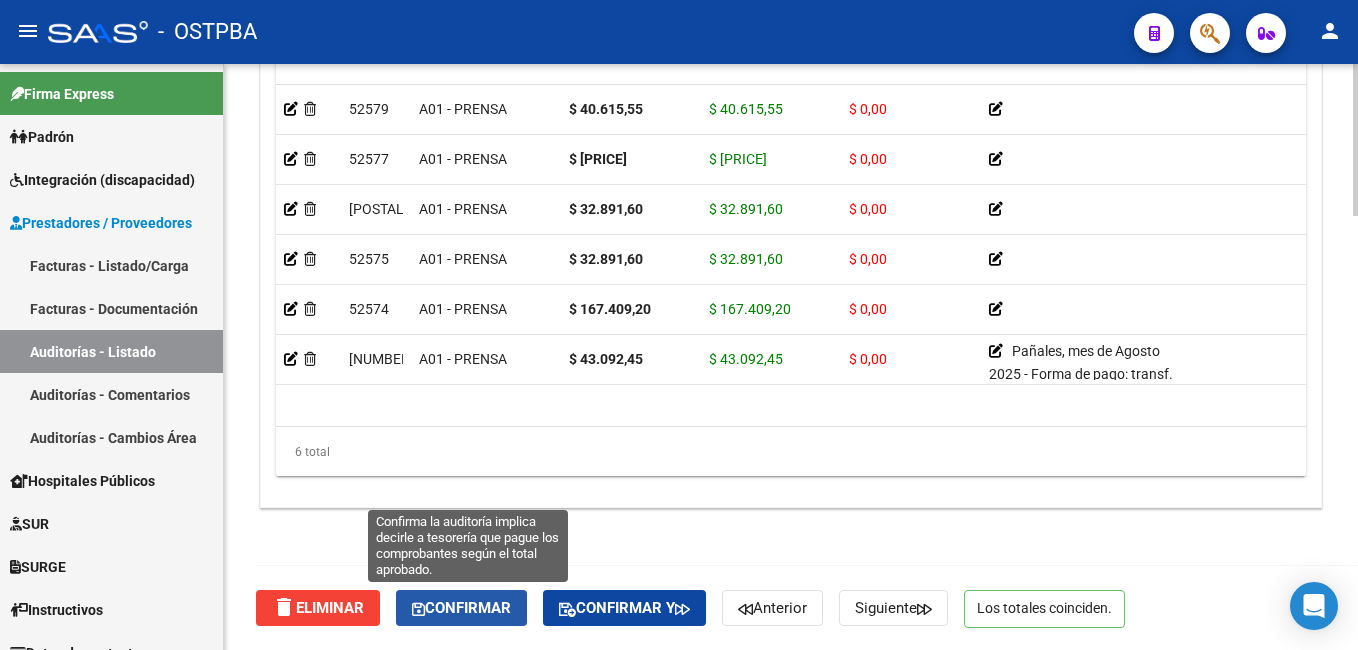 click on "Confirmar" 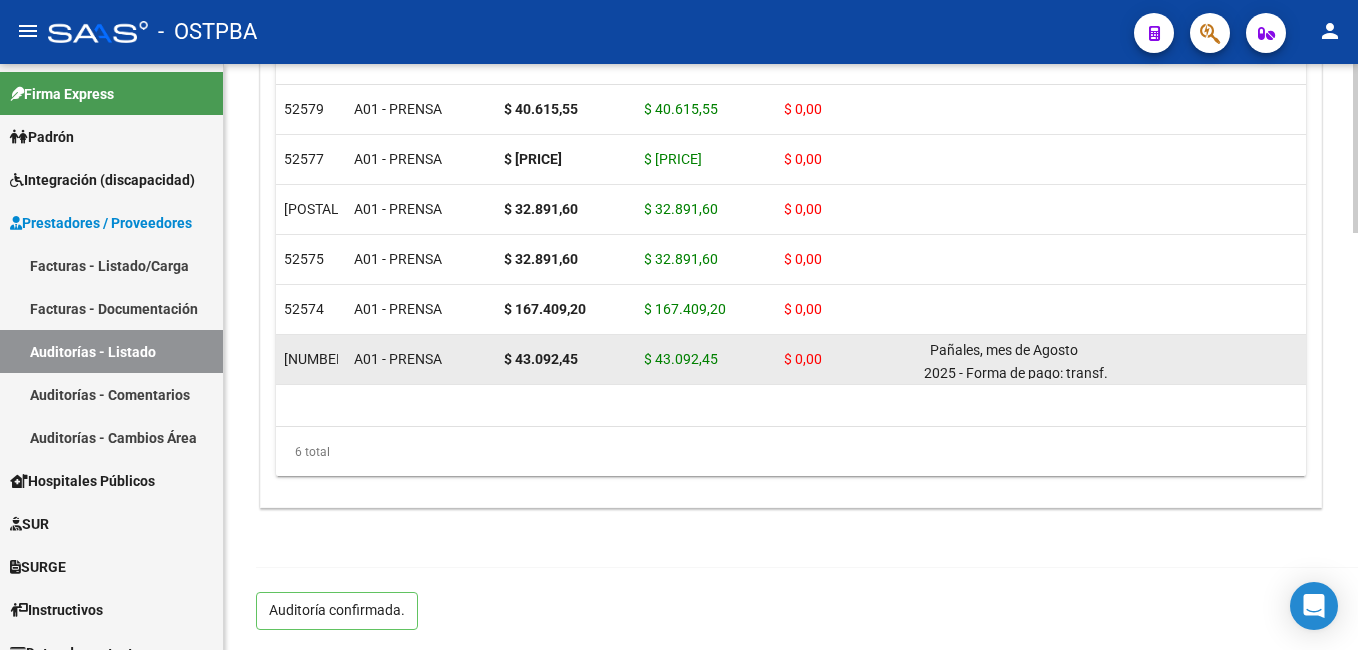 type on "202508" 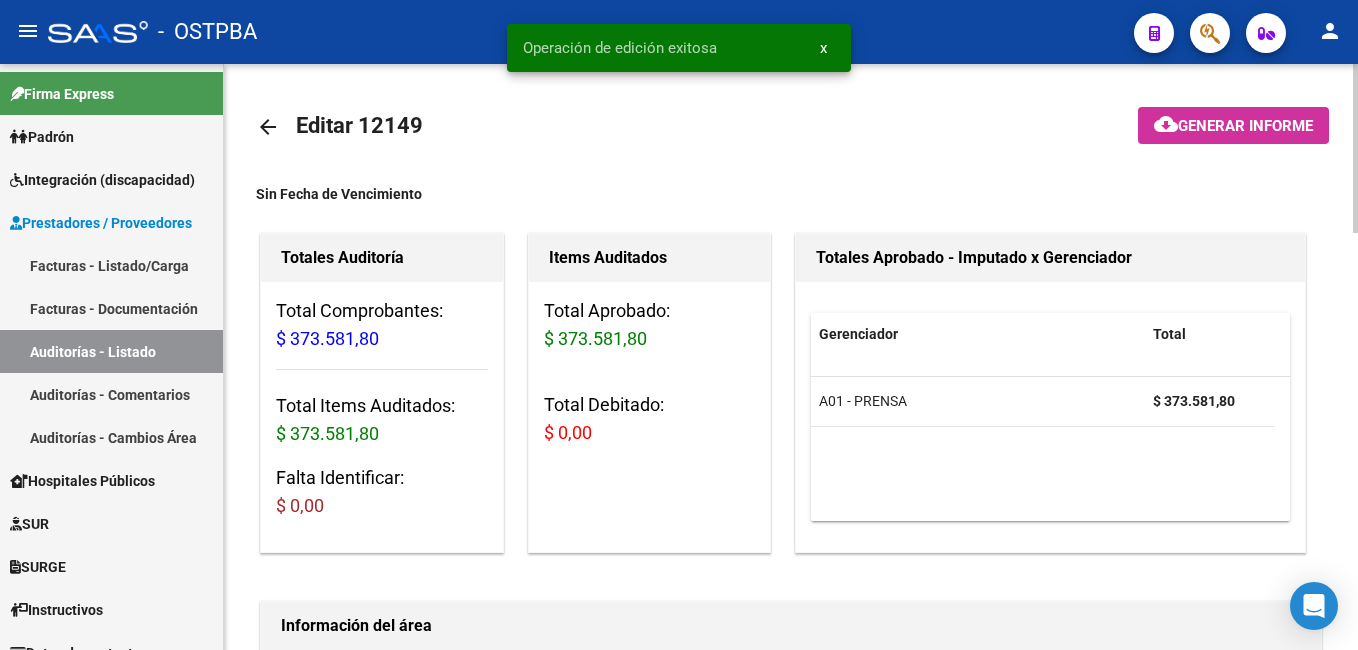 scroll, scrollTop: 0, scrollLeft: 0, axis: both 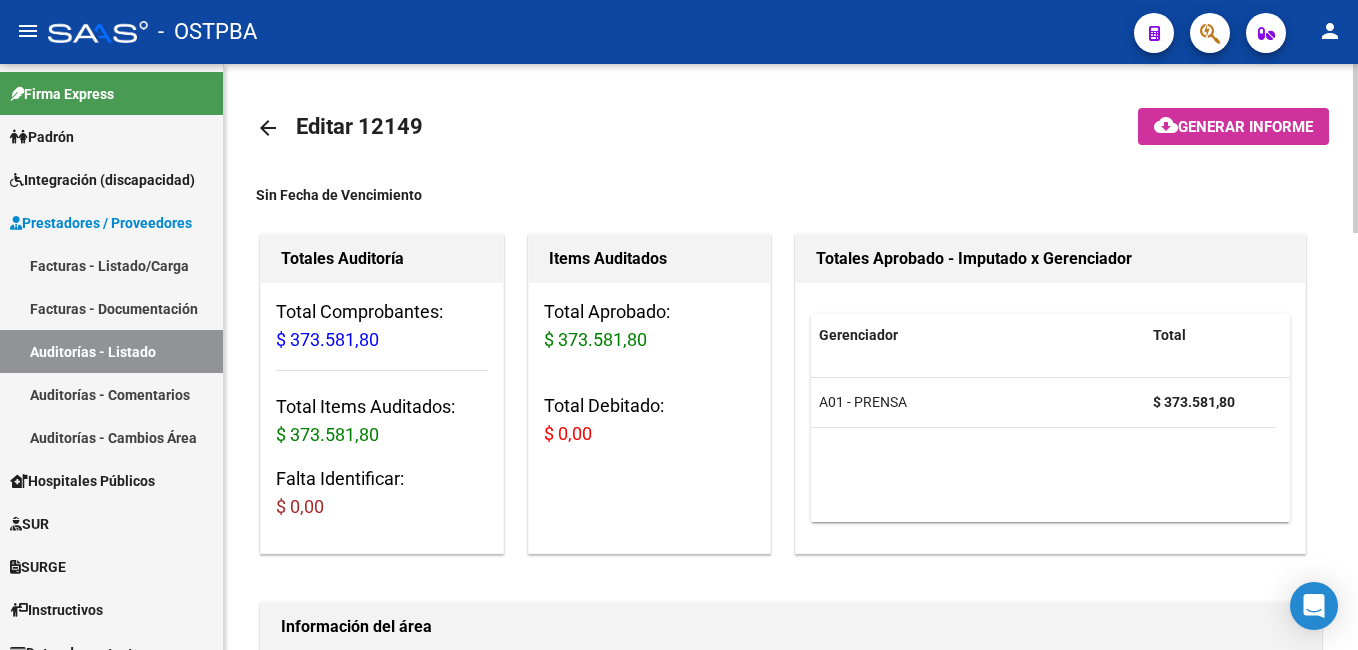 click on "Generar informe" 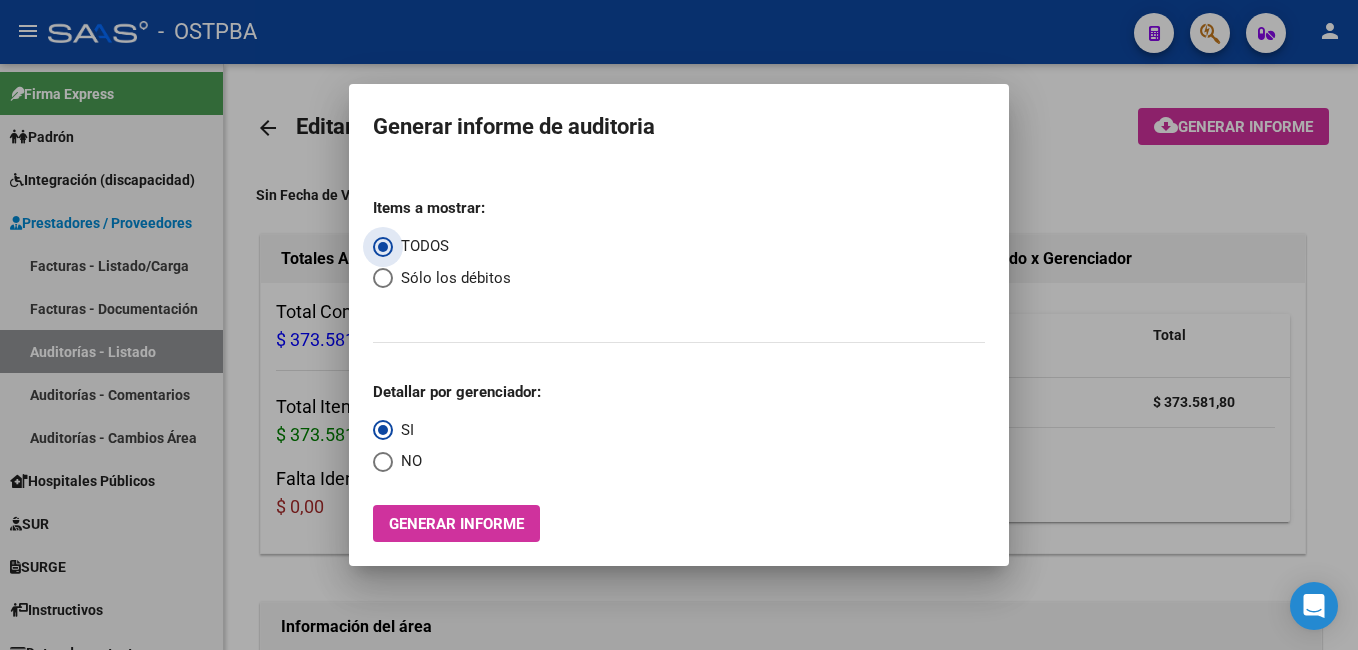 click on "Generar informe" at bounding box center (456, 524) 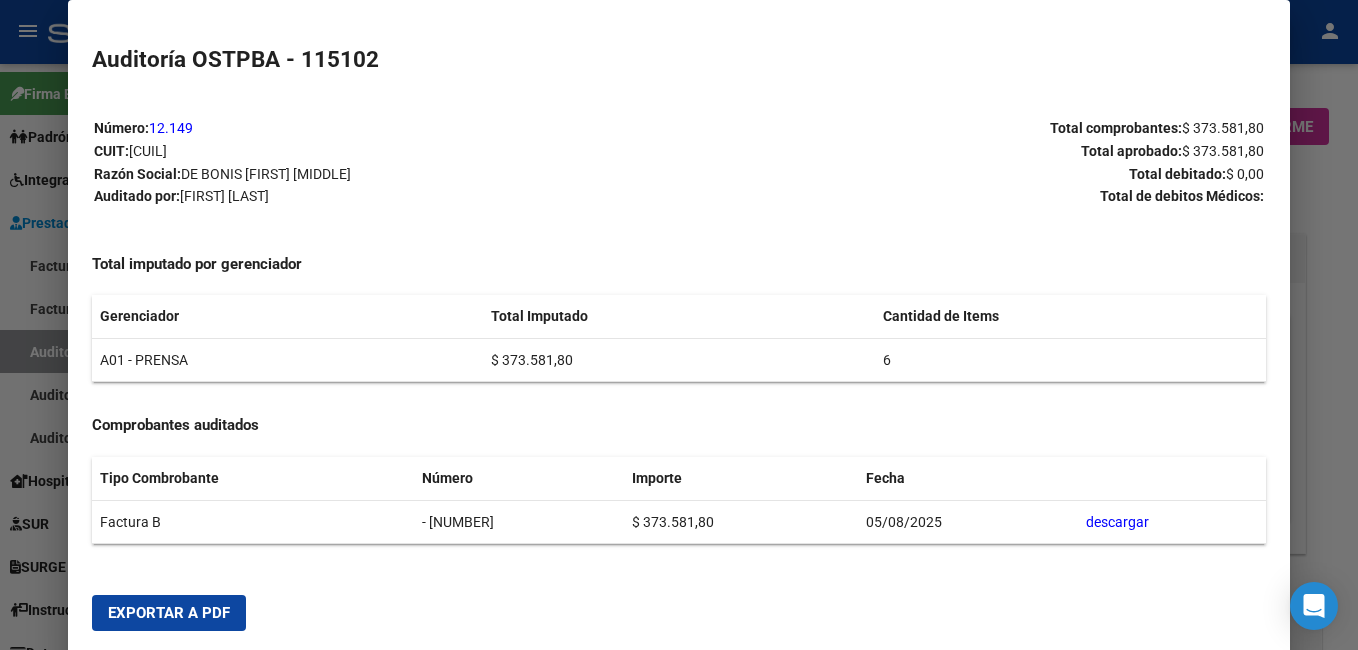 drag, startPoint x: 195, startPoint y: 619, endPoint x: 879, endPoint y: 214, distance: 794.9094 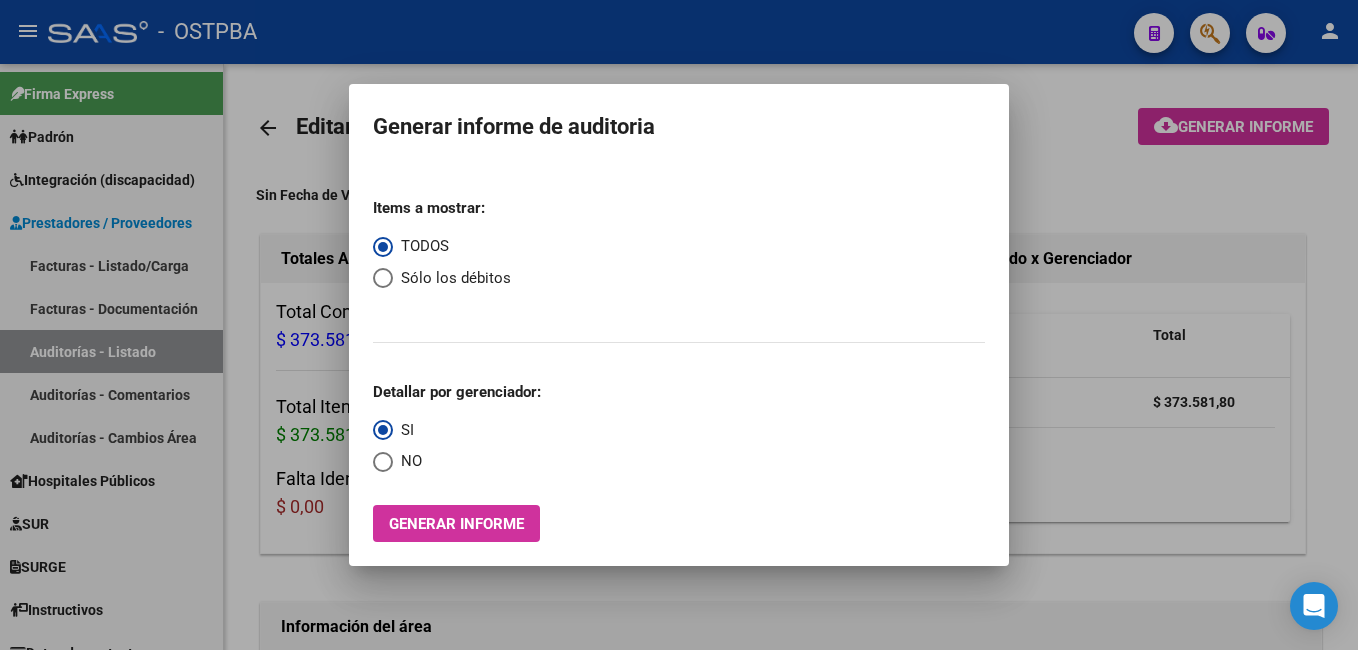 click at bounding box center (679, 325) 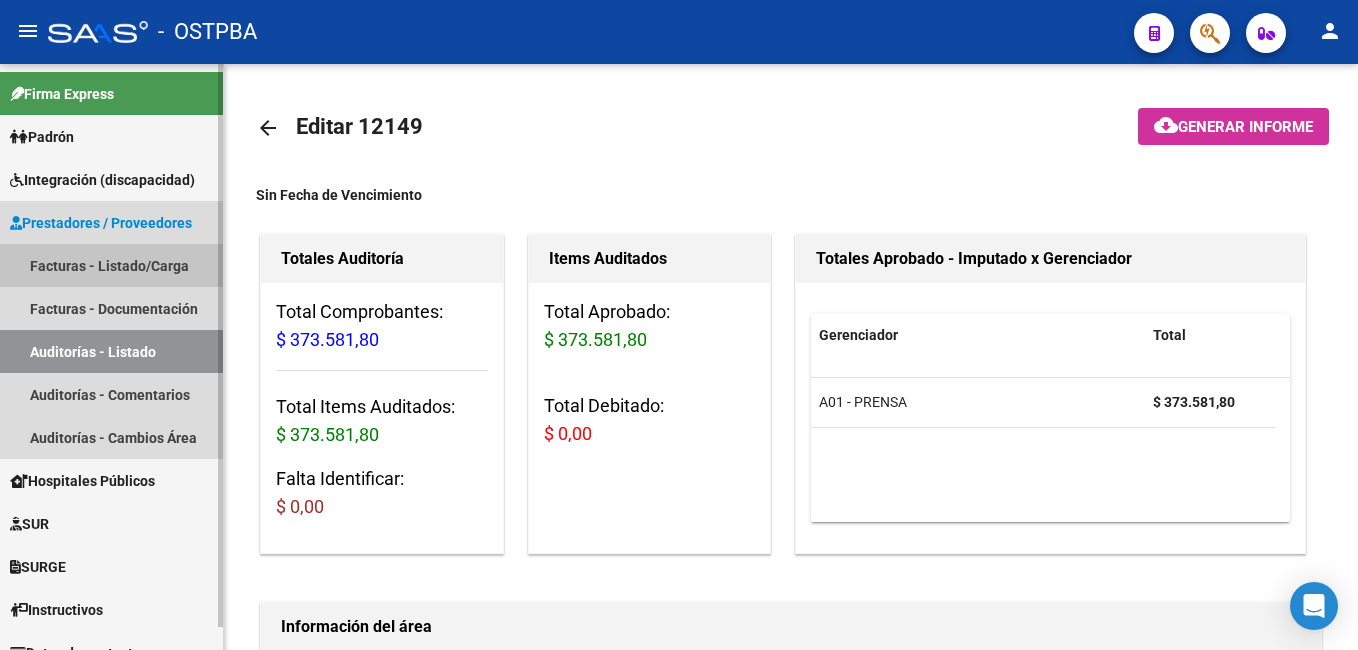 click on "Facturas - Listado/Carga" at bounding box center [111, 265] 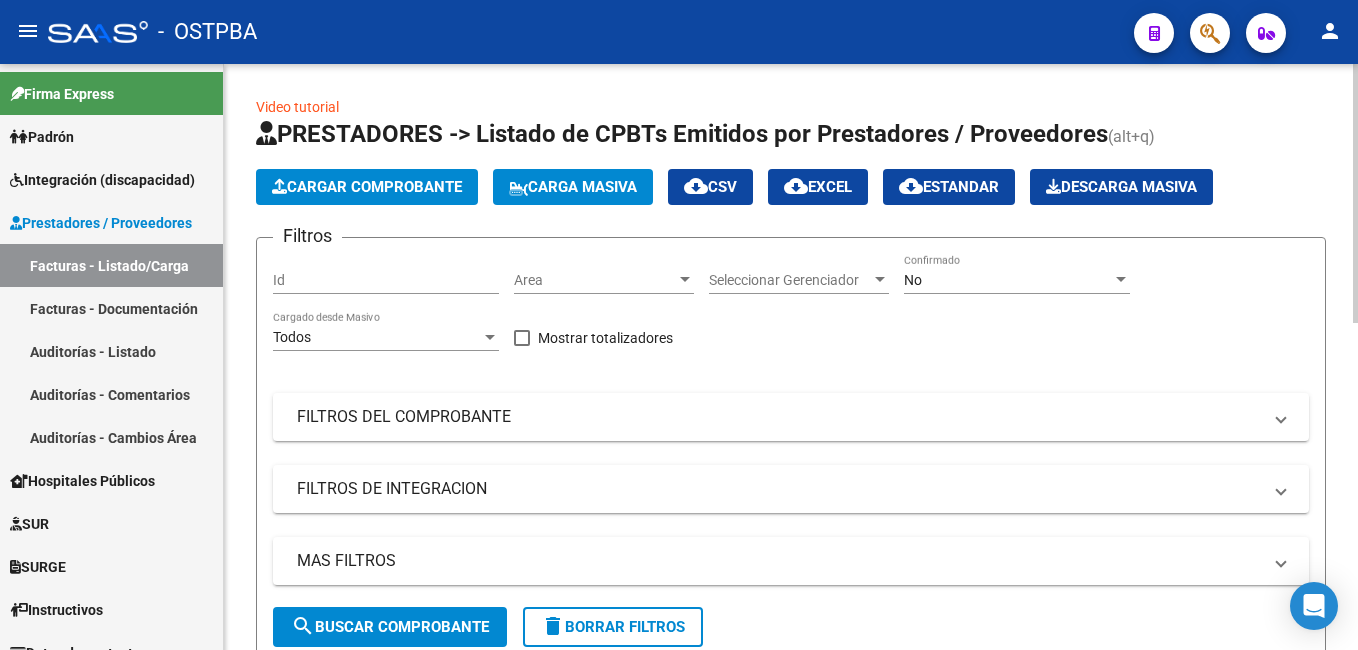 click at bounding box center [1121, 280] 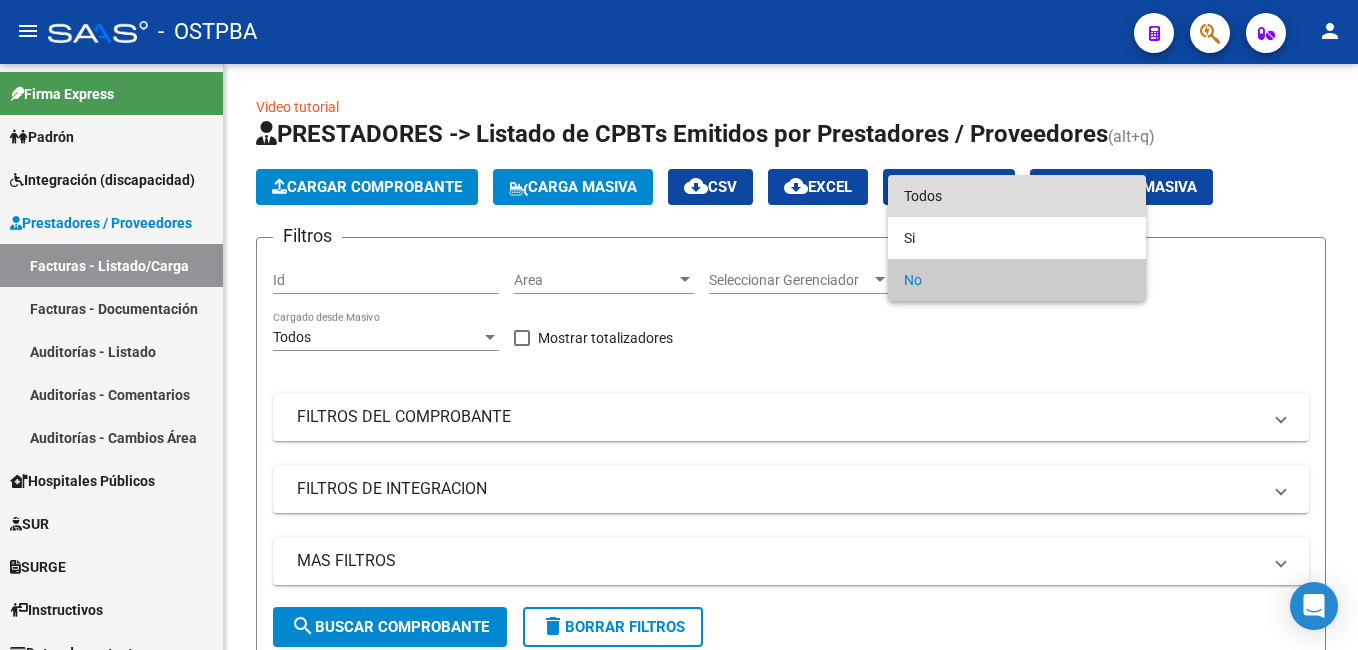 click on "Todos" at bounding box center (1017, 196) 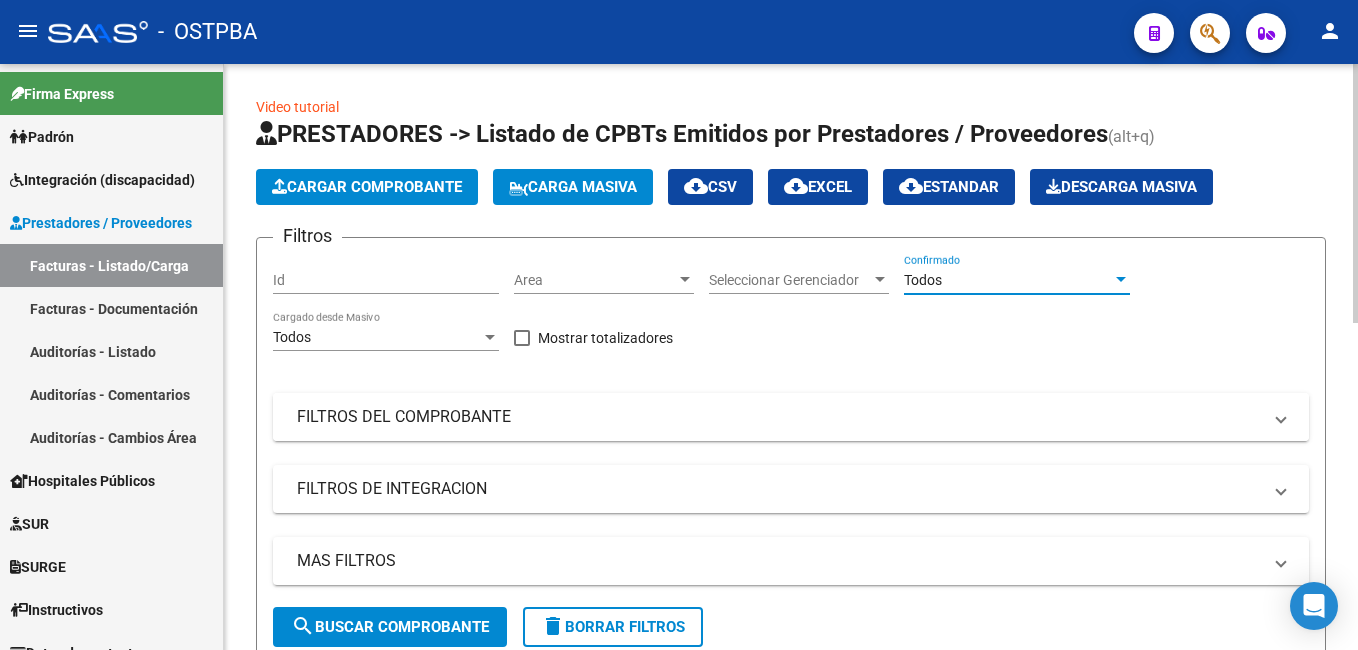 click on "FILTROS DEL COMPROBANTE" at bounding box center [791, 417] 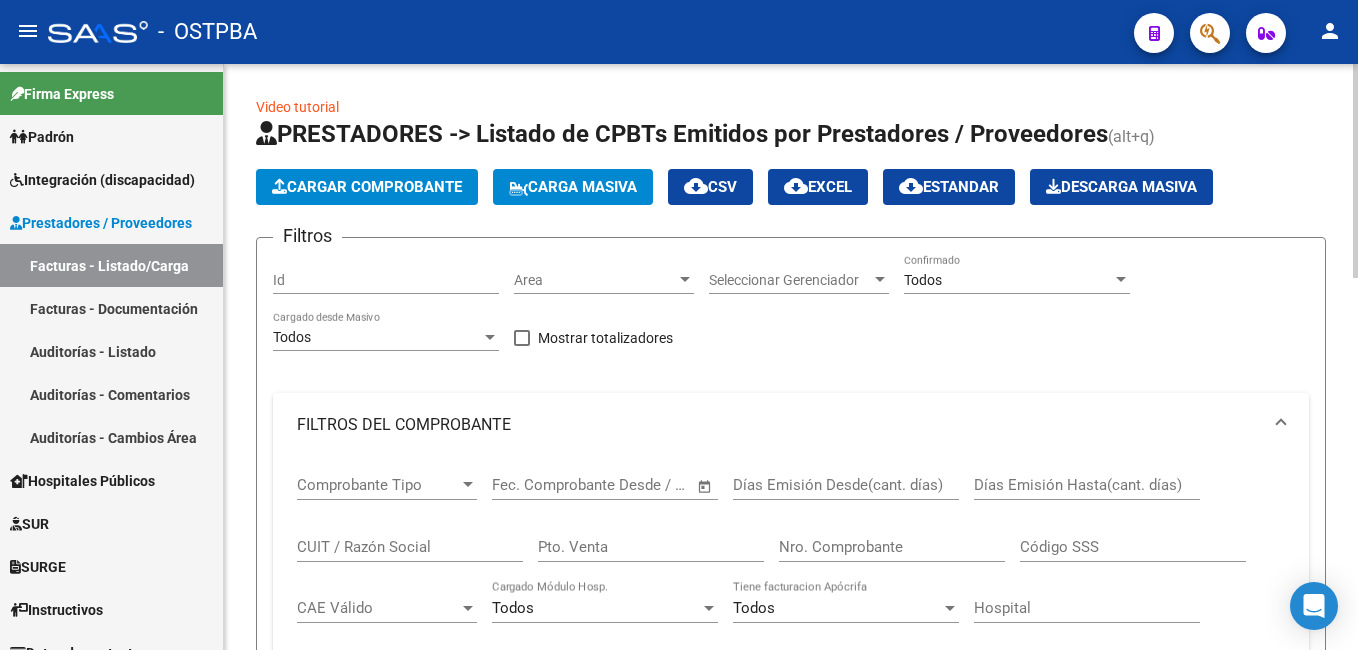 click on "Nro. Comprobante" at bounding box center (892, 547) 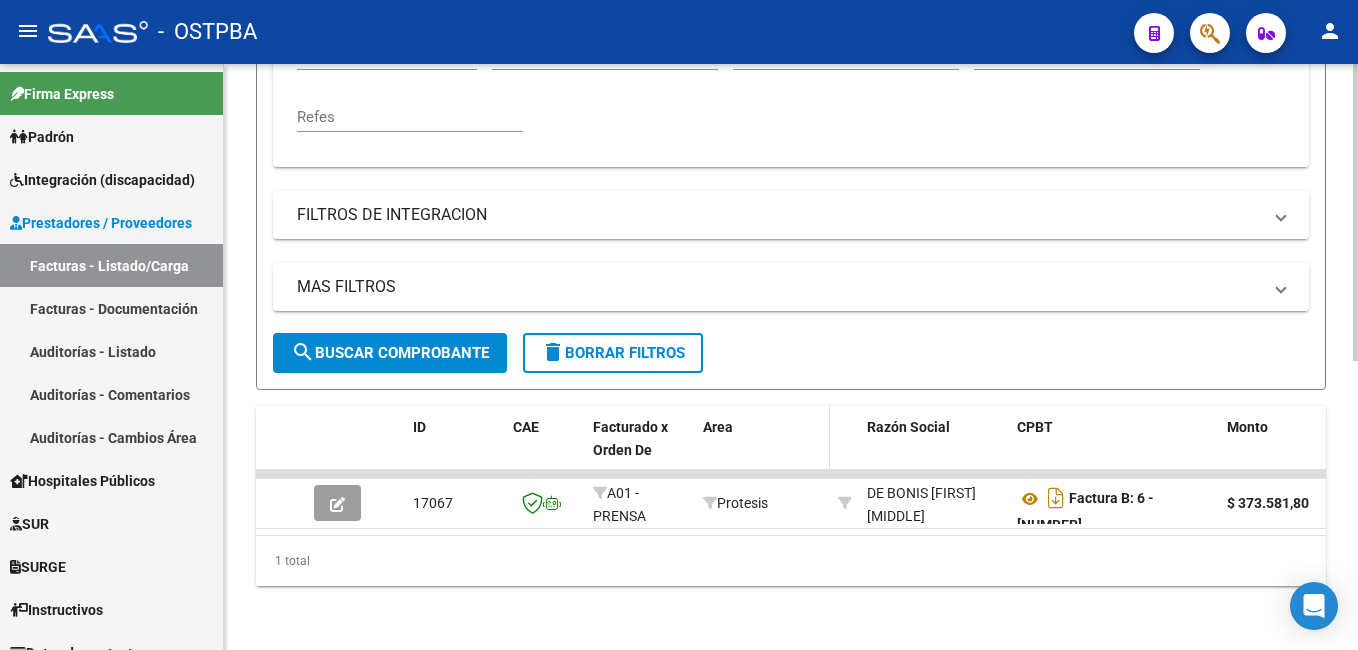 scroll, scrollTop: 569, scrollLeft: 0, axis: vertical 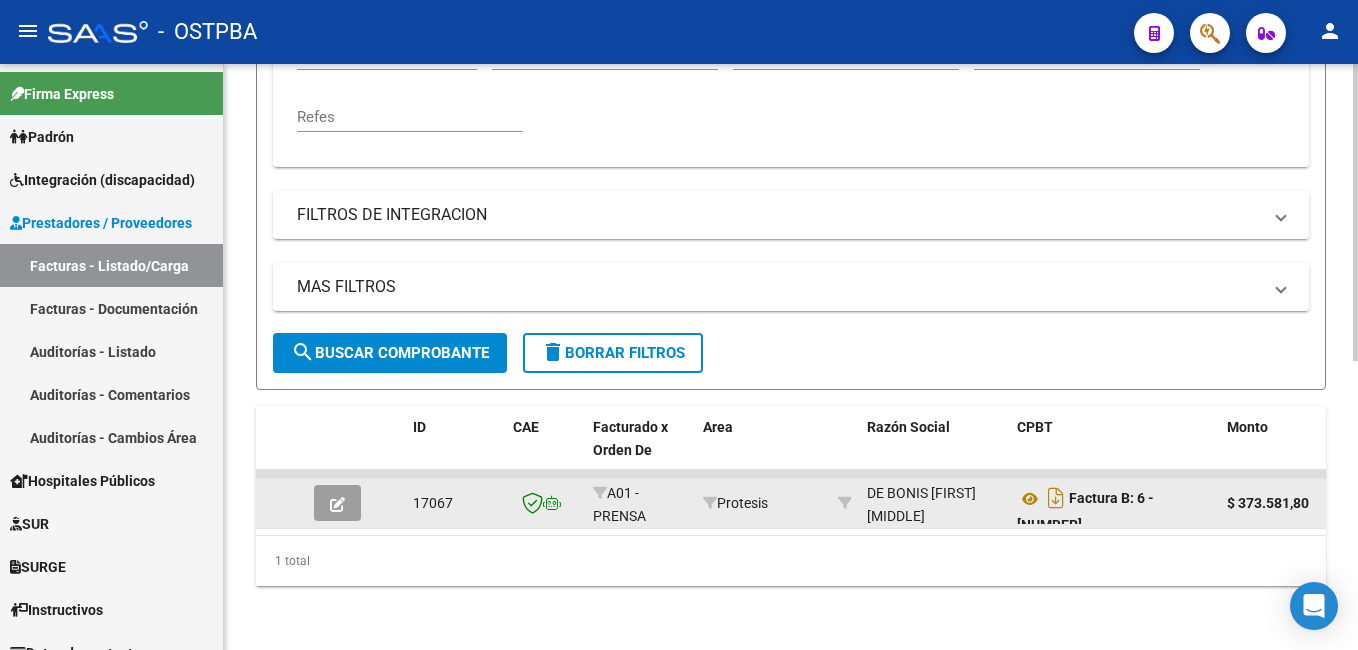 type on "[NUMBER]" 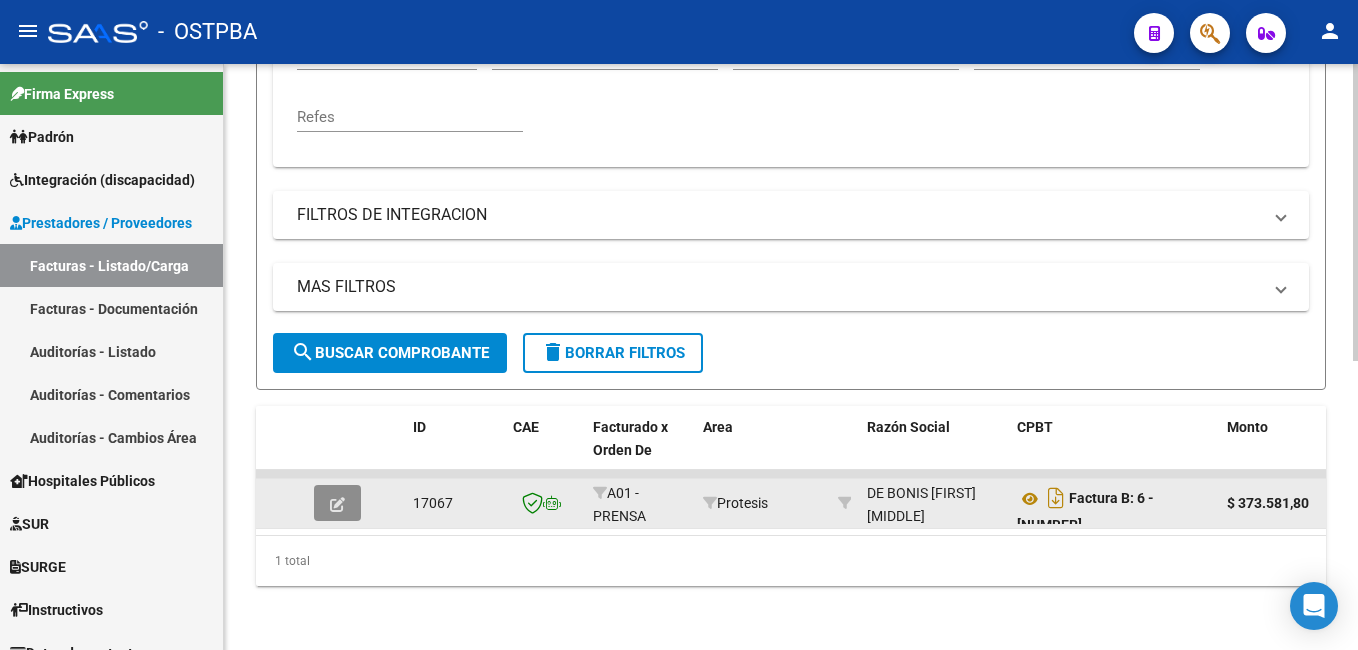 click 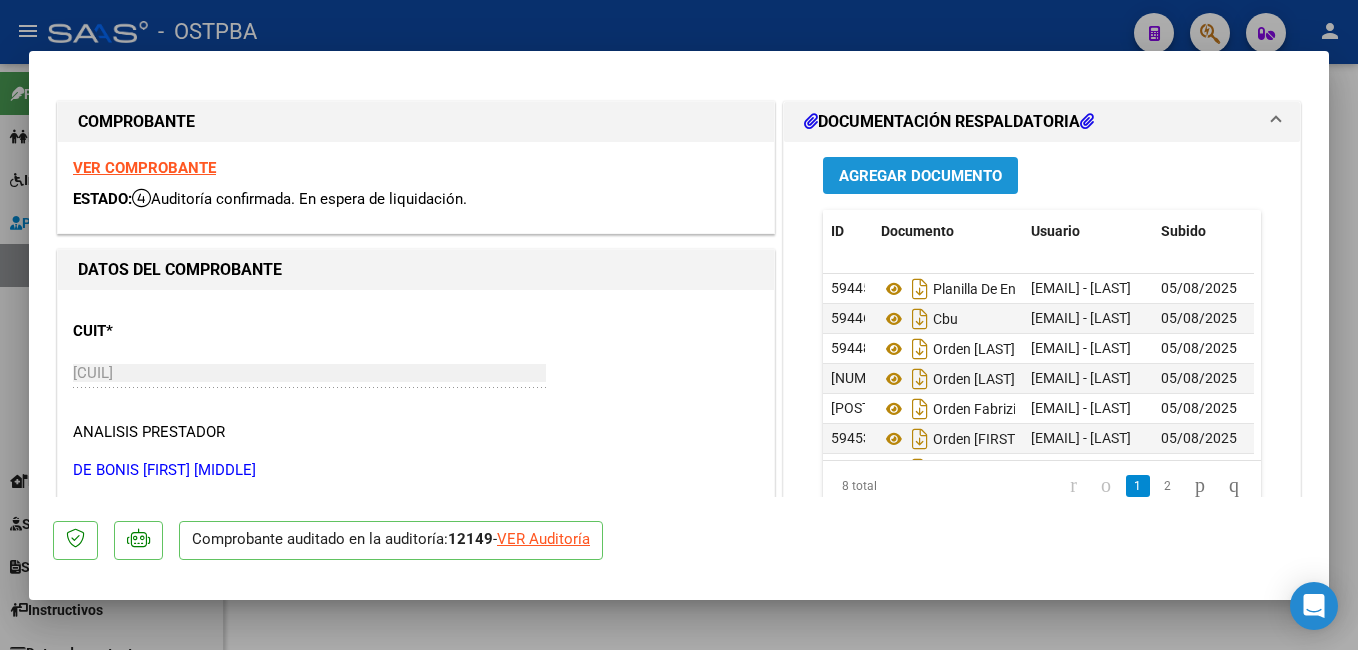 click on "Agregar Documento" at bounding box center (920, 176) 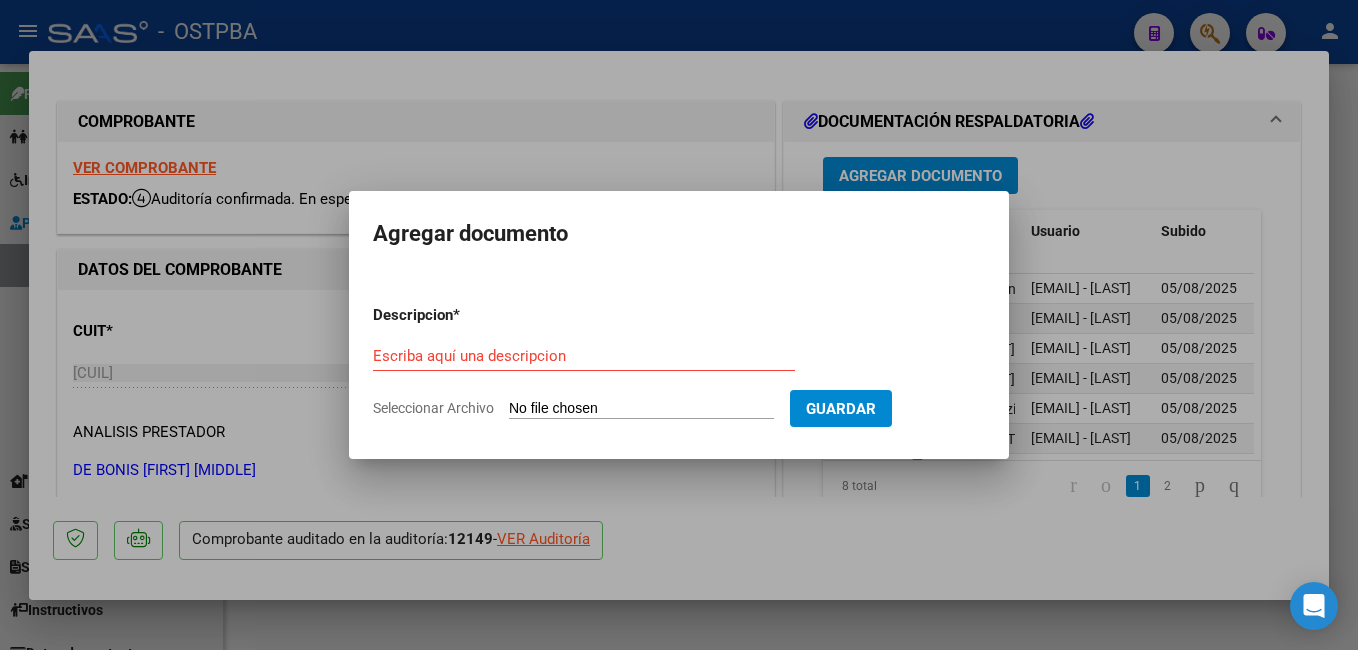 click on "Seleccionar Archivo" 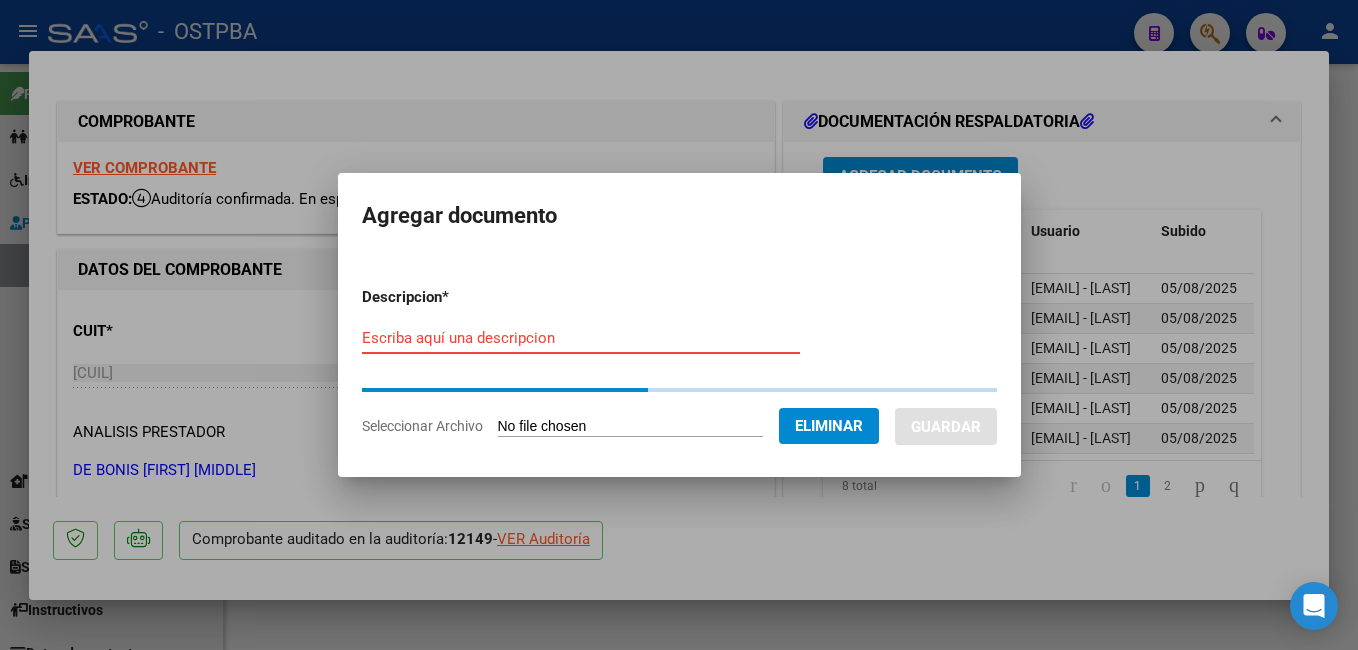 click on "Escriba aquí una descripcion" at bounding box center (581, 338) 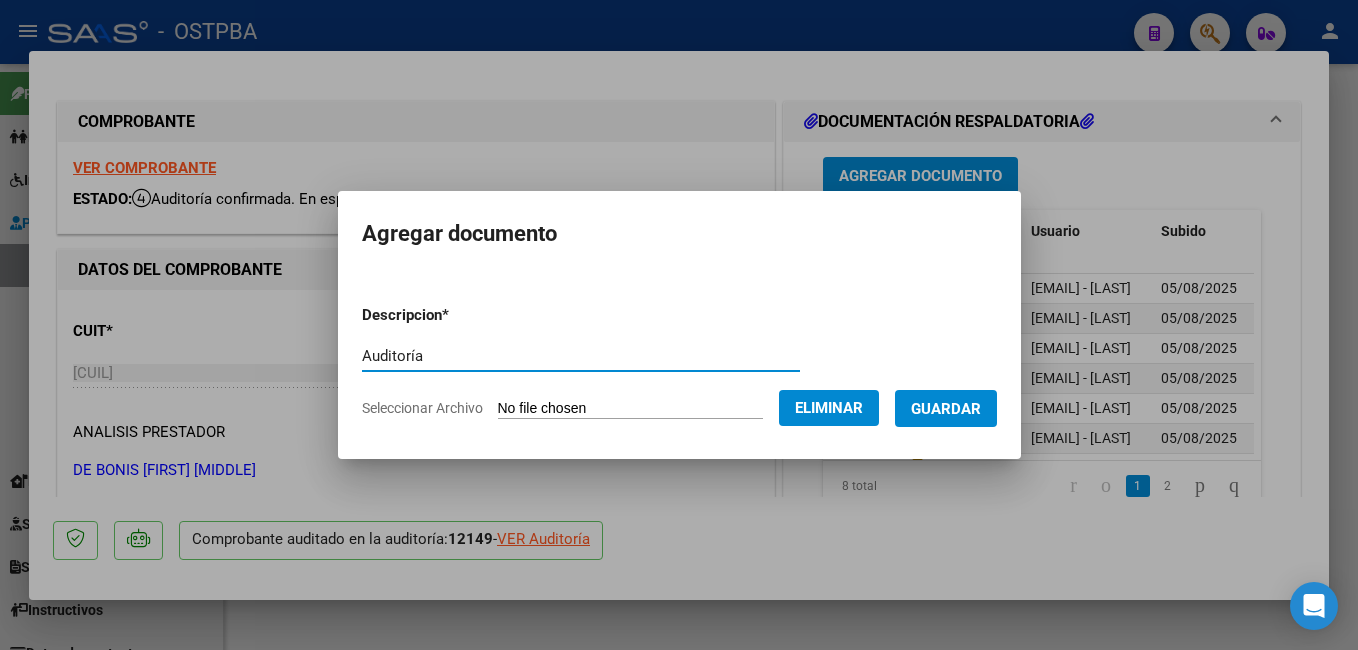 type on "Auditoría" 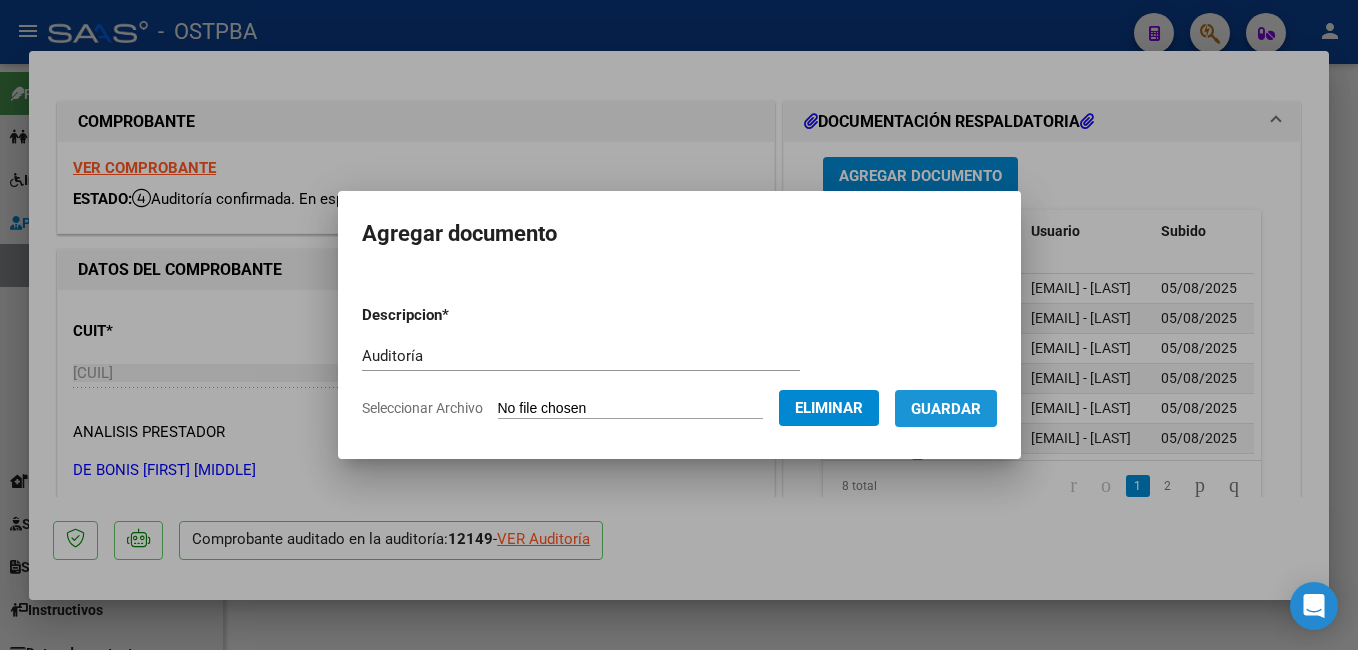click on "Guardar" at bounding box center (946, 409) 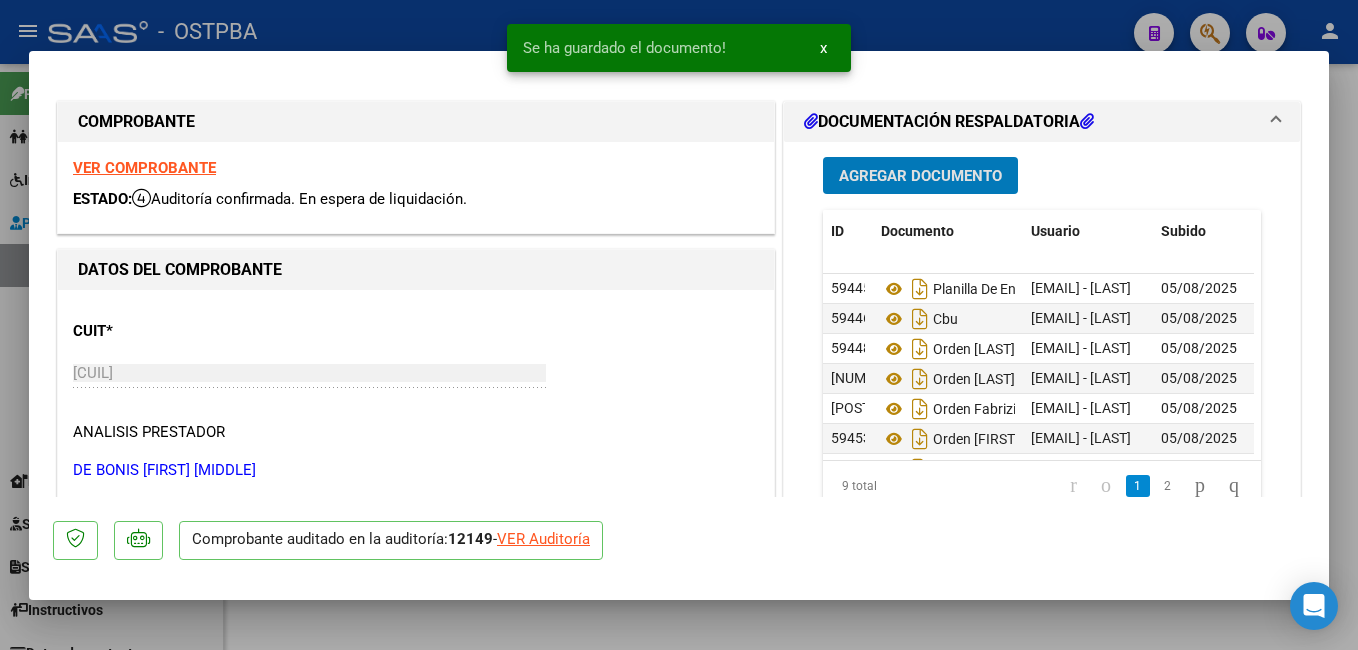 click on "Se ha guardado el documento! x" at bounding box center (679, 48) 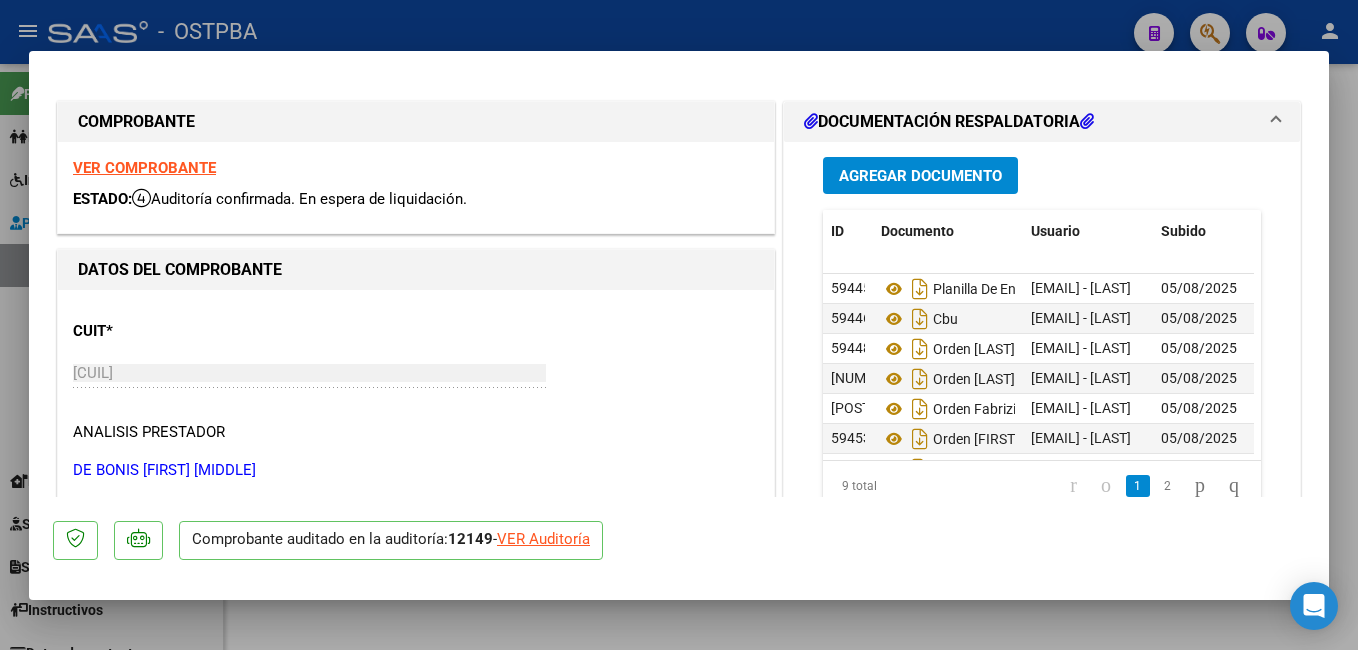 click at bounding box center (679, 325) 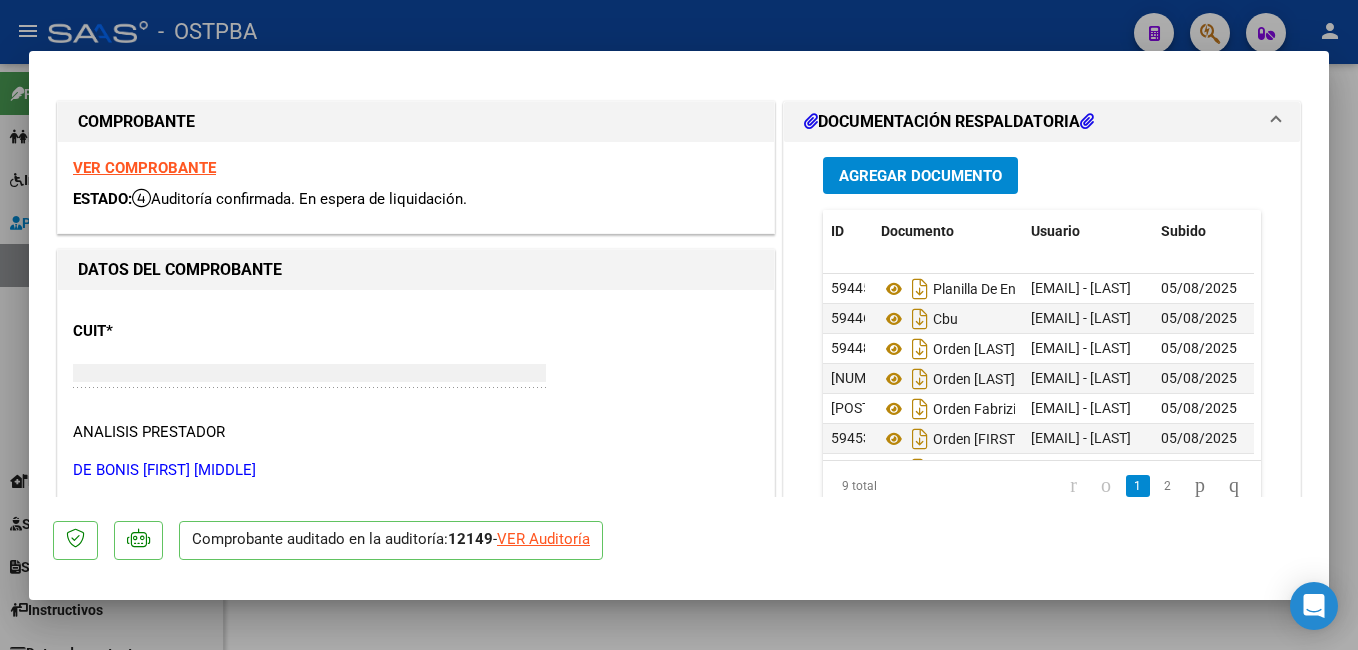 type 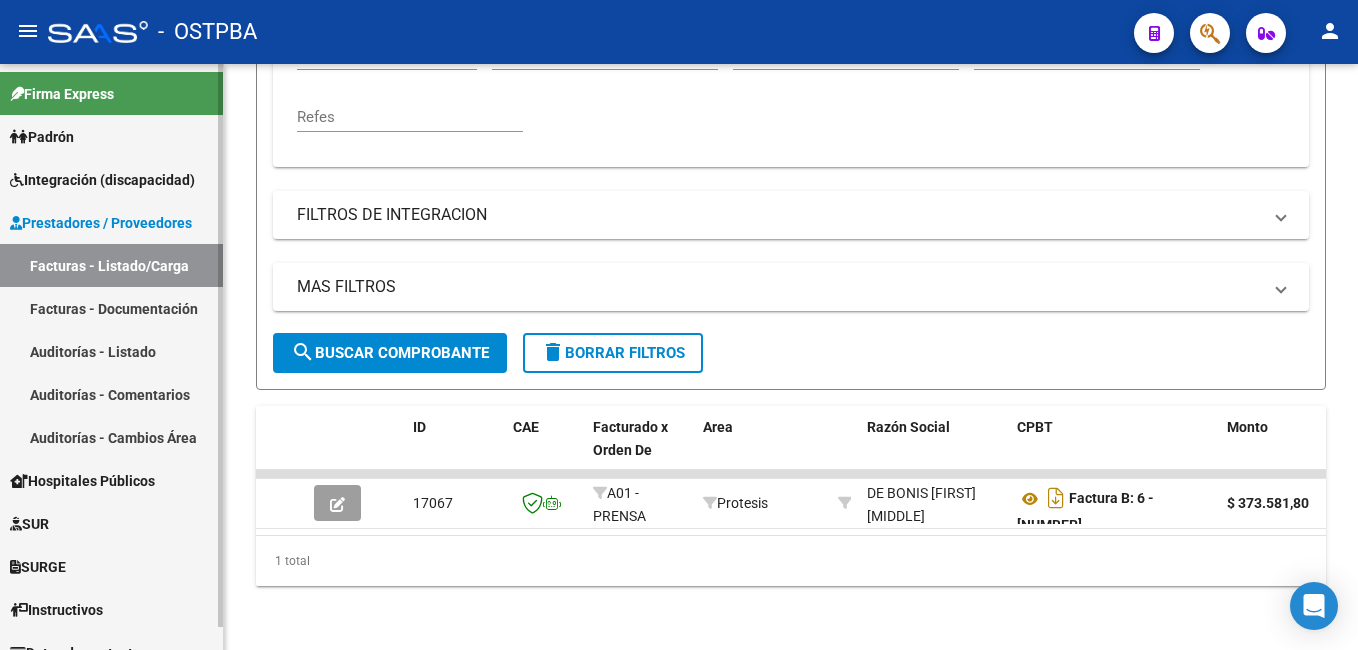 click on "Padrón" at bounding box center [111, 136] 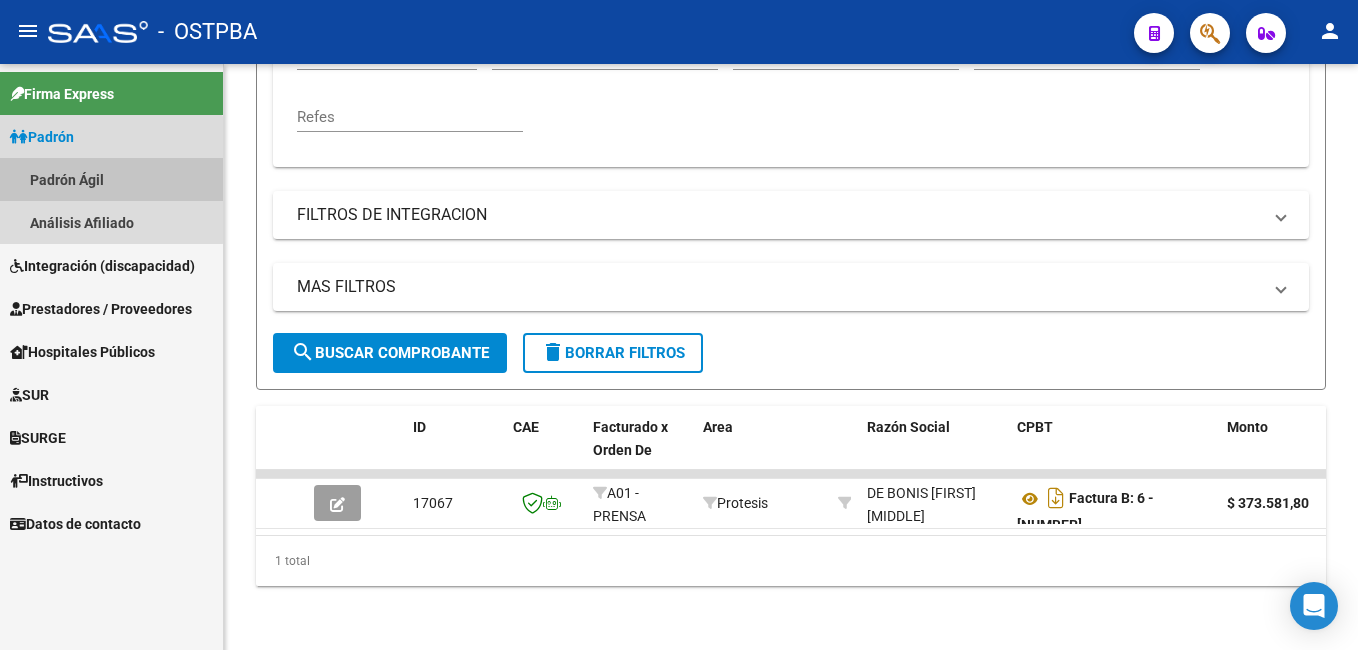 click on "Padrón Ágil" at bounding box center [111, 179] 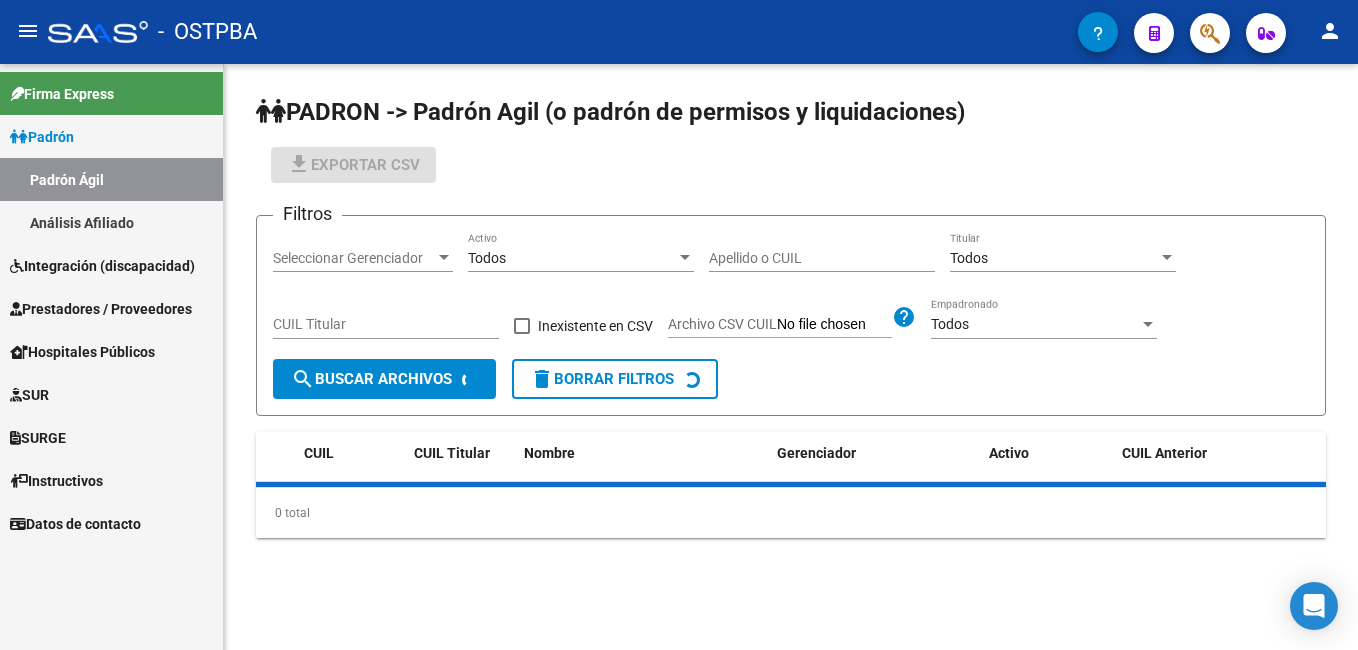 scroll, scrollTop: 0, scrollLeft: 0, axis: both 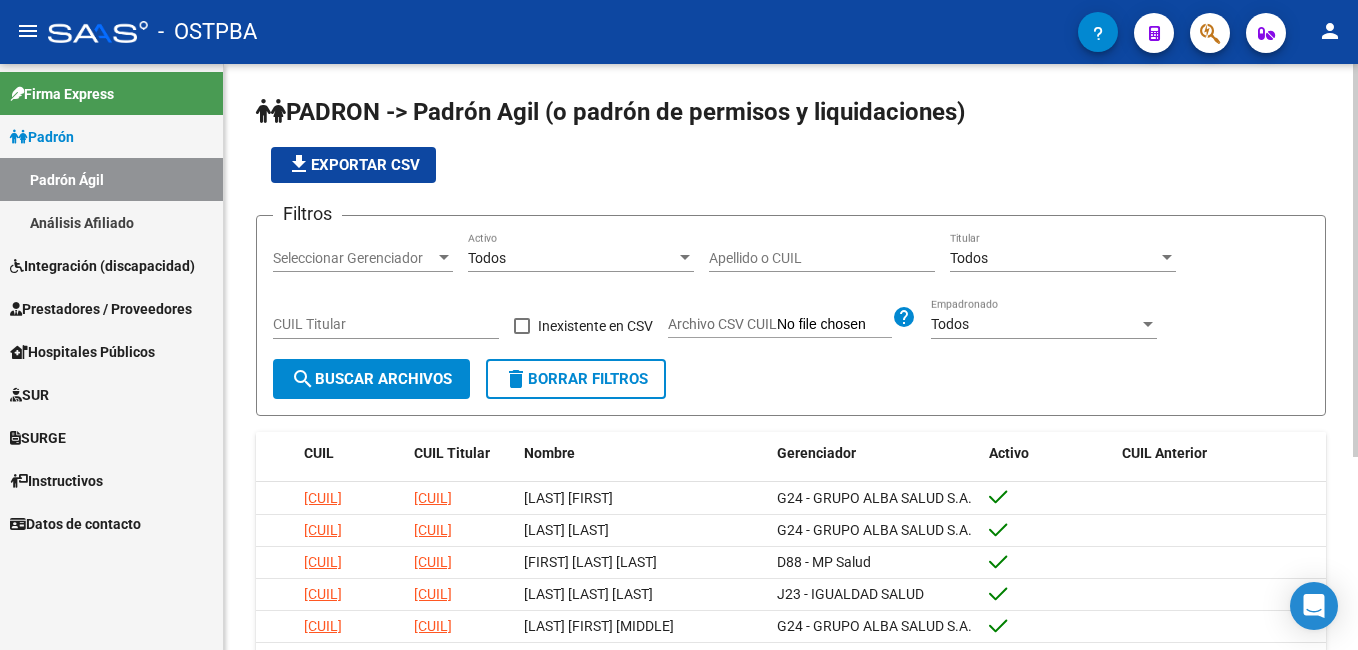 click on "Apellido o CUIL" at bounding box center (822, 258) 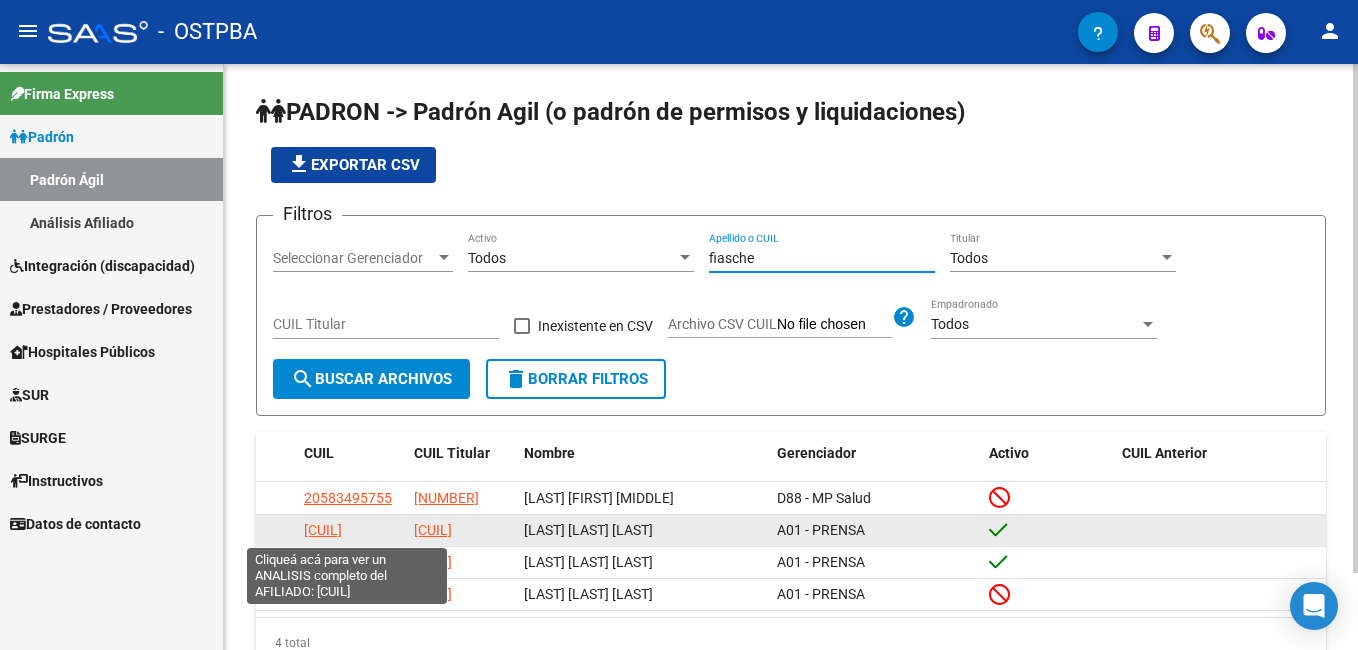 type on "fiasche" 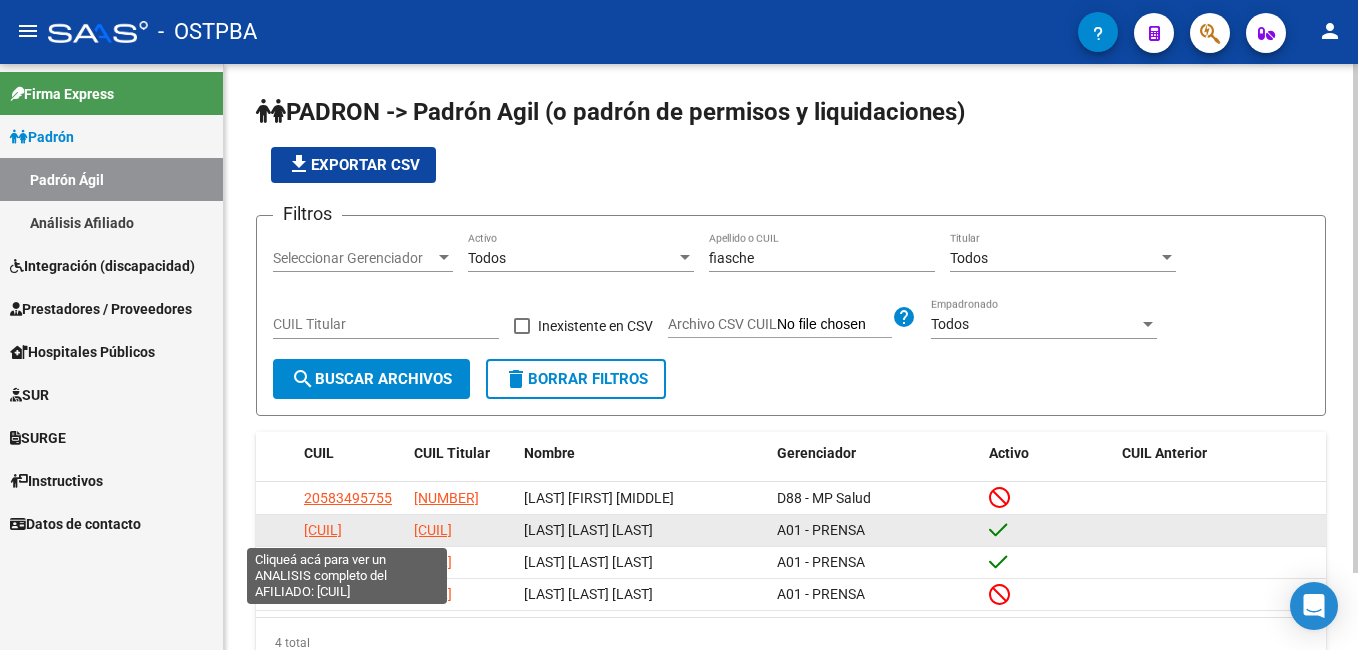 click on "[CUIL]" 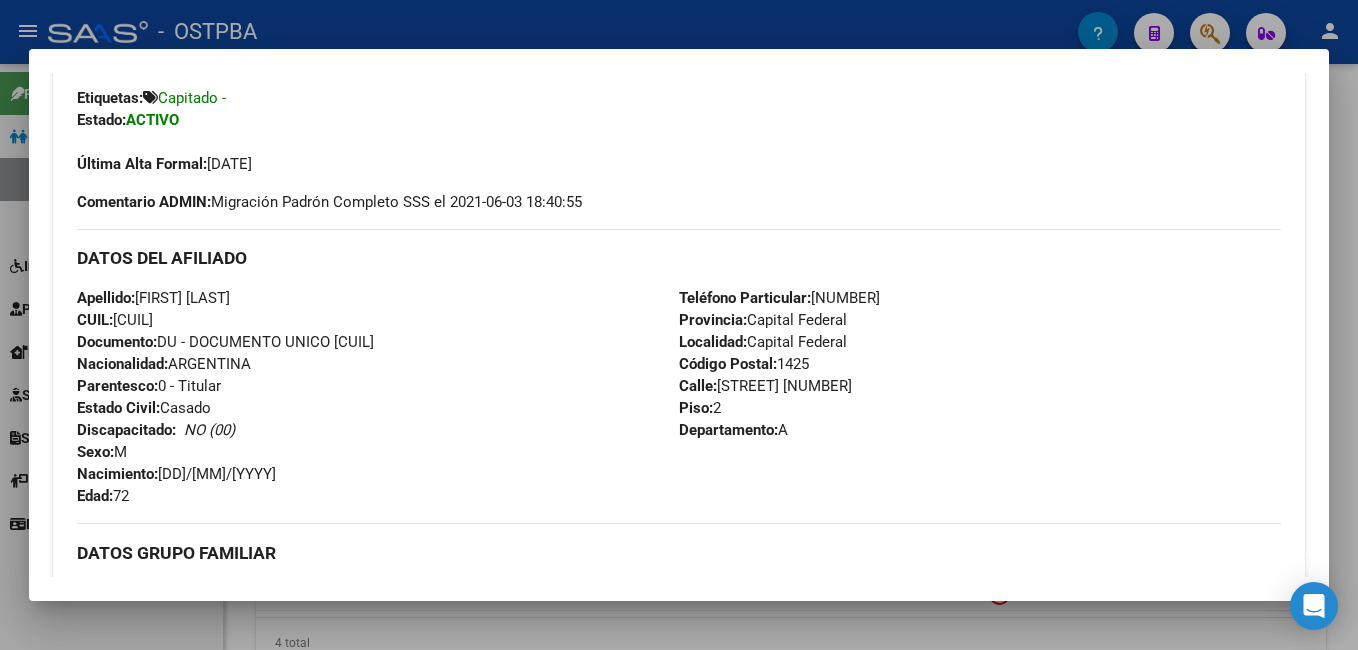 scroll, scrollTop: 600, scrollLeft: 0, axis: vertical 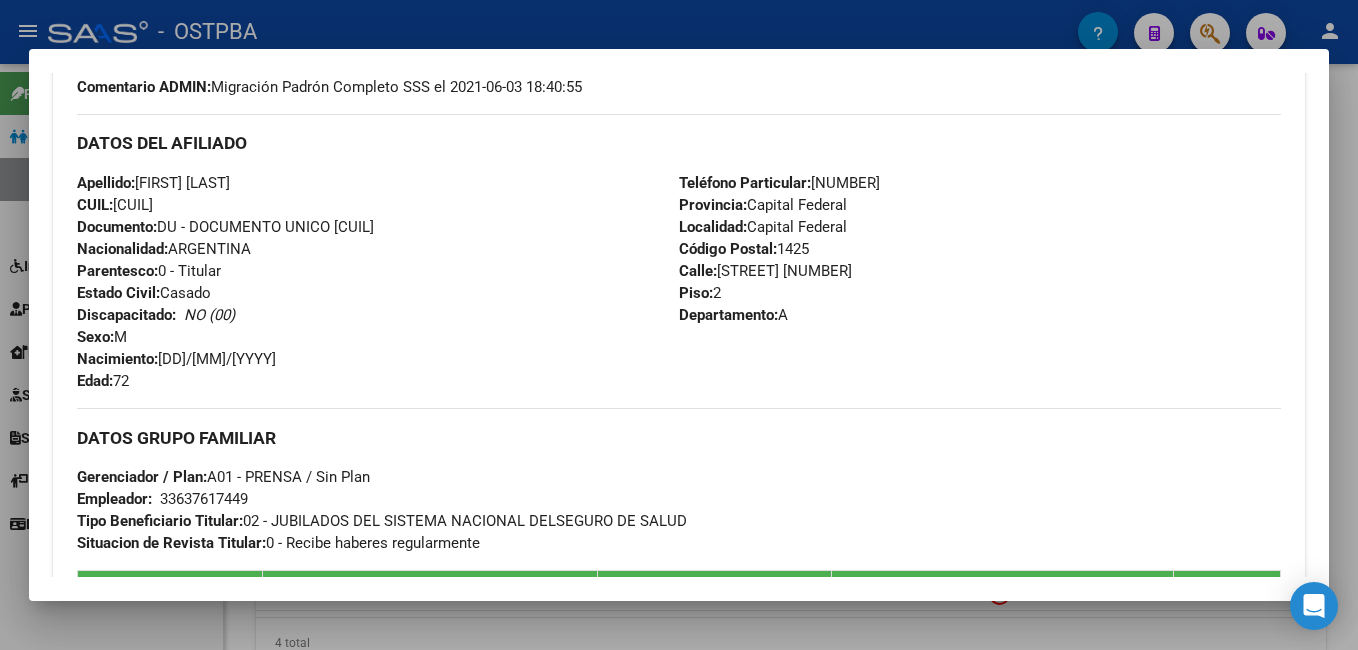 click at bounding box center (679, 325) 